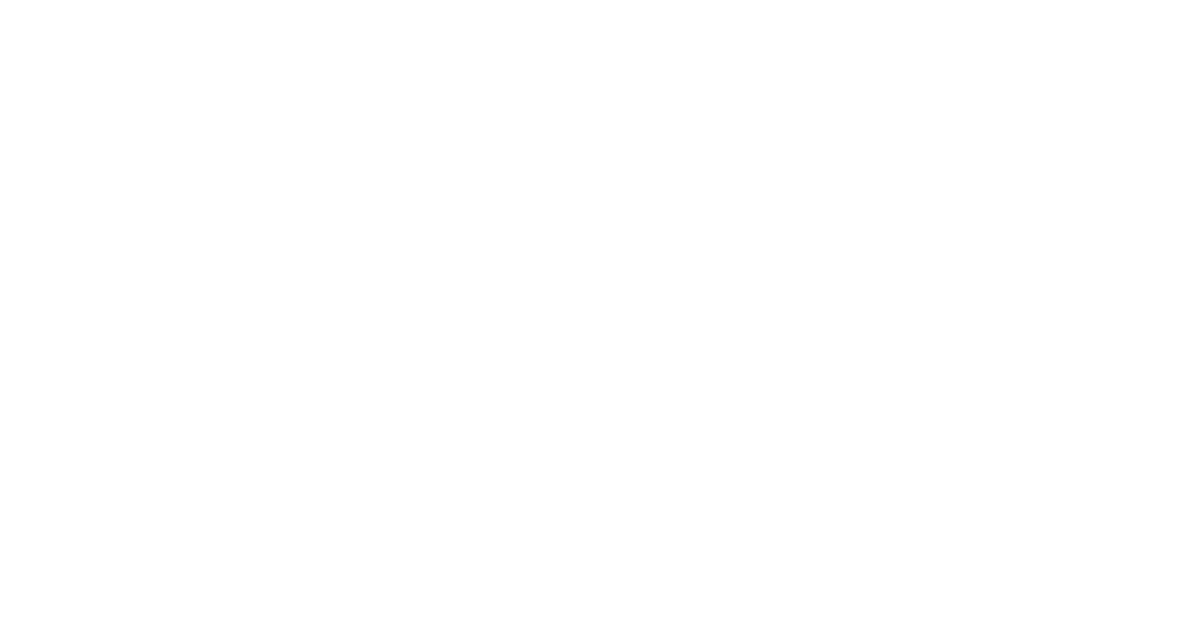 scroll, scrollTop: 0, scrollLeft: 0, axis: both 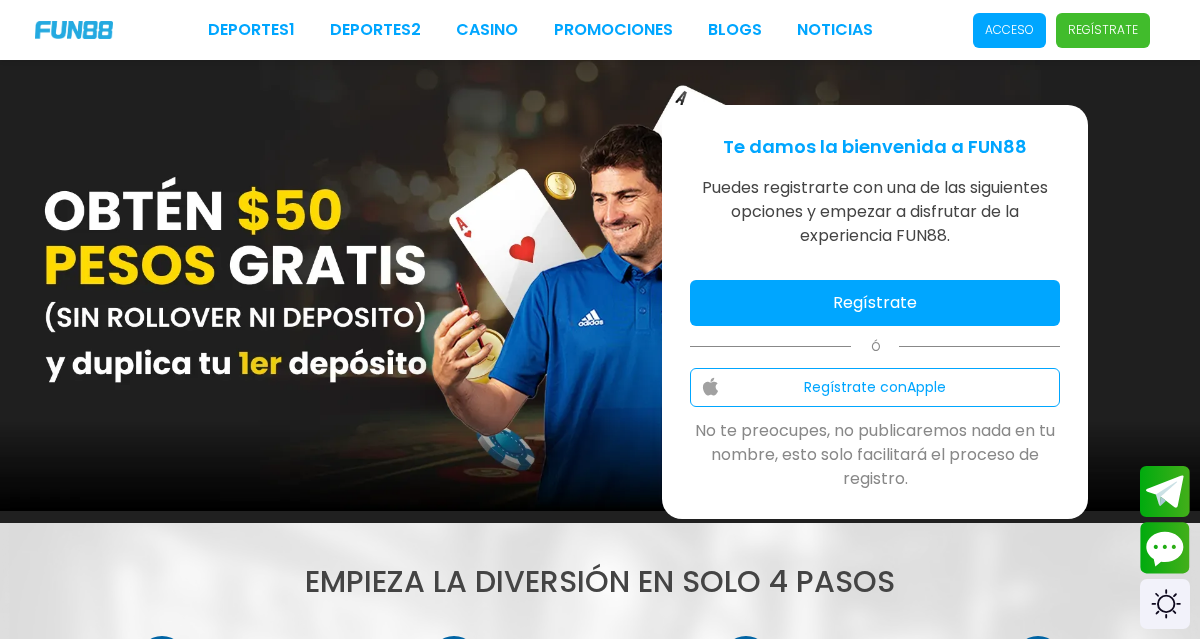 click on "Regístrate" at bounding box center (875, 303) 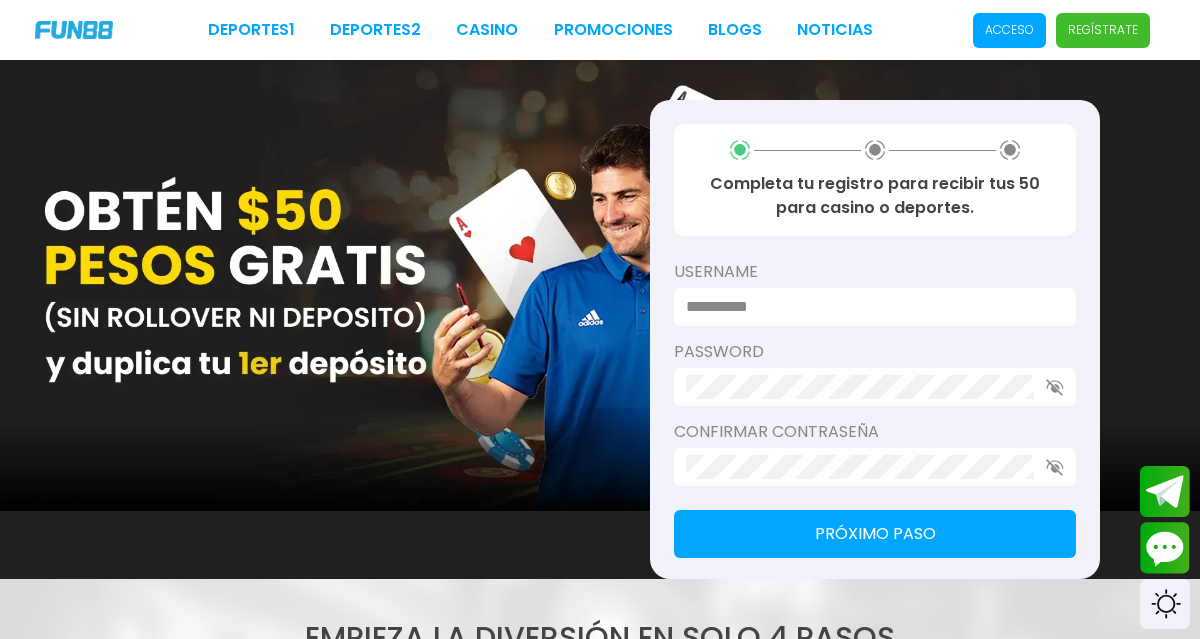 click at bounding box center [869, 307] 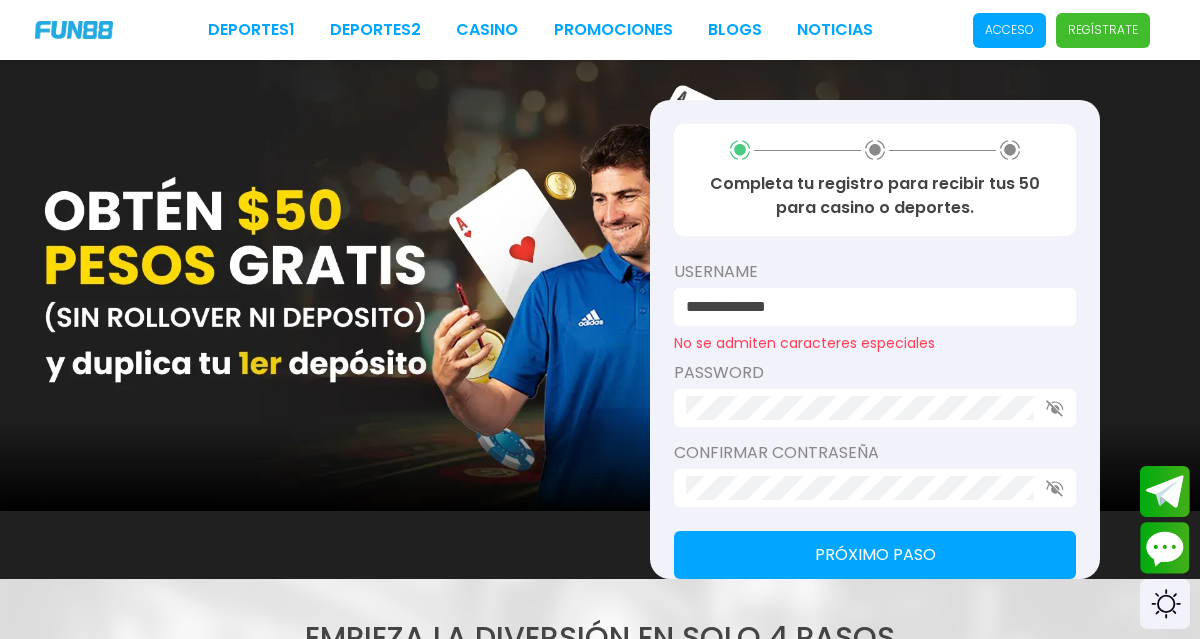click on "password" at bounding box center [875, 394] 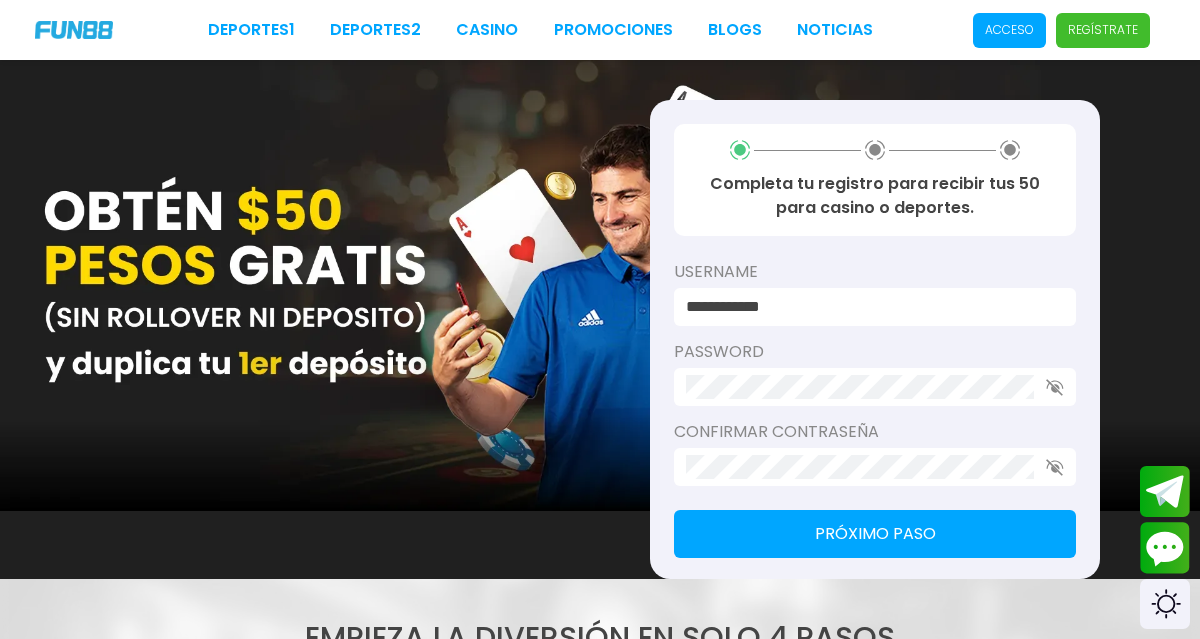 type on "**********" 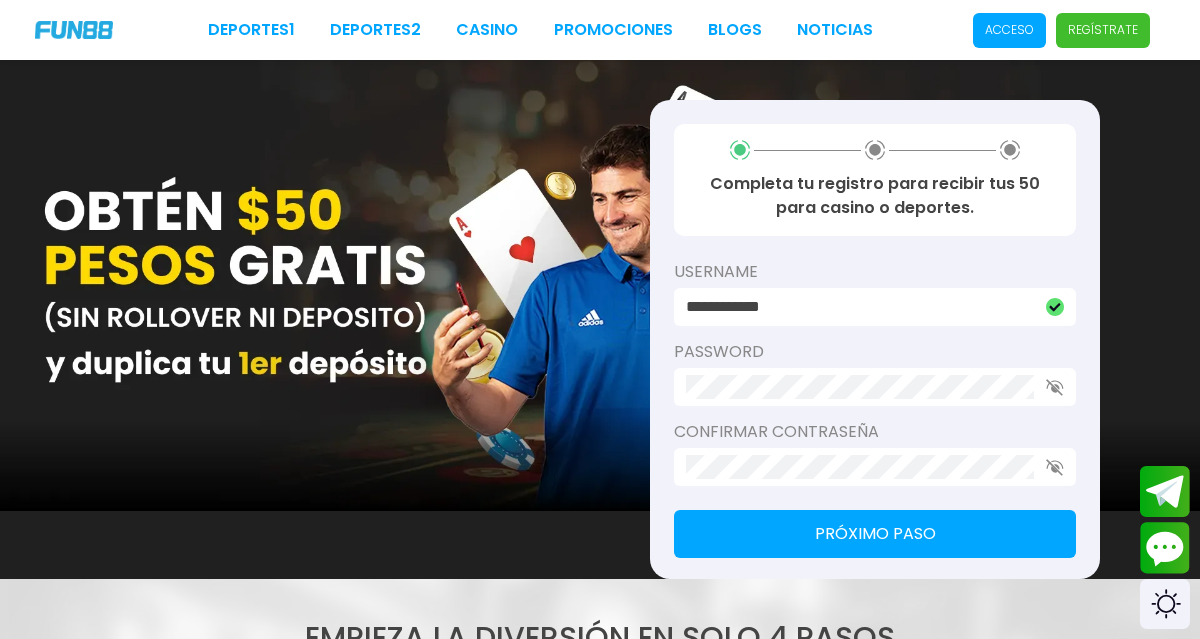 click on "Próximo paso" at bounding box center [875, 534] 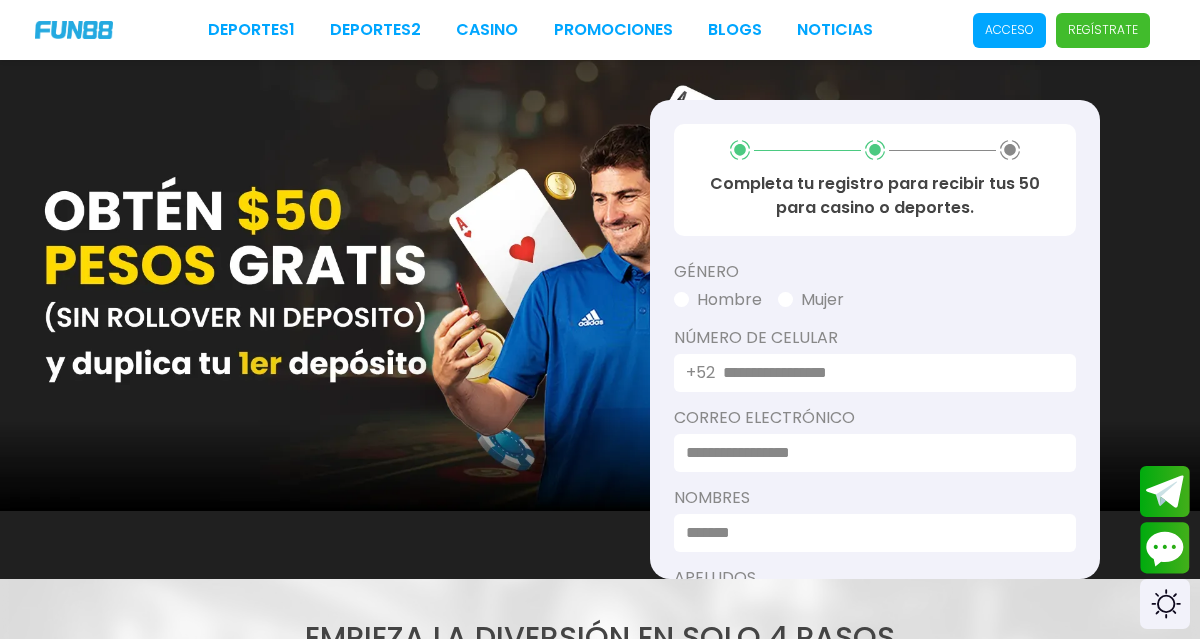 click on "Hombre" at bounding box center [718, 300] 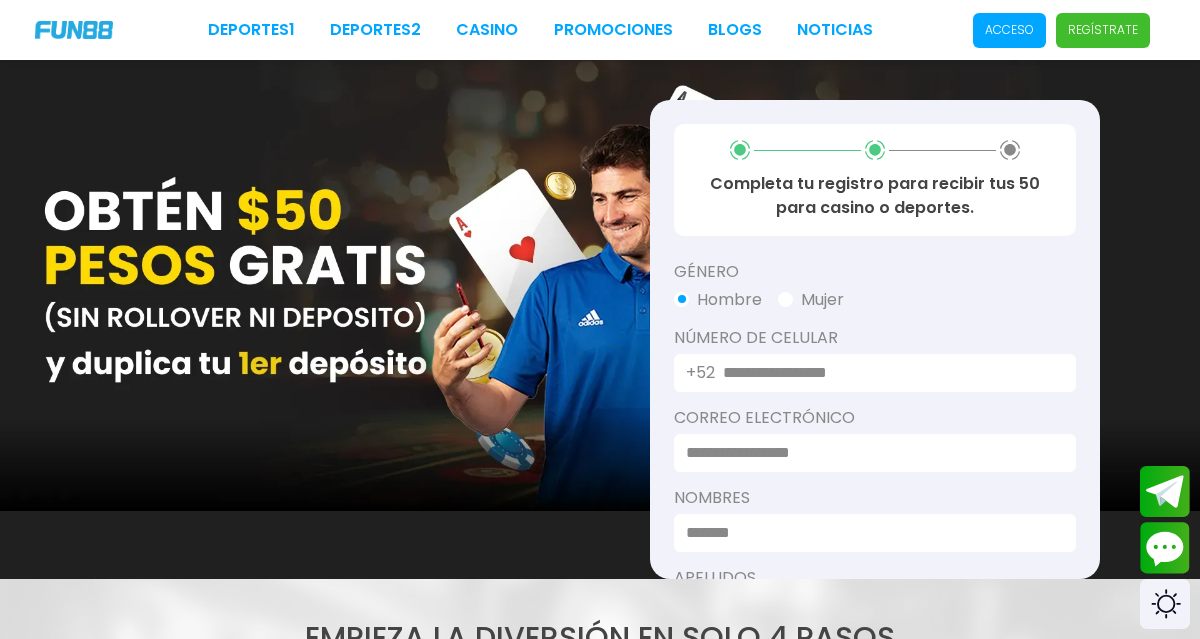 click at bounding box center (887, 373) 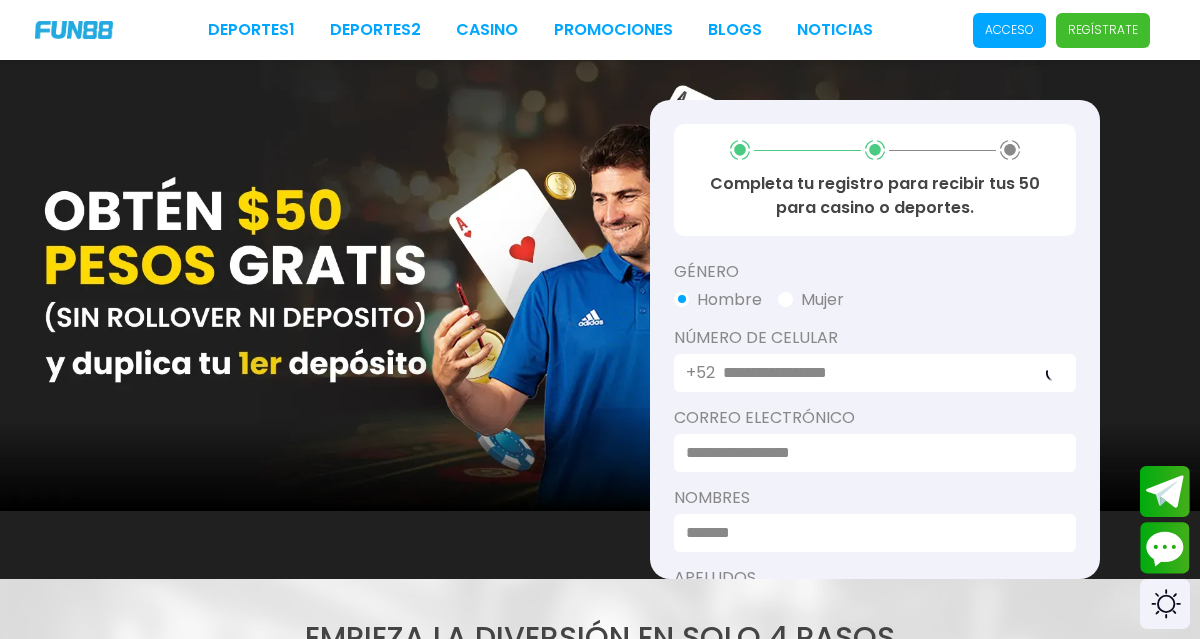 click at bounding box center [869, 453] 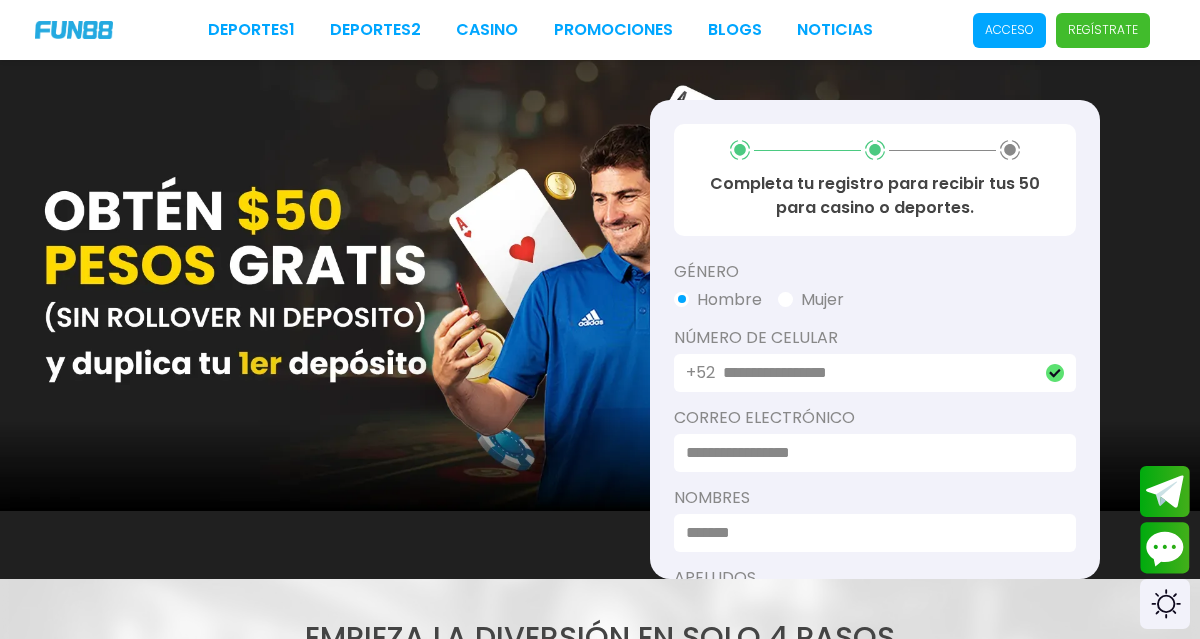 click at bounding box center (869, 453) 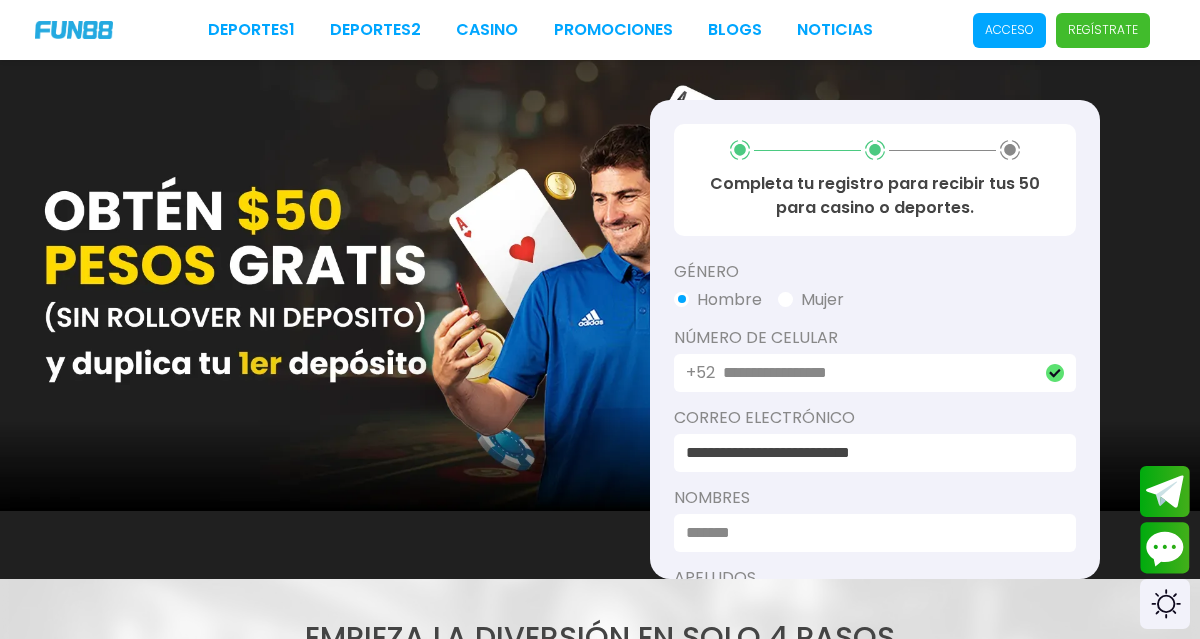 type on "**********" 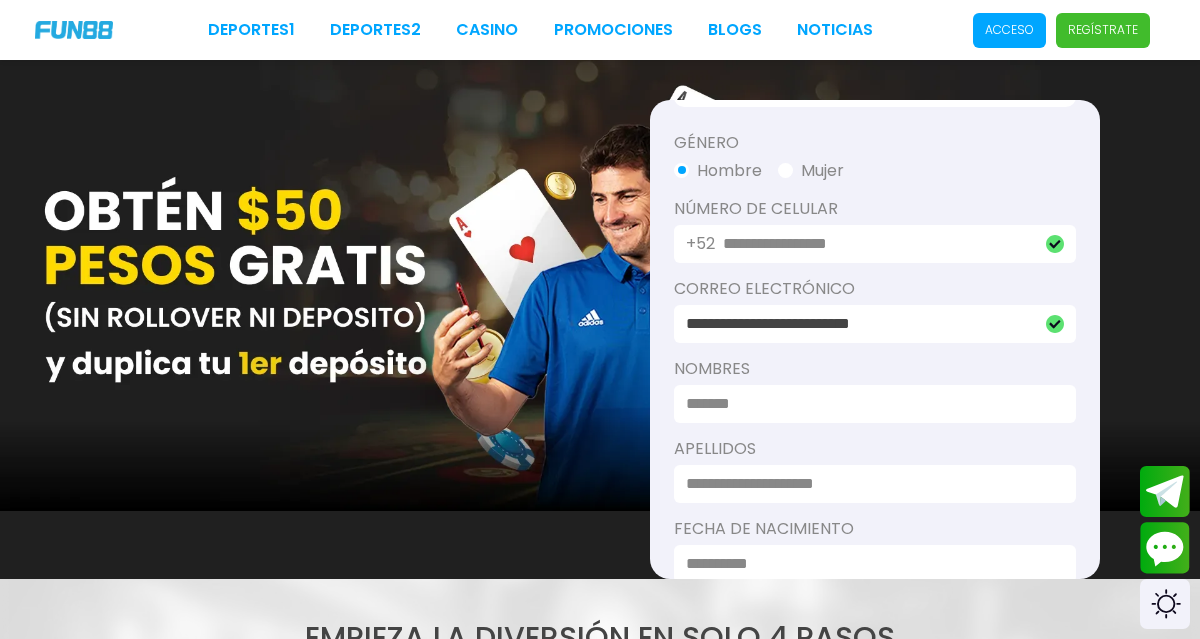 scroll, scrollTop: 143, scrollLeft: 0, axis: vertical 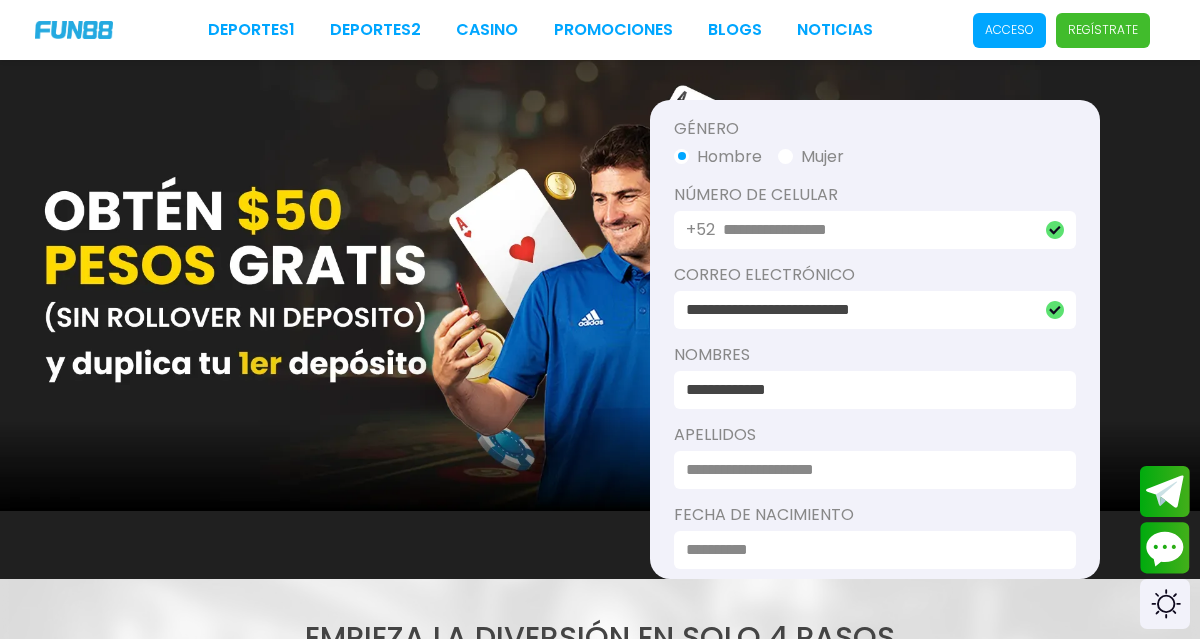 type on "**********" 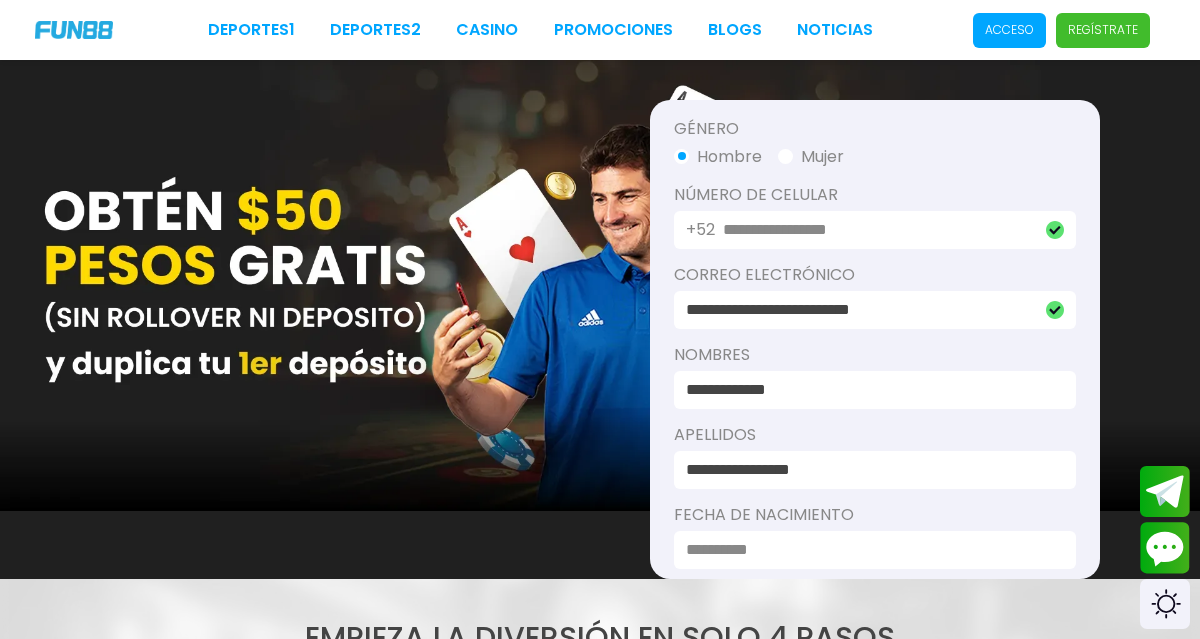 type on "**********" 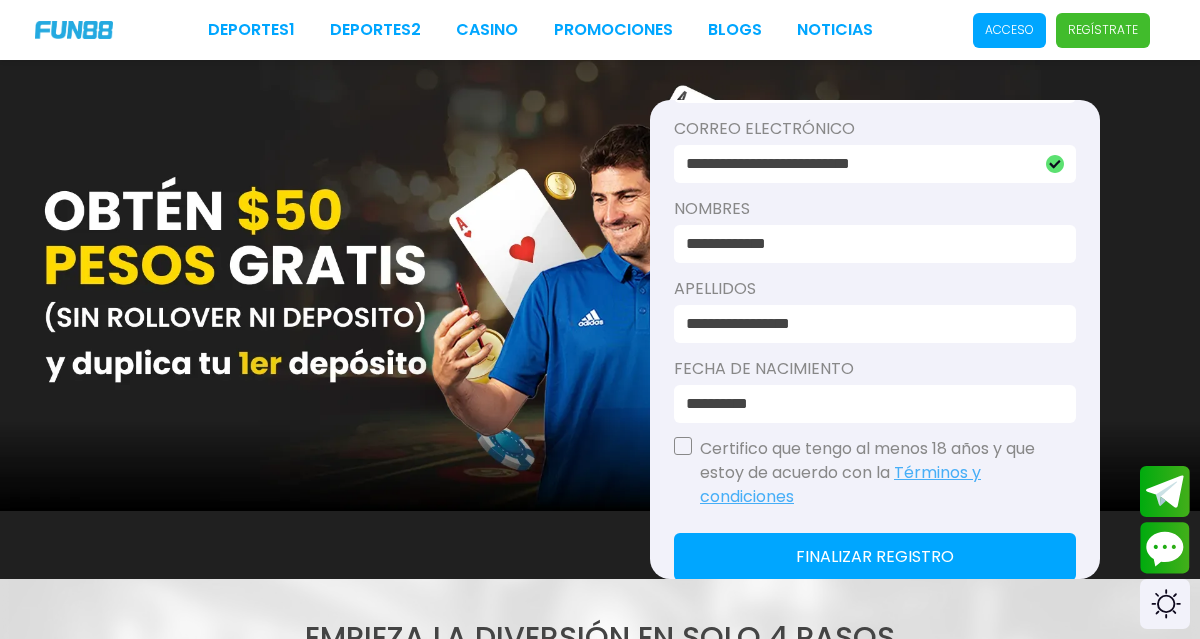 scroll, scrollTop: 293, scrollLeft: 0, axis: vertical 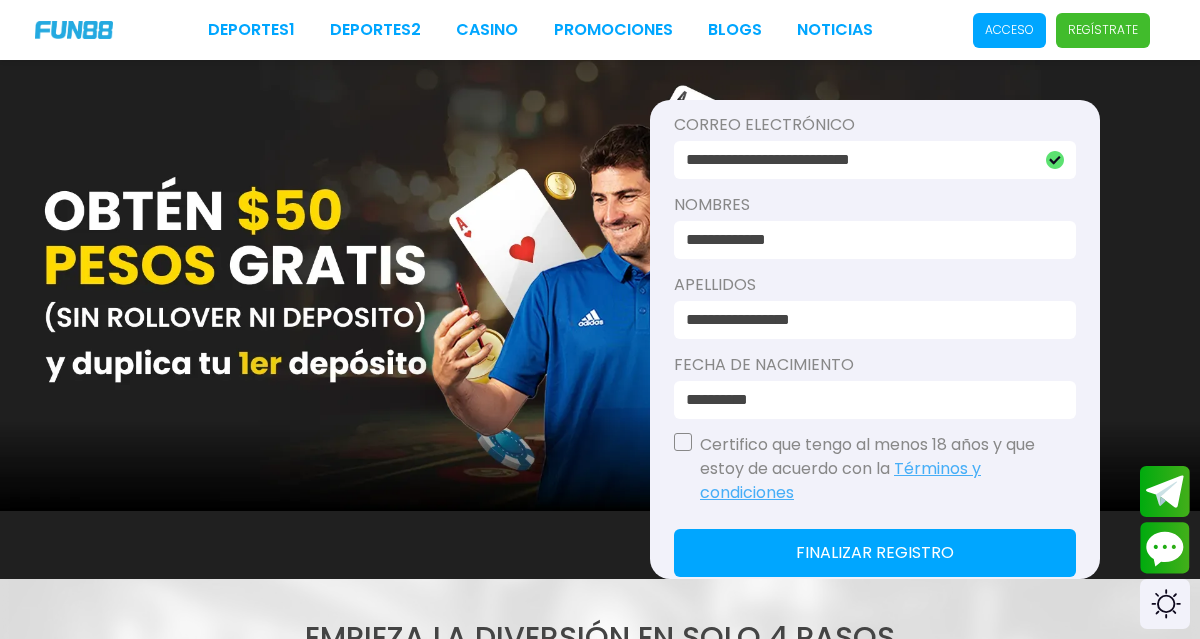 type on "**********" 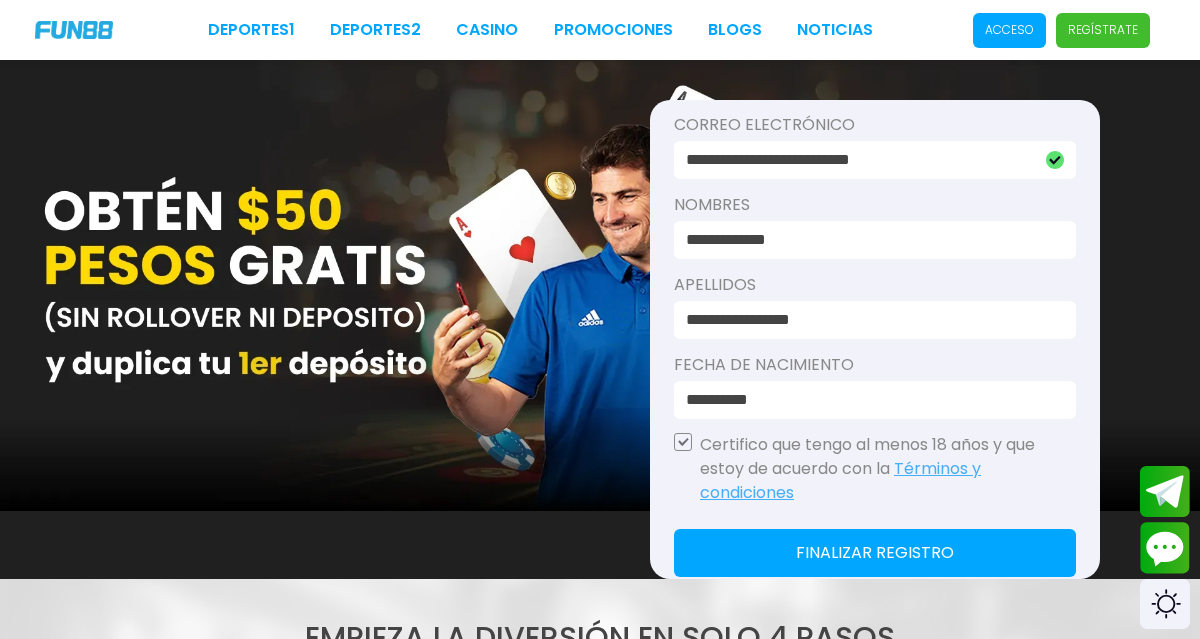 click on "Finalizar registro" 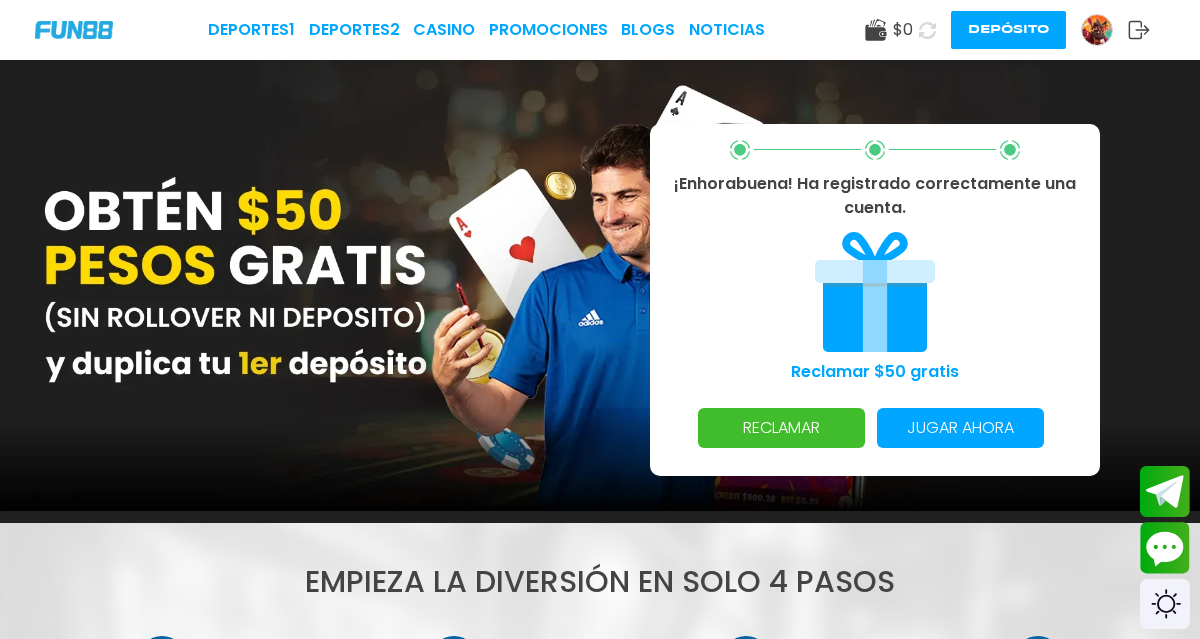 click on "RECLAMAR" at bounding box center [781, 428] 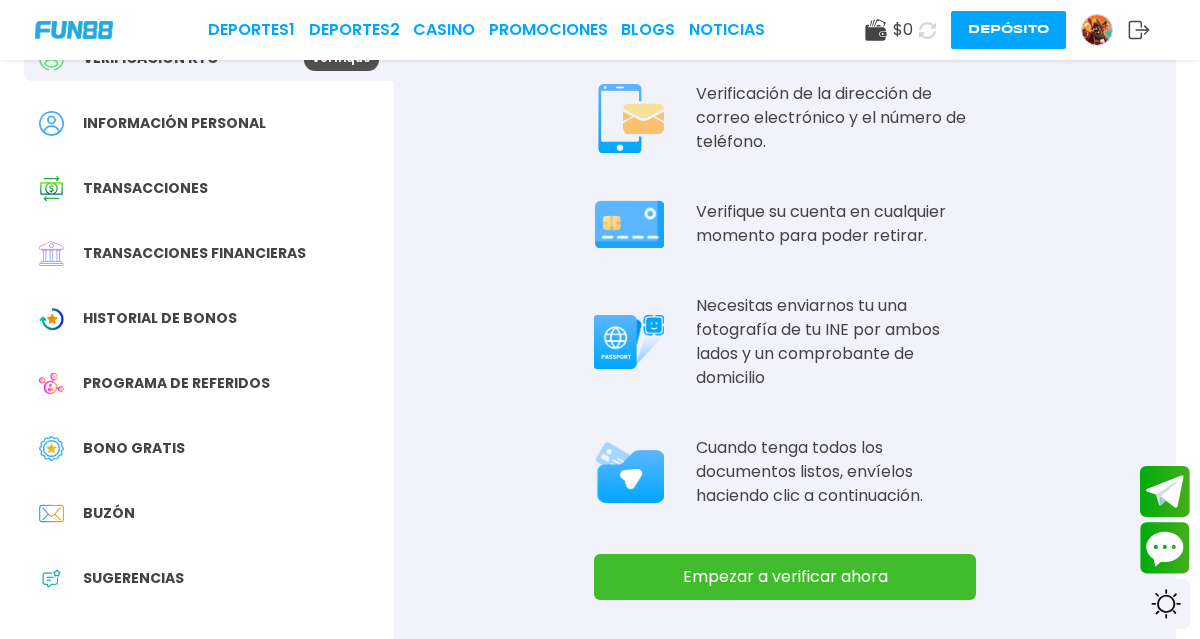 scroll, scrollTop: 134, scrollLeft: 0, axis: vertical 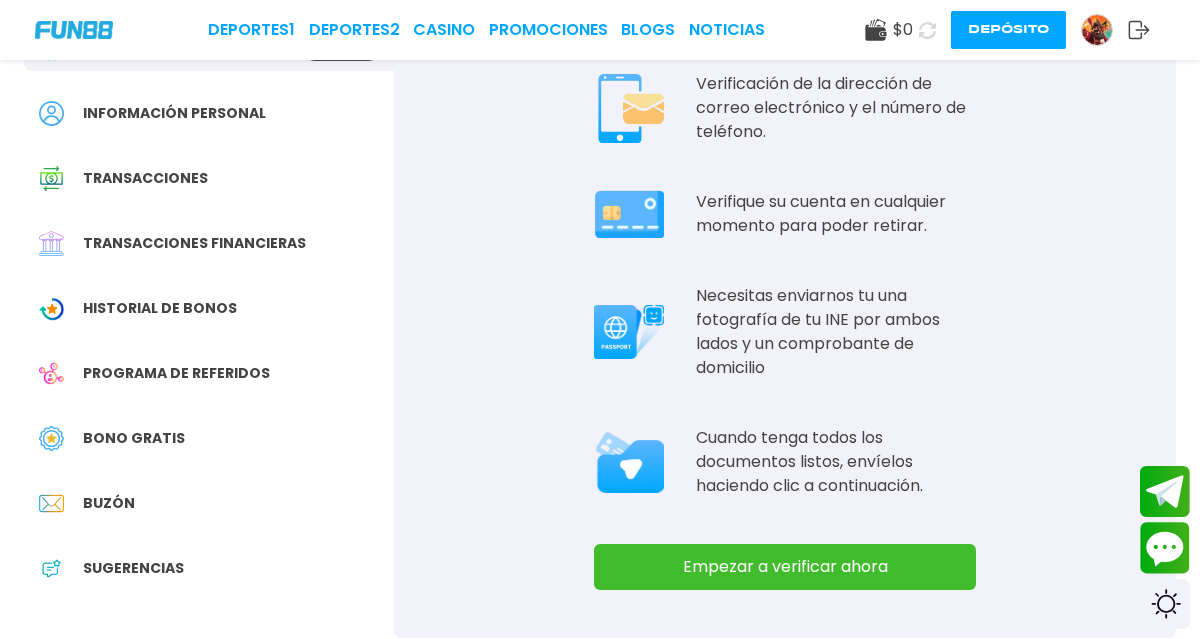 click on "Empezar a verificar ahora" at bounding box center (785, 567) 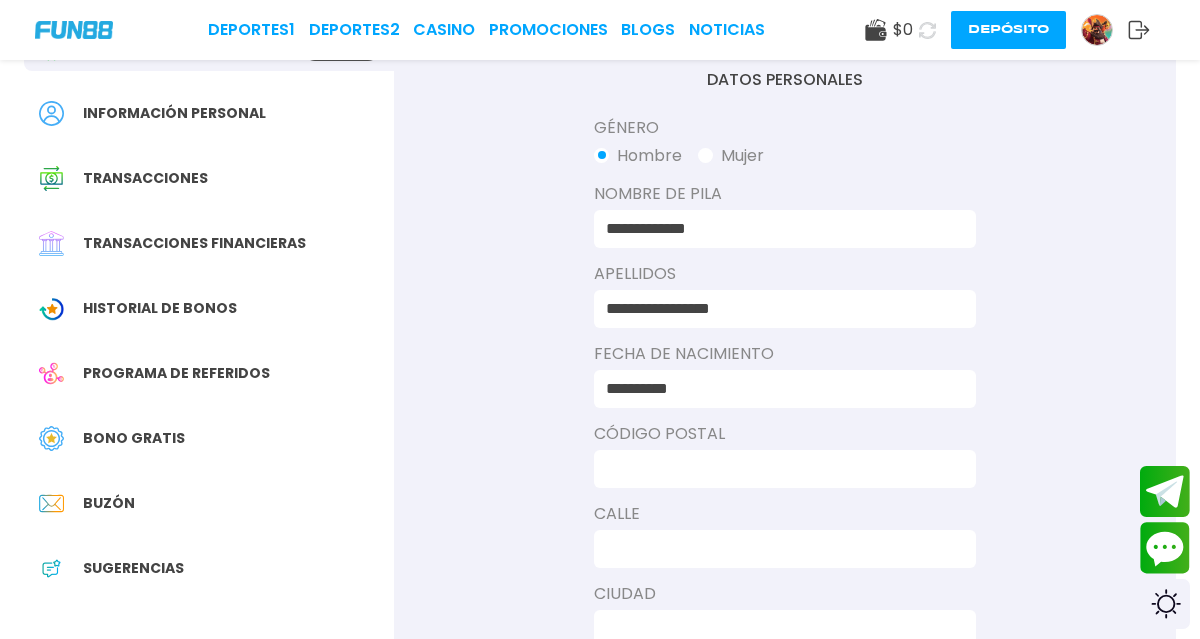 scroll, scrollTop: 0, scrollLeft: 0, axis: both 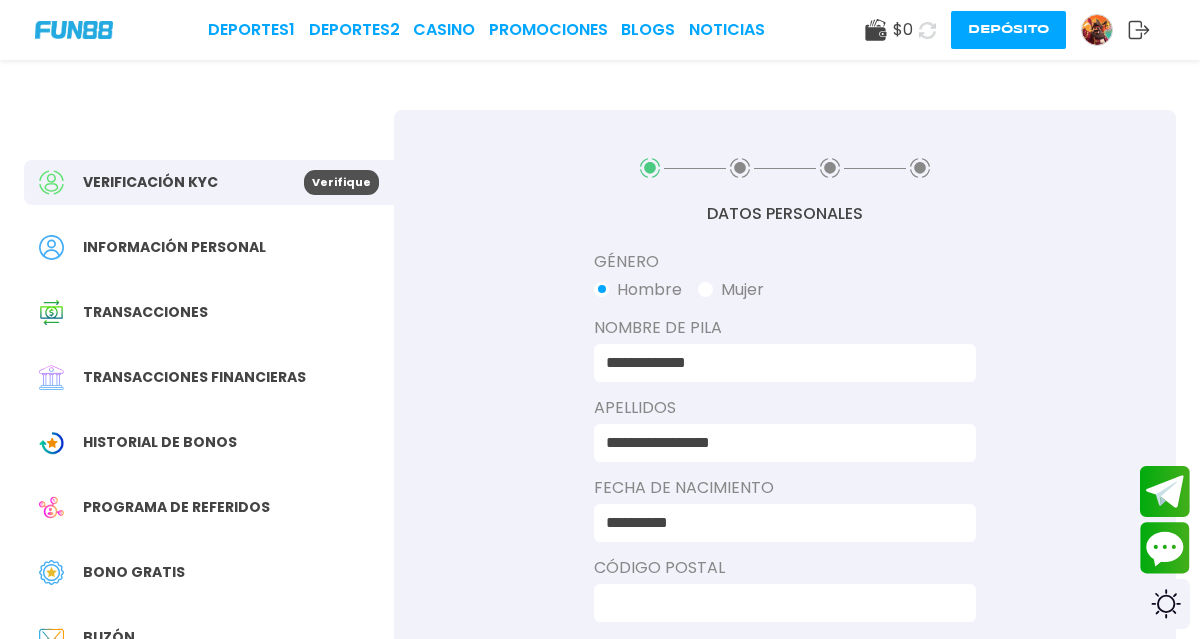 click at bounding box center [779, 603] 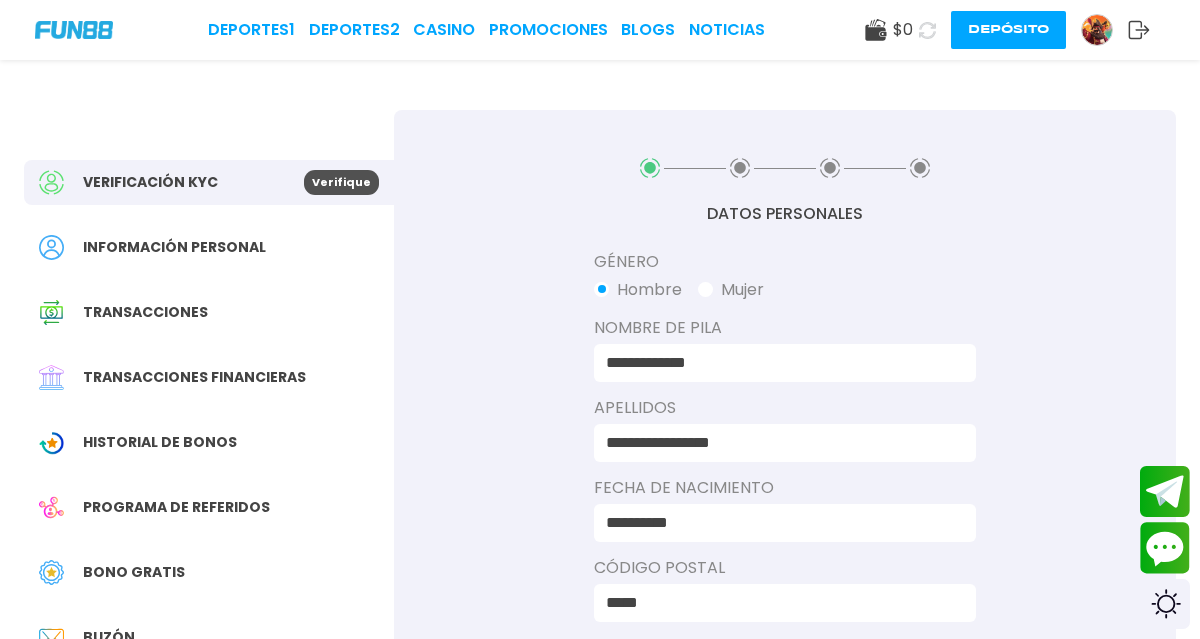 type on "*******" 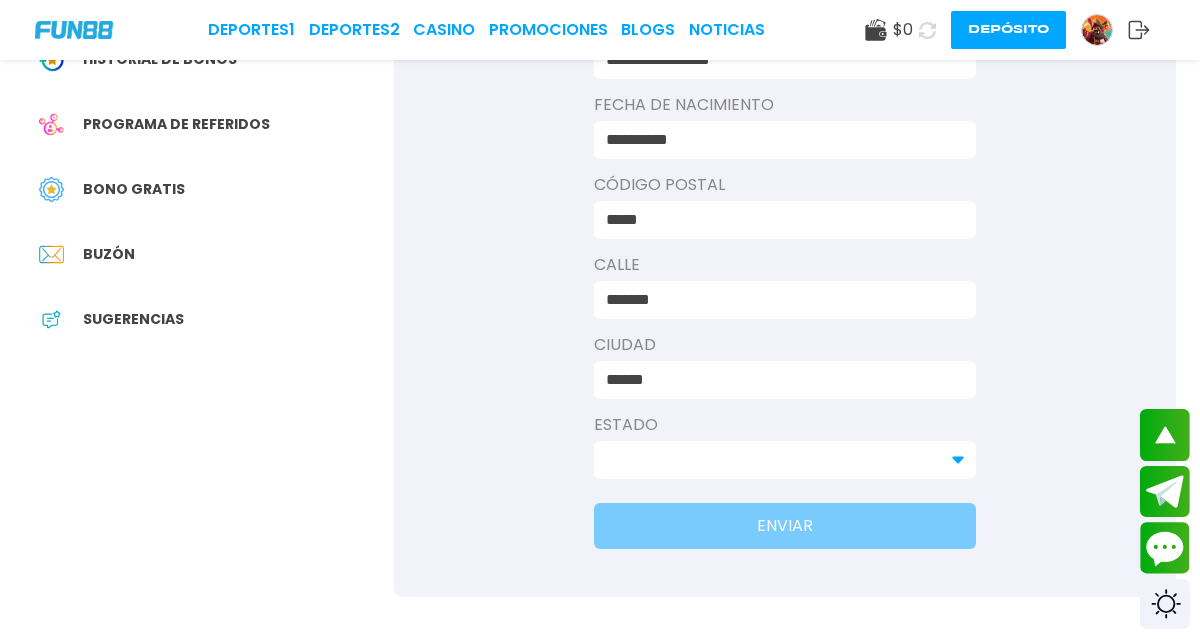 scroll, scrollTop: 385, scrollLeft: 0, axis: vertical 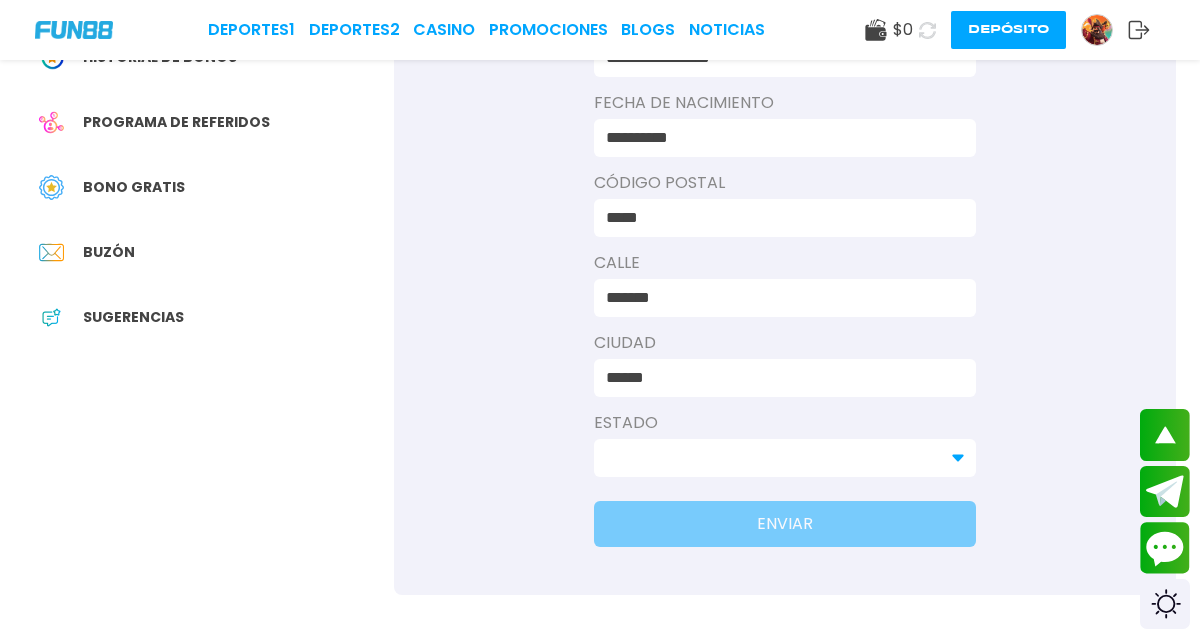 click at bounding box center (773, 458) 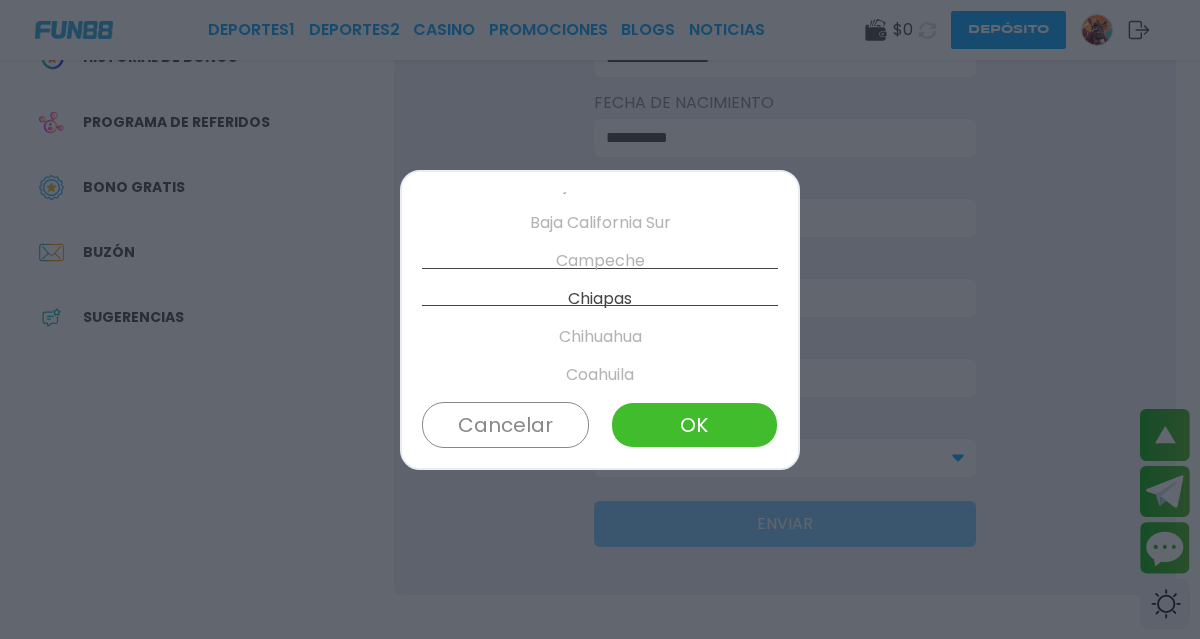scroll, scrollTop: 190, scrollLeft: 0, axis: vertical 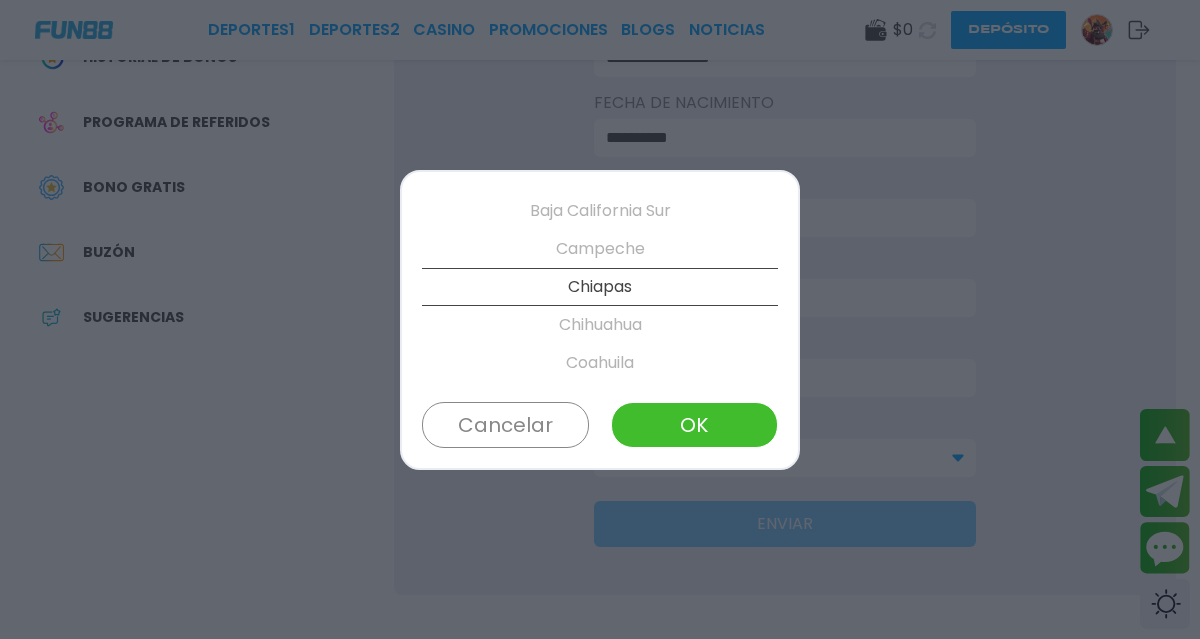 click on "Chihuahua" at bounding box center (600, 325) 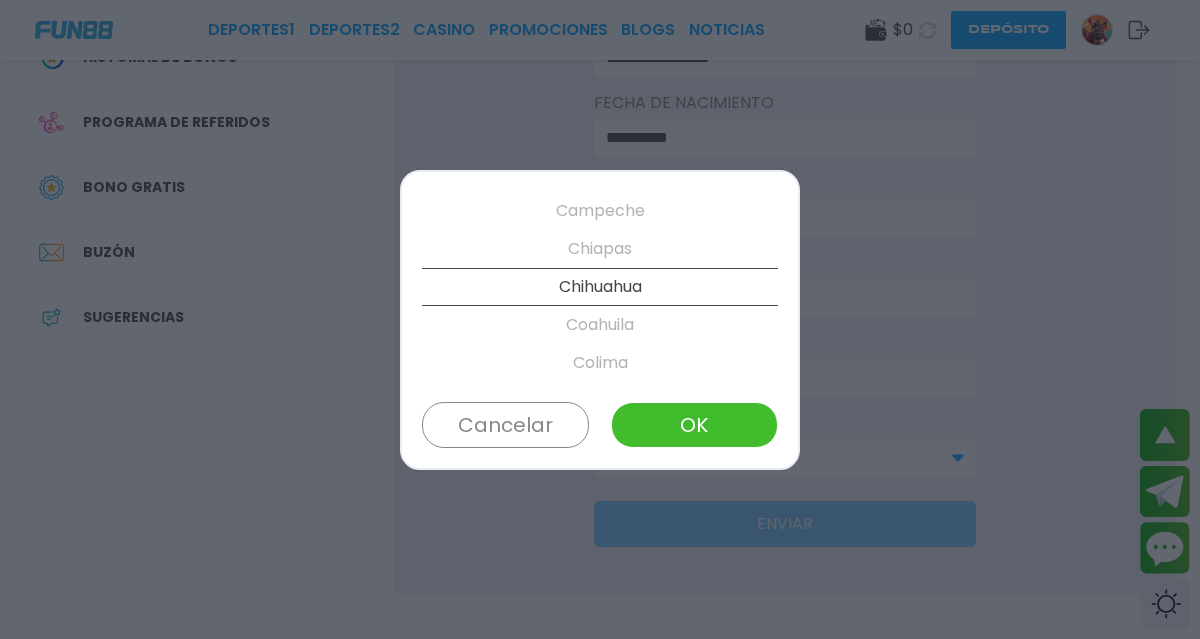 click on "OK" at bounding box center (694, 425) 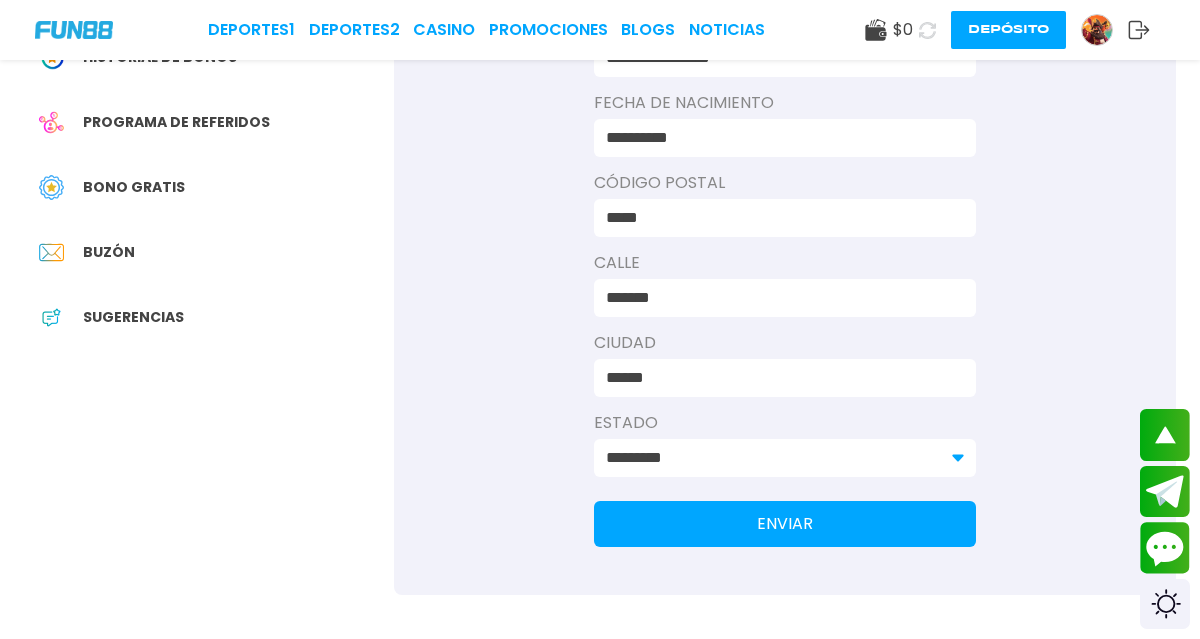 click on "ENVIAR" at bounding box center (785, 524) 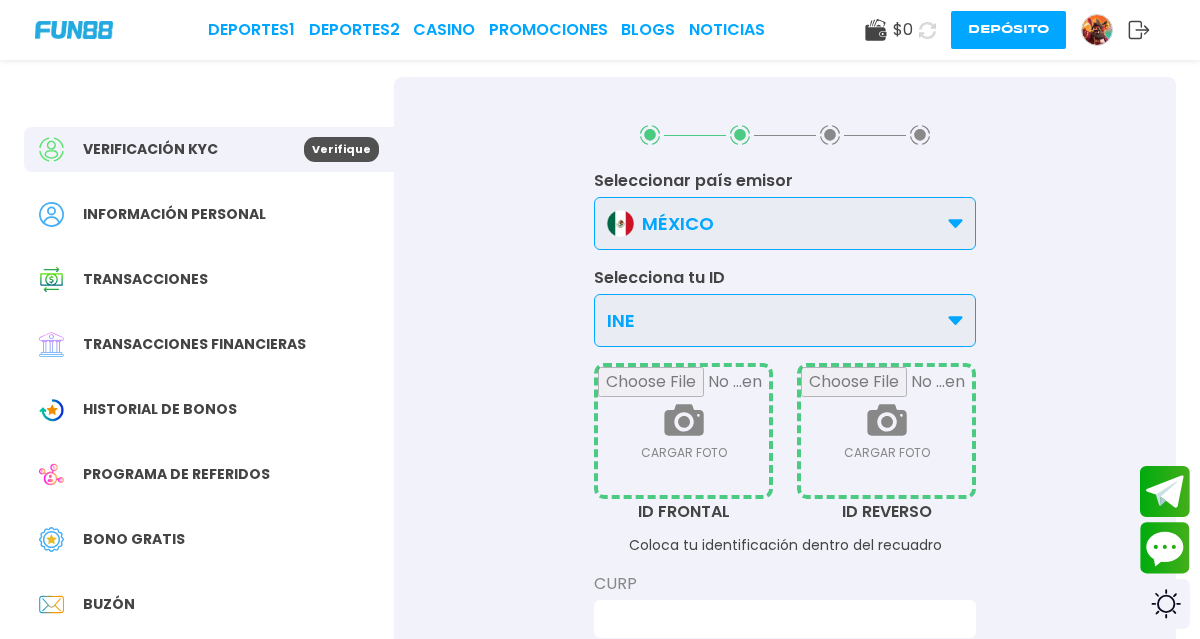 scroll, scrollTop: 41, scrollLeft: 0, axis: vertical 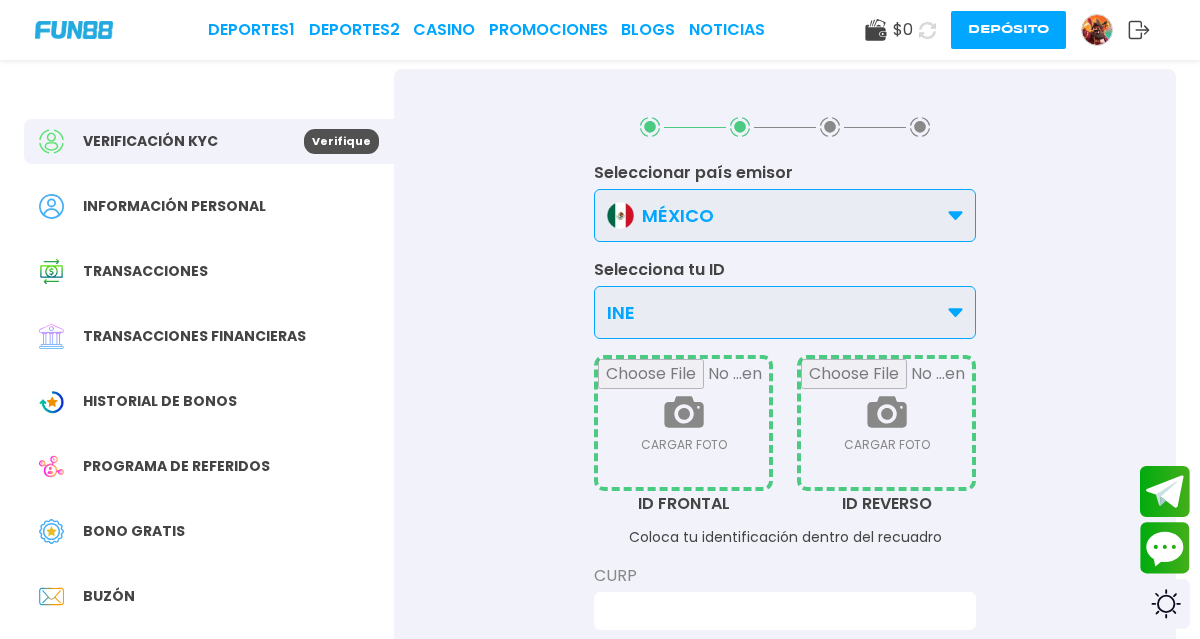click on "INE" at bounding box center [785, 312] 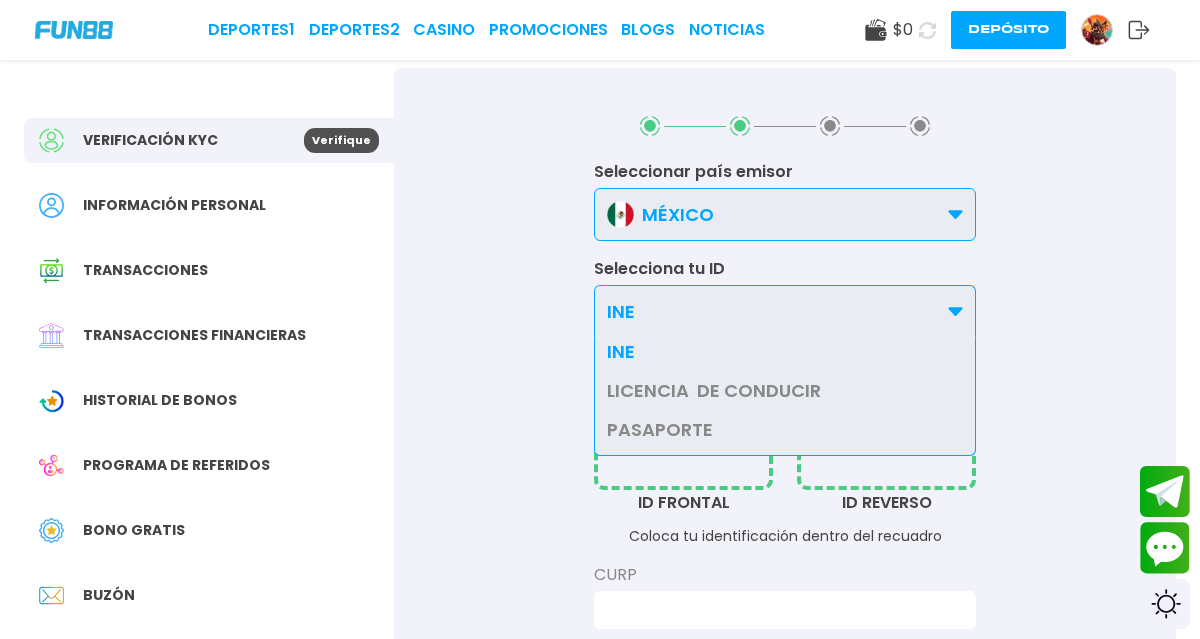 scroll, scrollTop: 46, scrollLeft: 0, axis: vertical 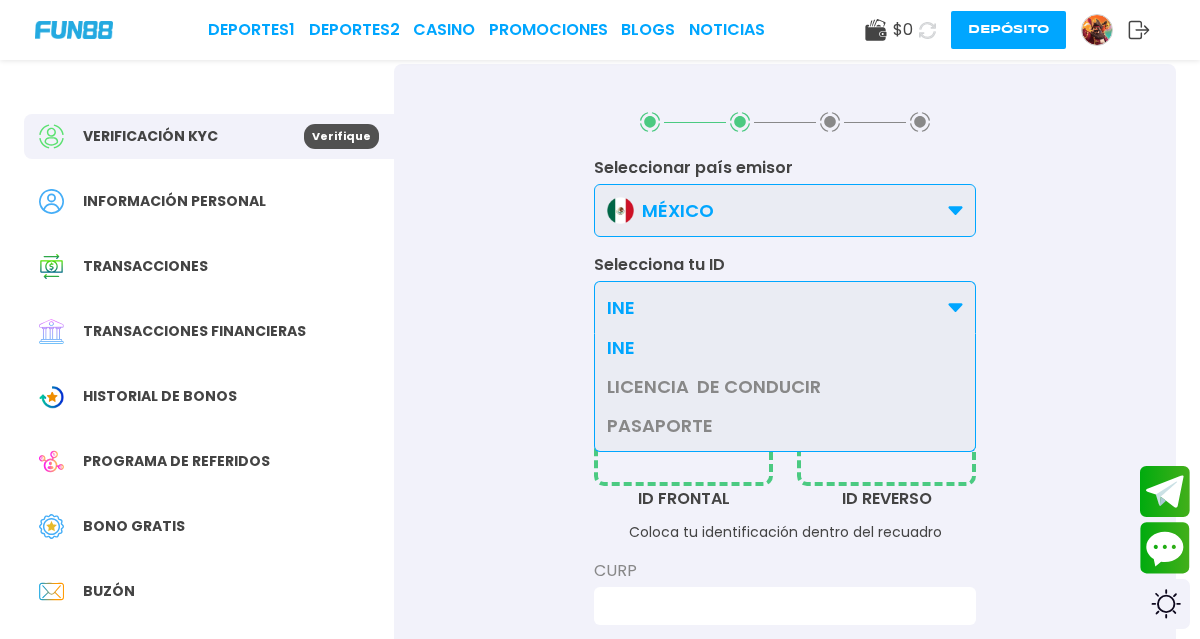 click on "INE" at bounding box center (785, 307) 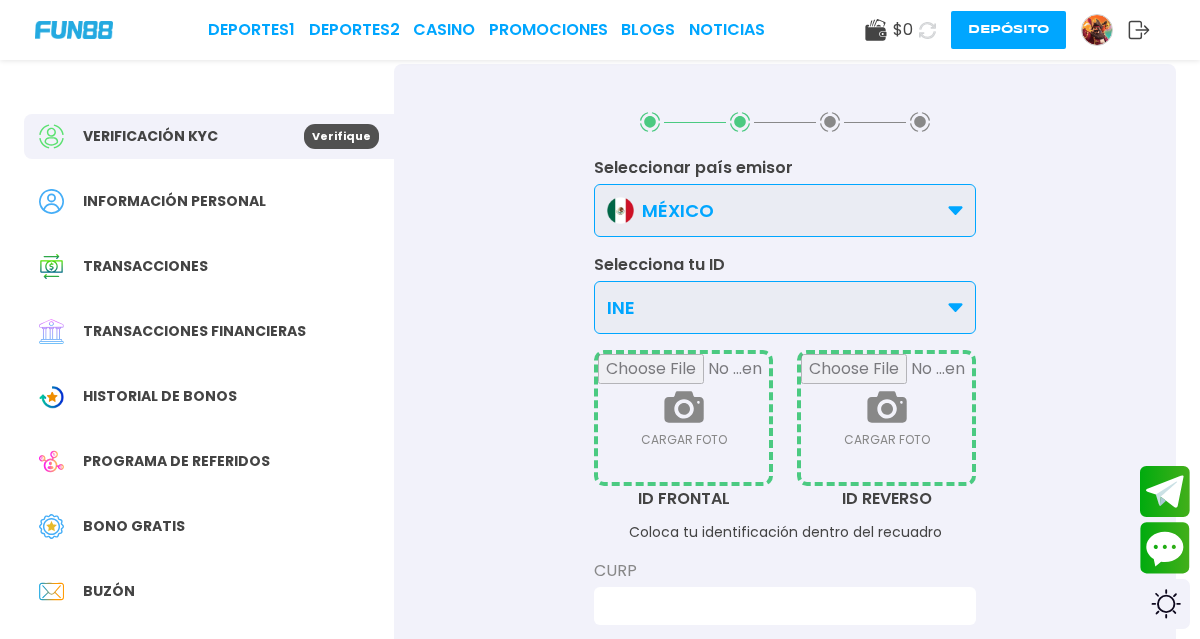 click at bounding box center (683, 418) 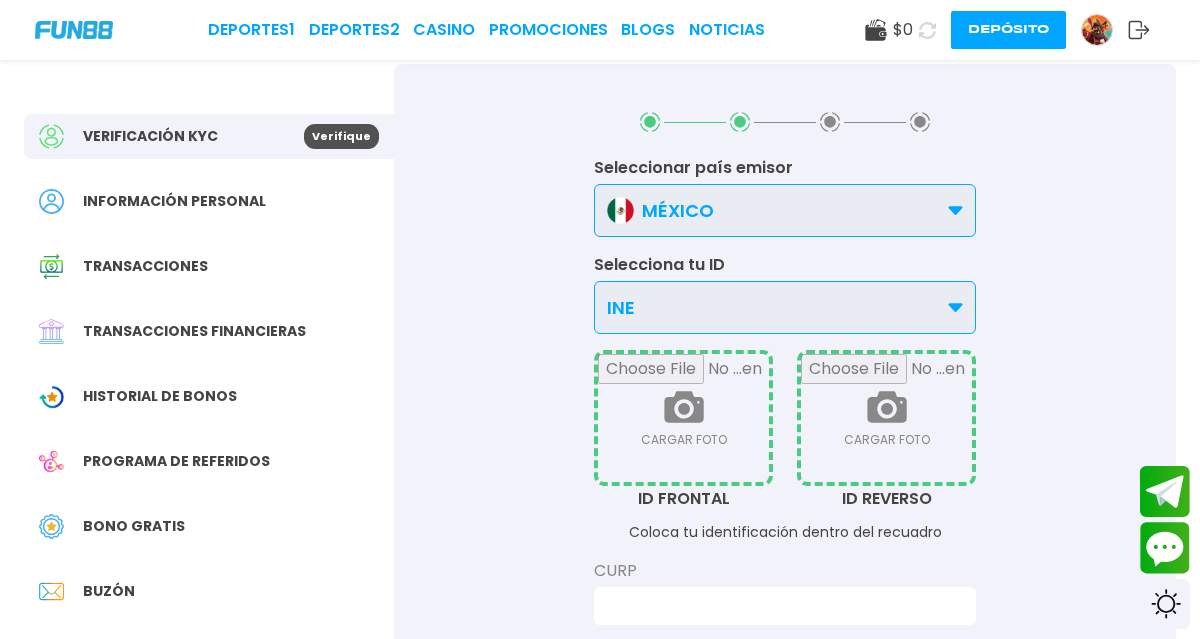 click on "Información personal" at bounding box center (174, 201) 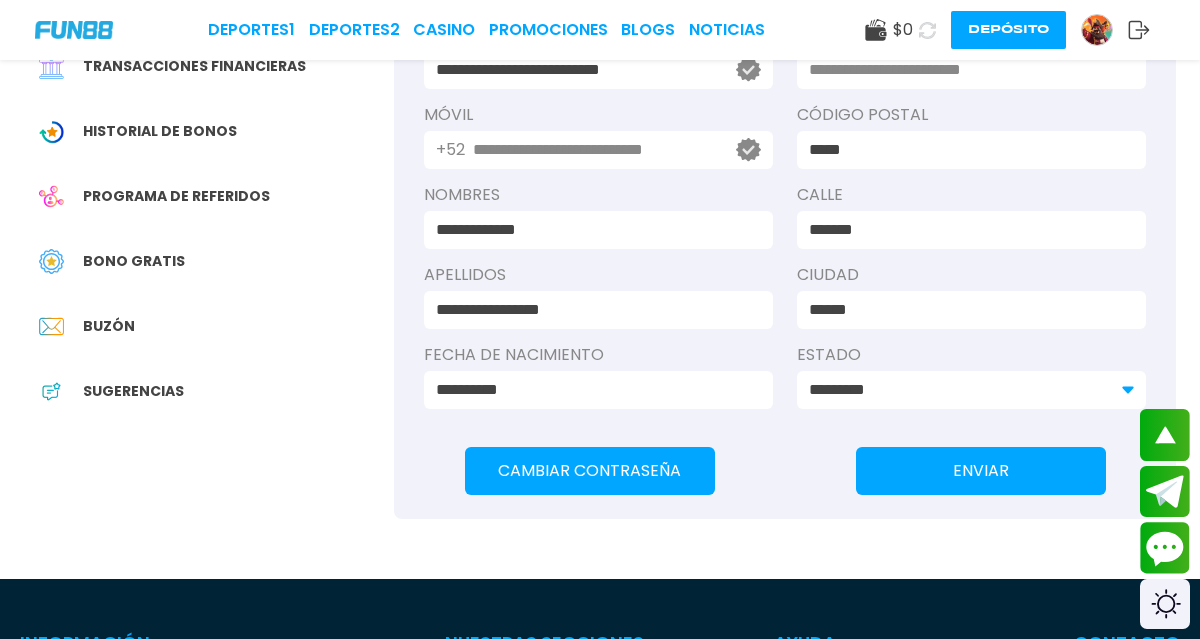 scroll, scrollTop: 313, scrollLeft: 0, axis: vertical 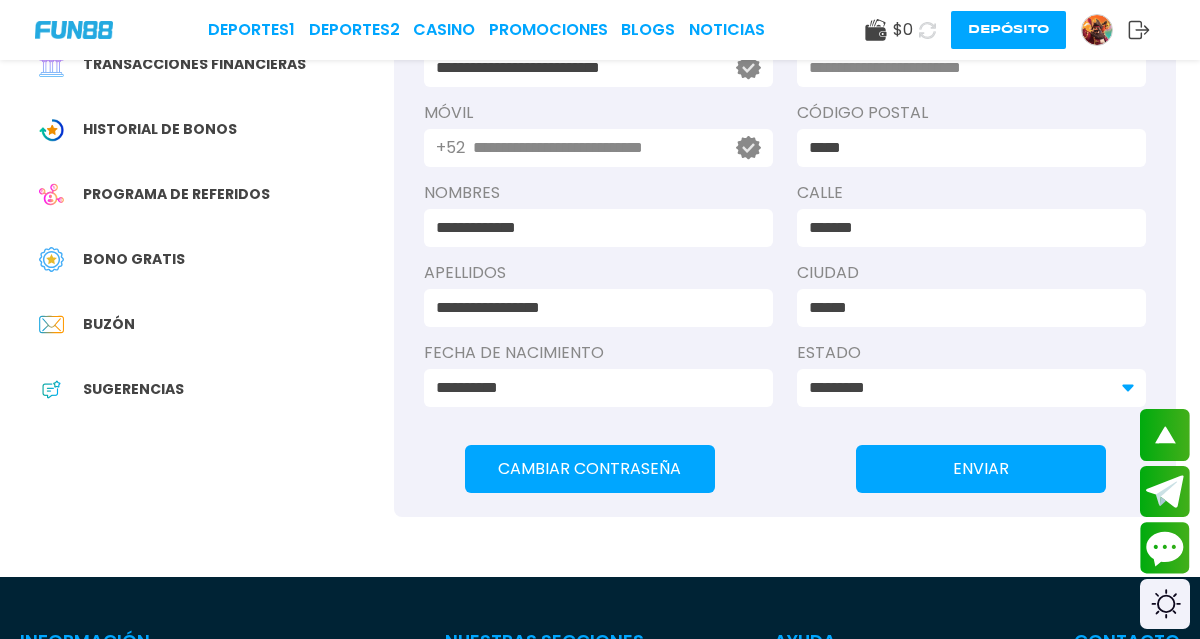 click on "Bono Gratis" at bounding box center (134, 259) 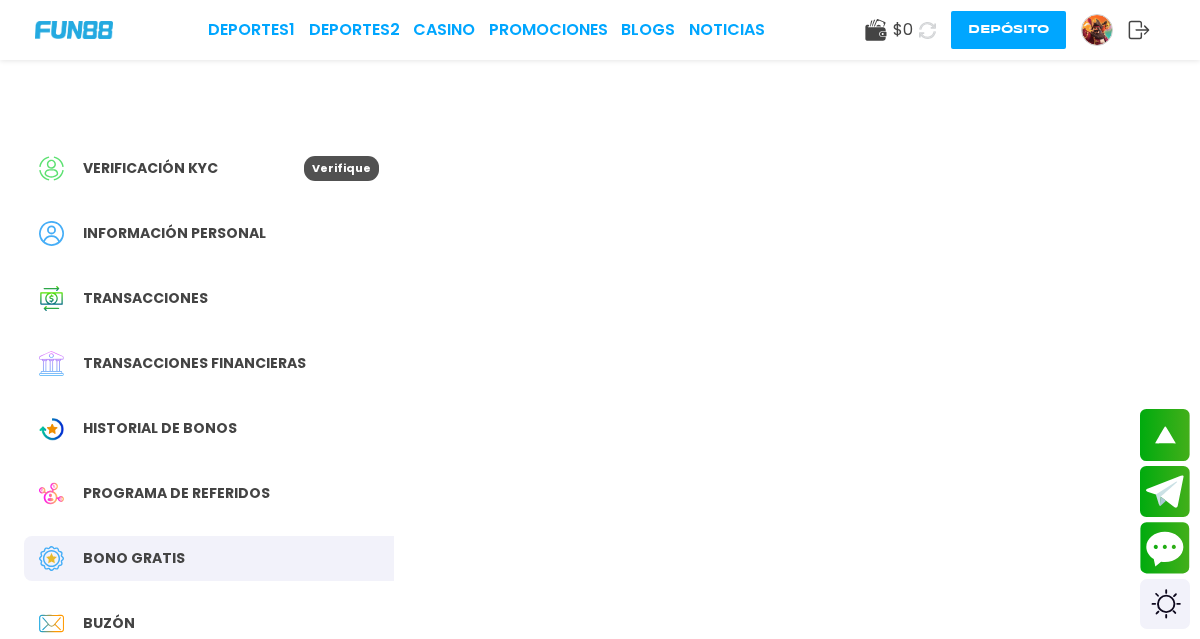 scroll, scrollTop: 0, scrollLeft: 0, axis: both 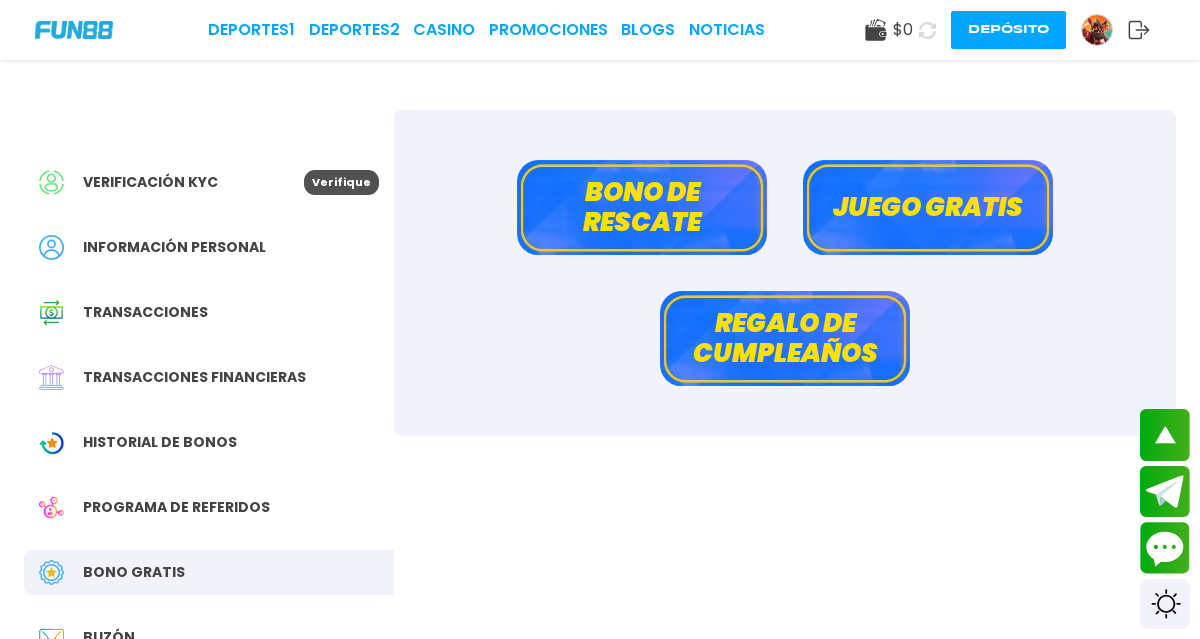click on "Bono de rescate" at bounding box center (642, 207) 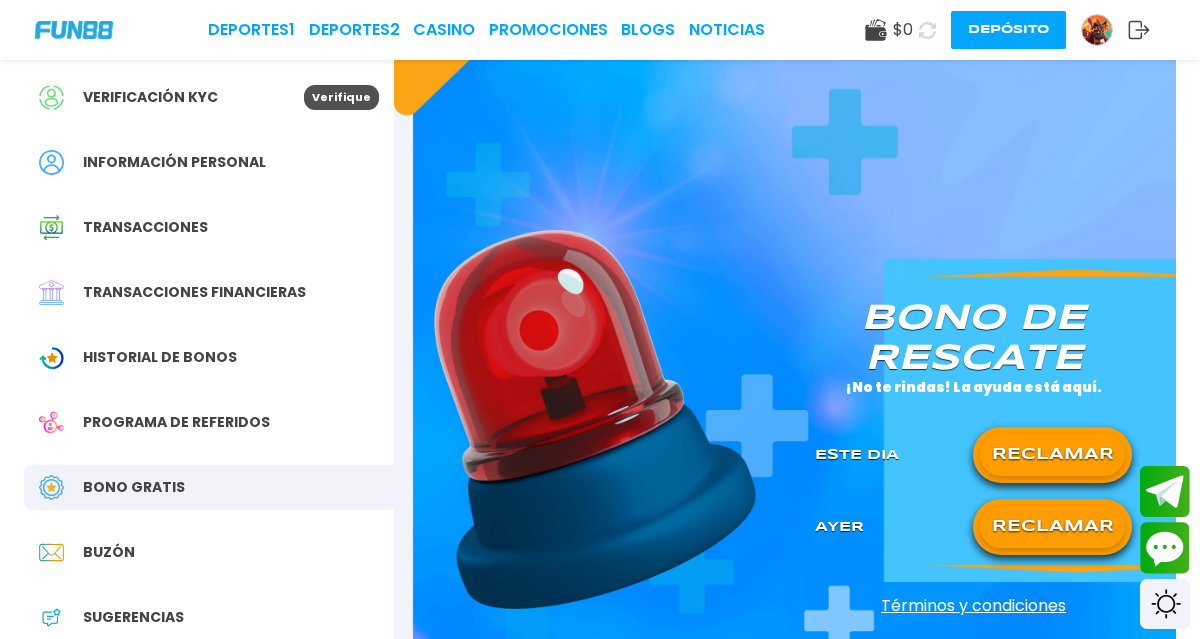 scroll, scrollTop: 142, scrollLeft: 0, axis: vertical 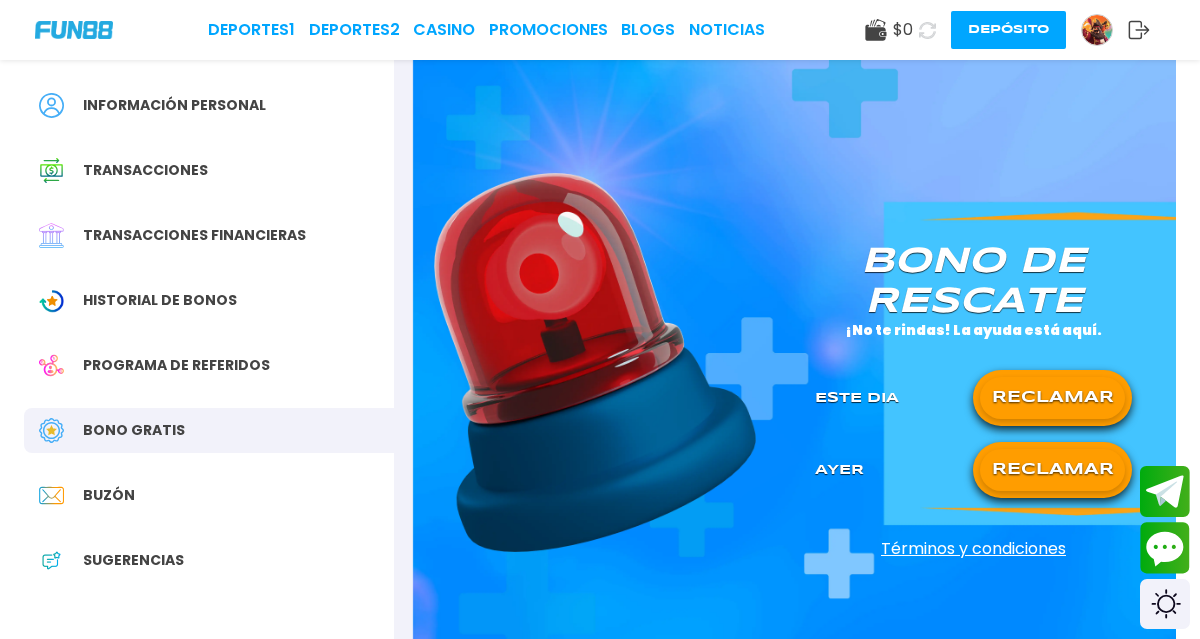 click on "RECLAMAR" at bounding box center [1052, 398] 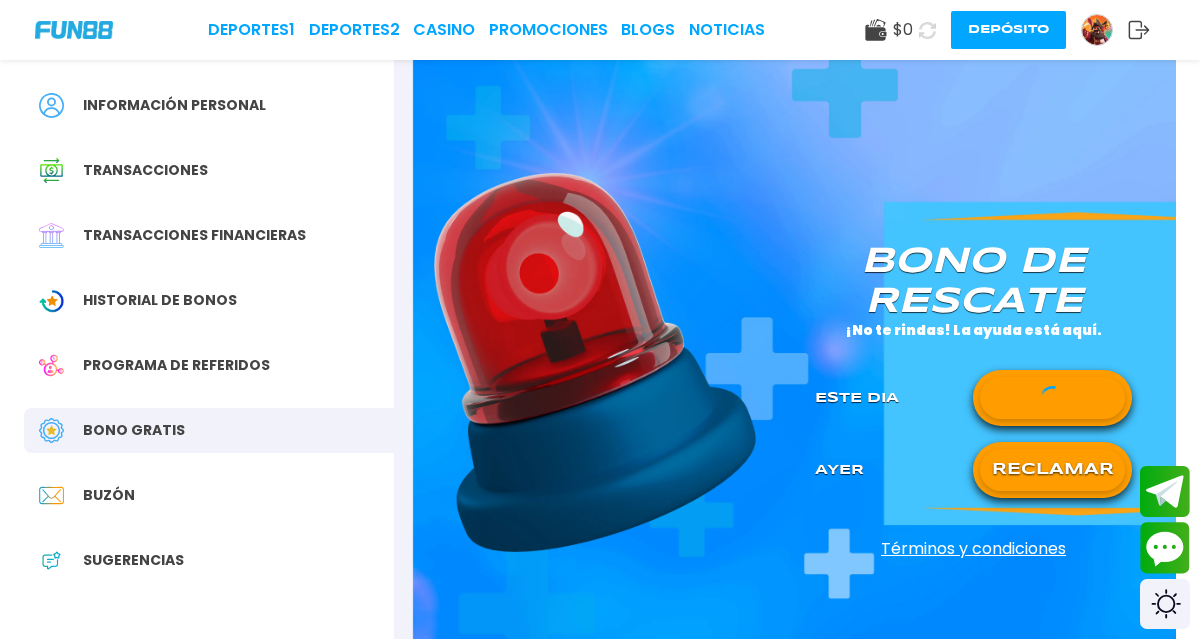 click on "RECLAMAR" at bounding box center (1052, 470) 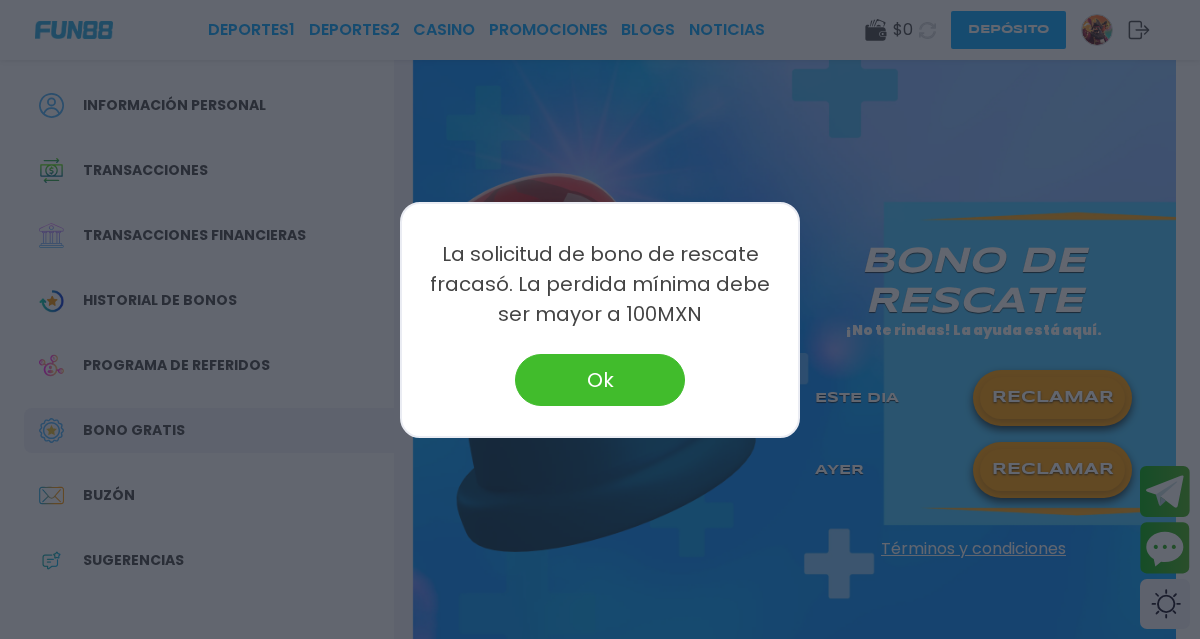 click on "Ok" at bounding box center [600, 380] 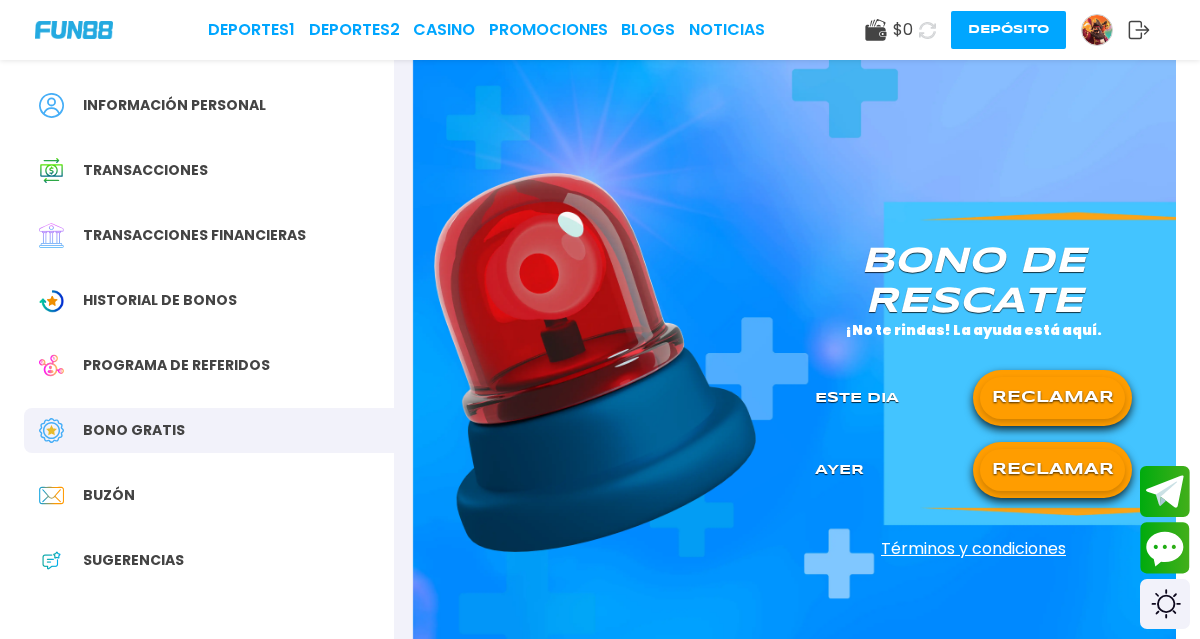 click on "RECLAMAR" at bounding box center [1052, 398] 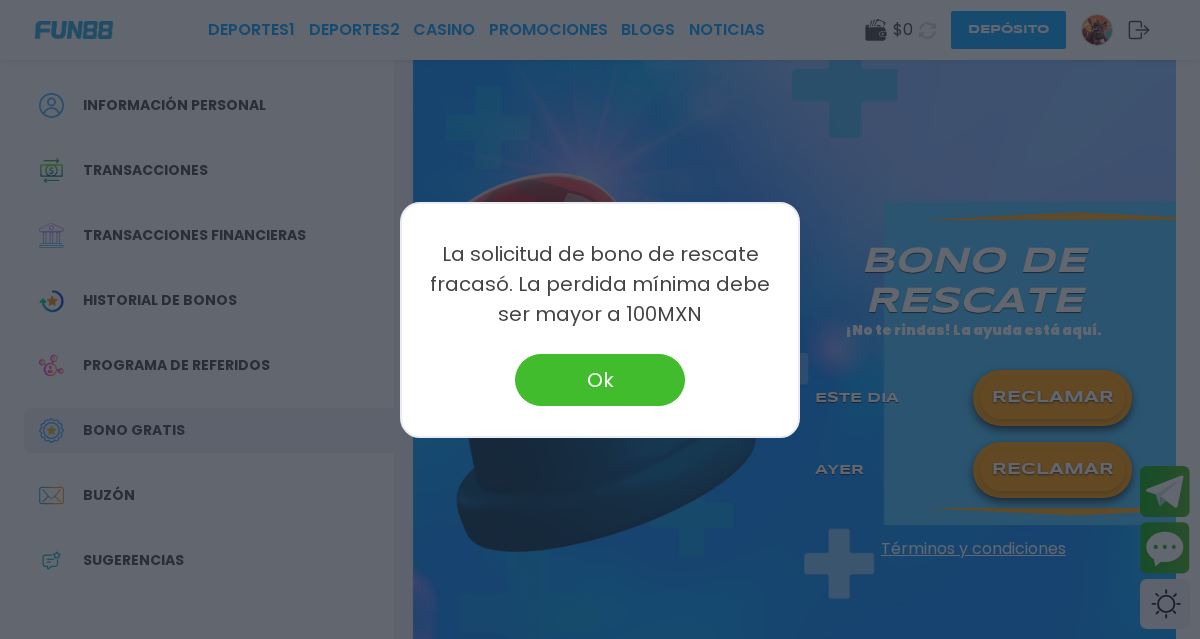 click on "Ok" at bounding box center (600, 380) 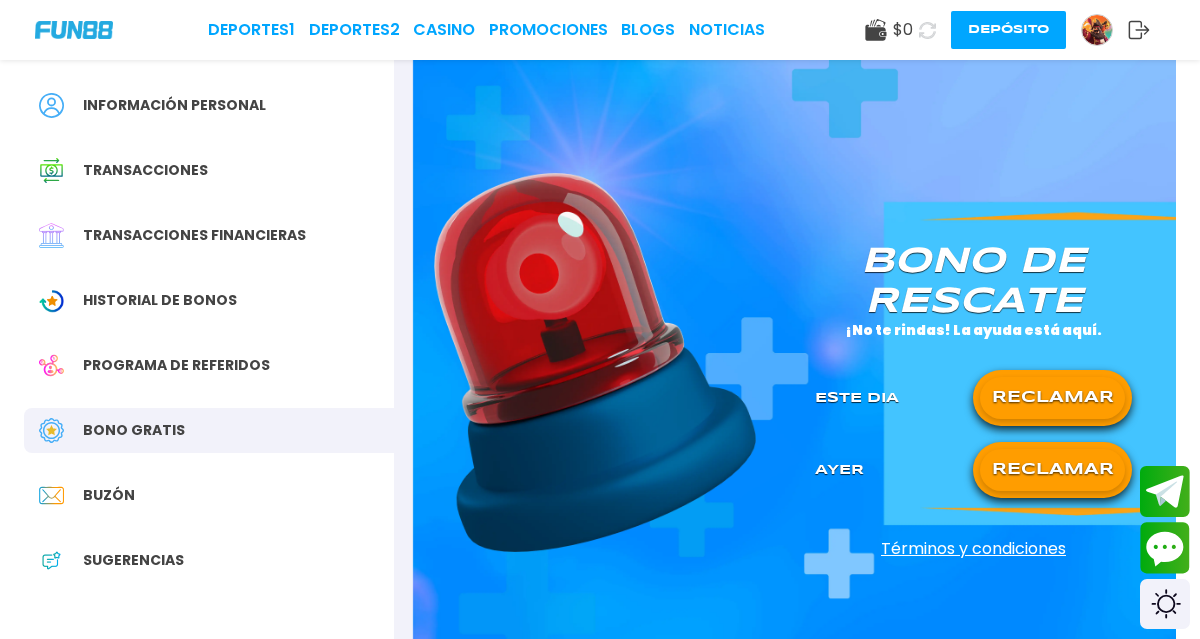 click on "RECLAMAR" at bounding box center (1052, 470) 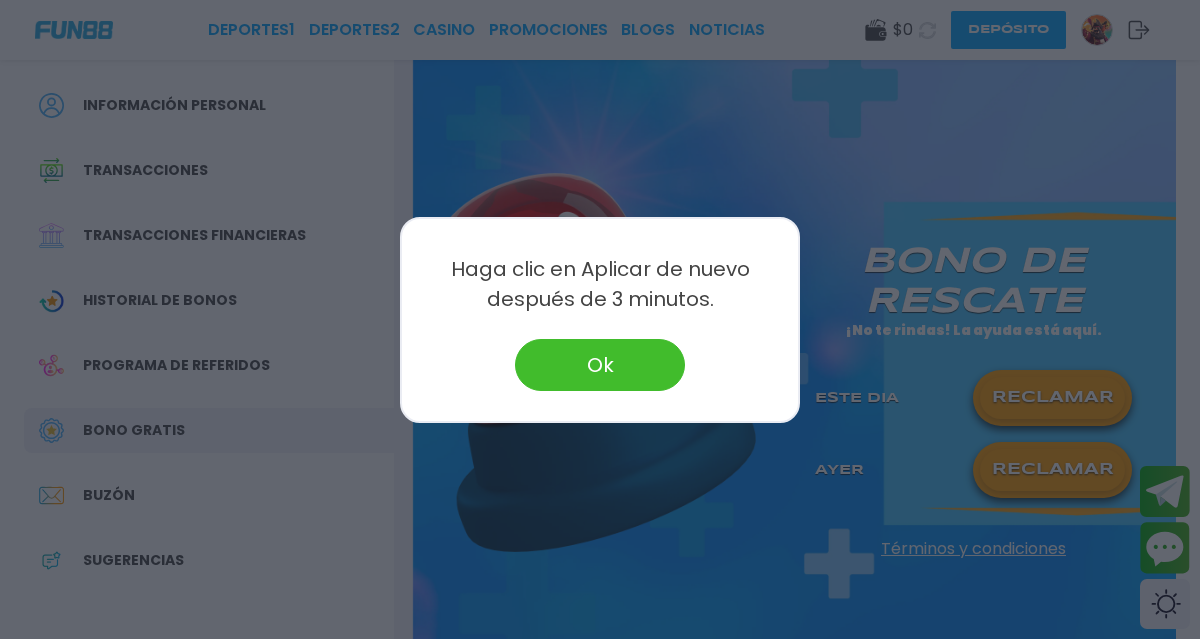 click on "Ok" at bounding box center (600, 365) 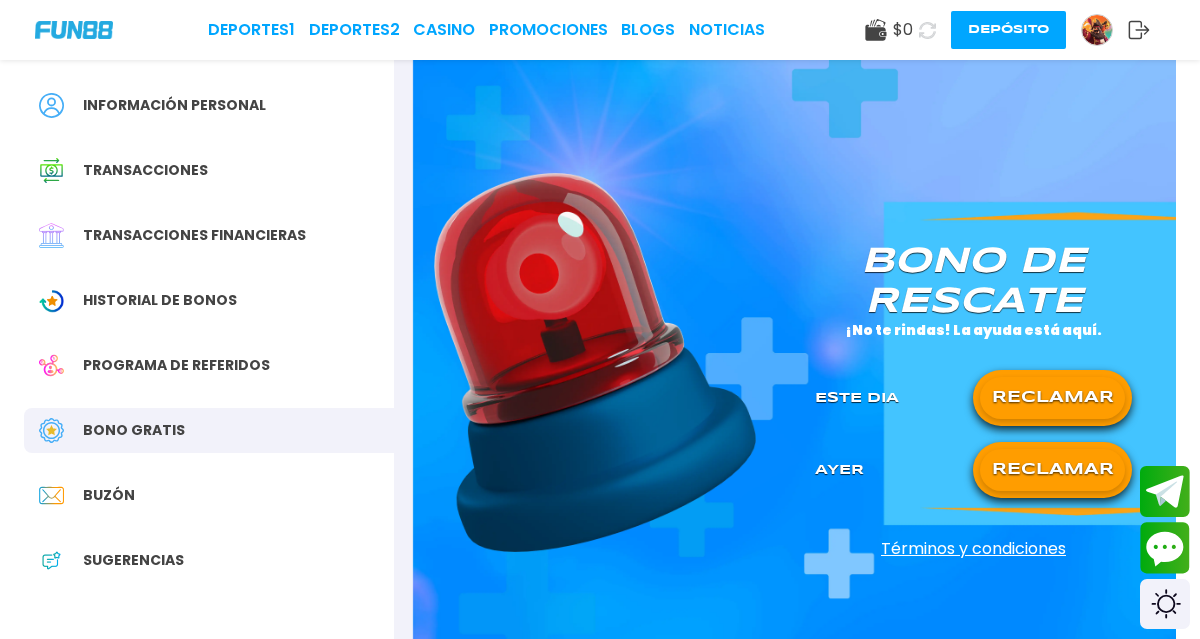 click on "Historial de Bonos" at bounding box center [160, 300] 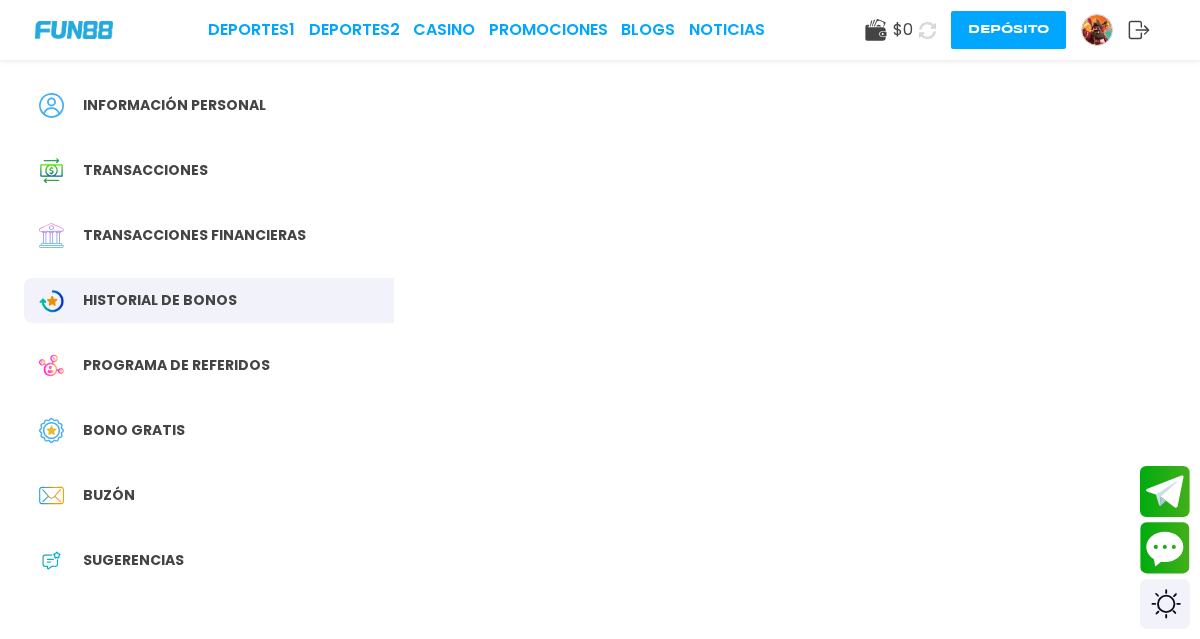 scroll, scrollTop: 0, scrollLeft: 0, axis: both 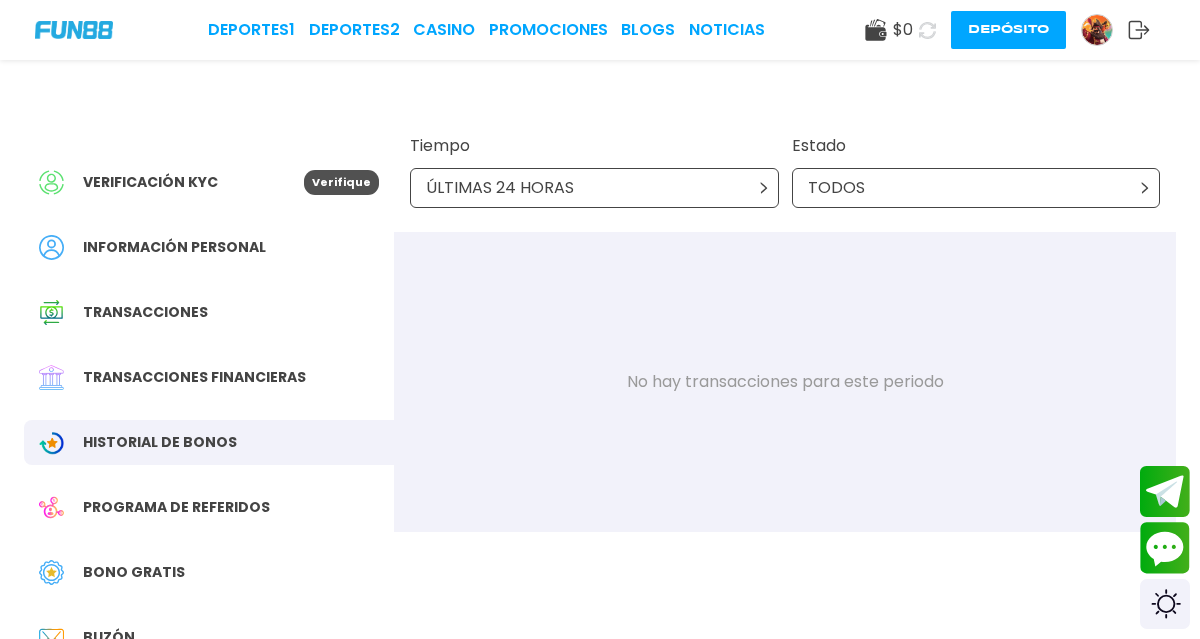 click on "Bono Gratis" at bounding box center [134, 572] 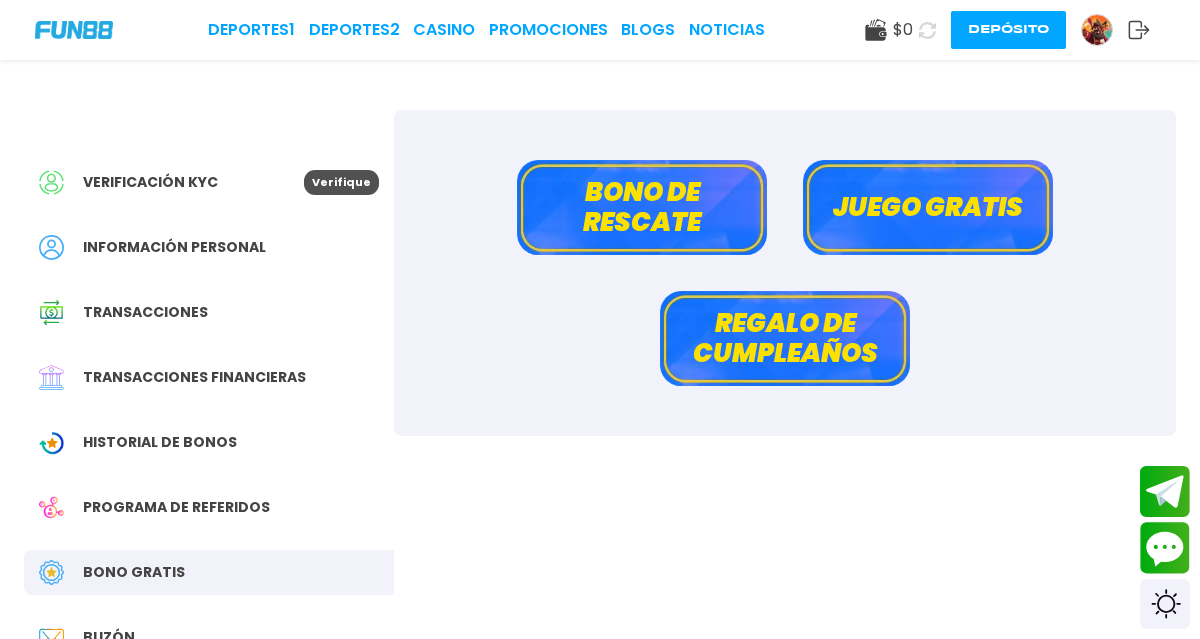 click on "Regalo de cumpleaños" at bounding box center (785, 338) 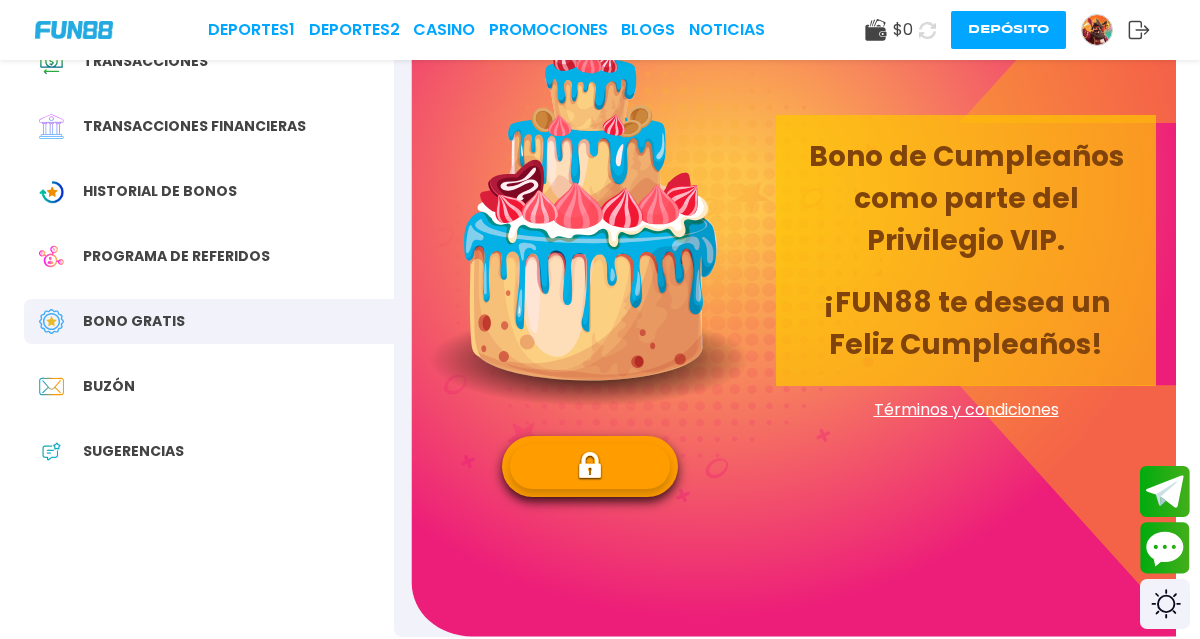 scroll, scrollTop: 266, scrollLeft: 0, axis: vertical 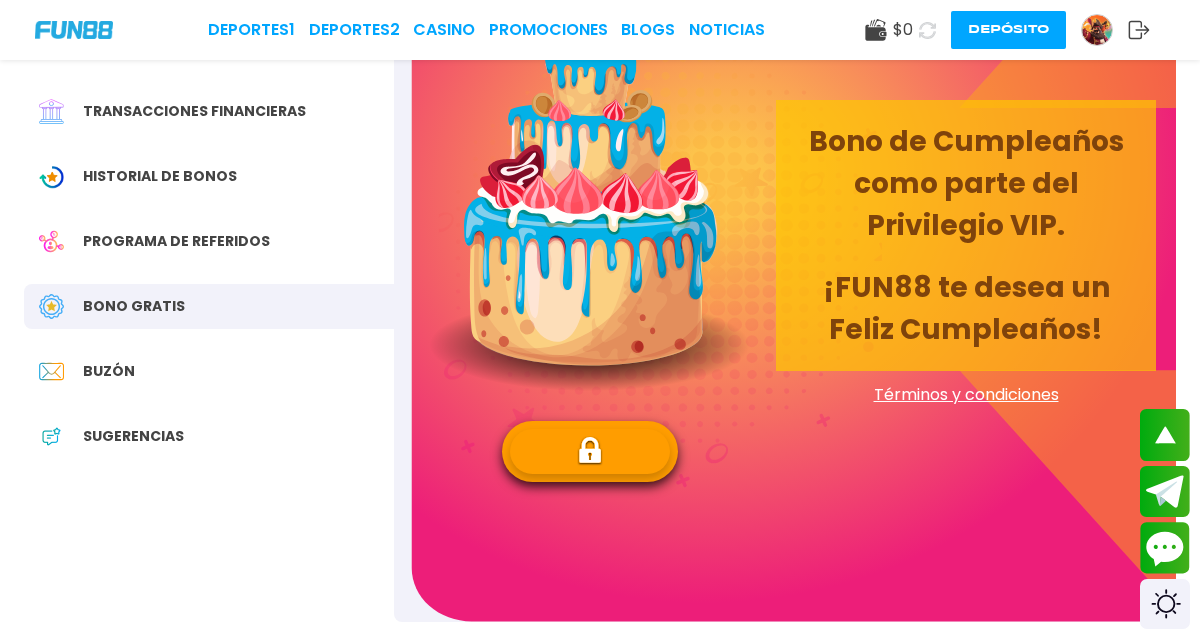 click at bounding box center (590, 451) 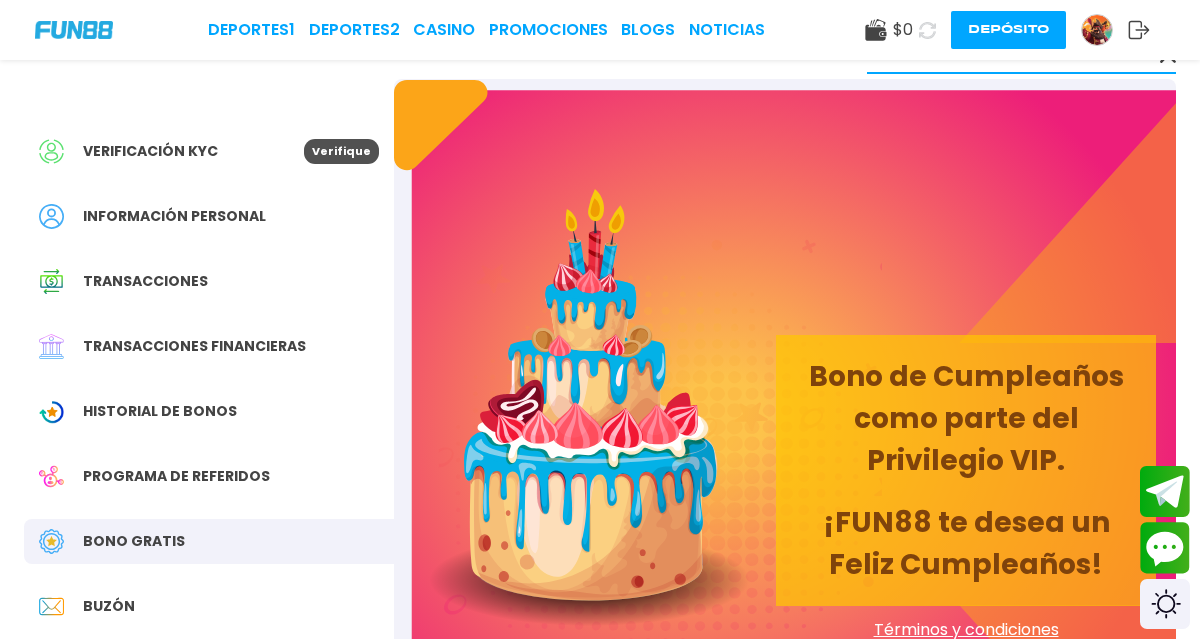 scroll, scrollTop: 0, scrollLeft: 0, axis: both 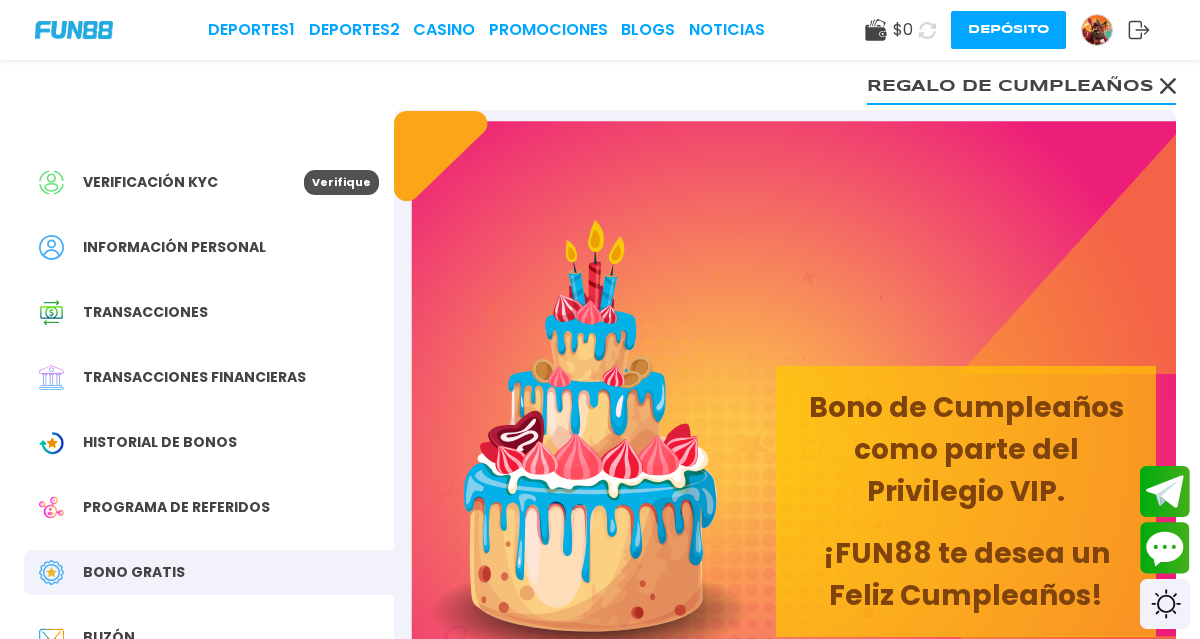 click on "Historial de Bonos" at bounding box center (160, 442) 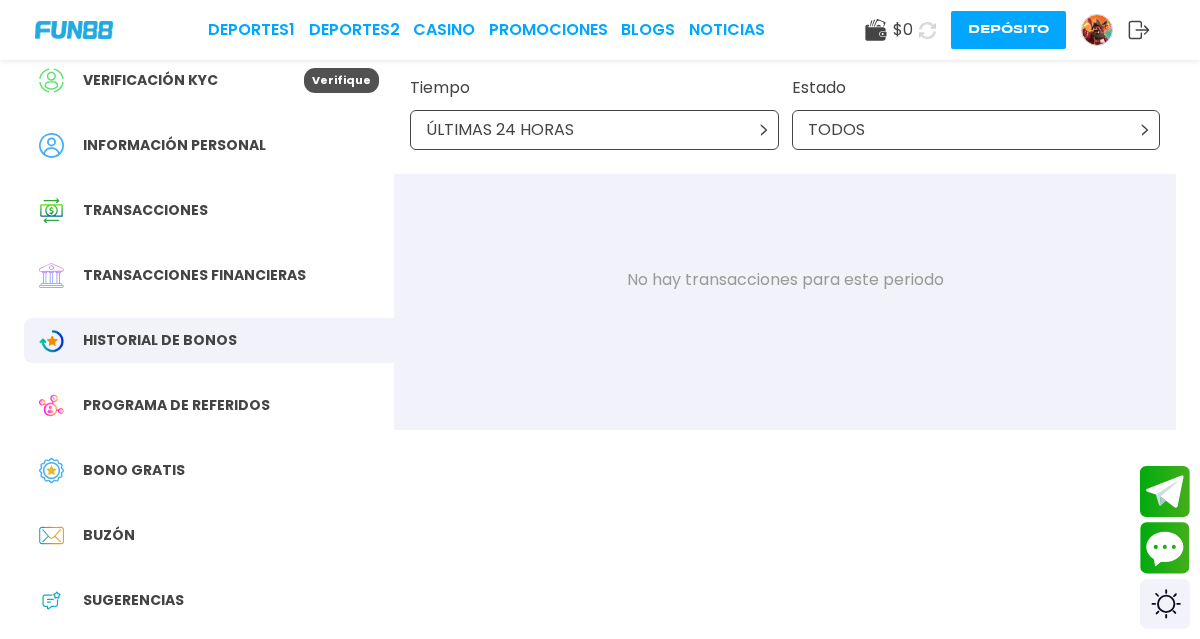 scroll, scrollTop: 106, scrollLeft: 0, axis: vertical 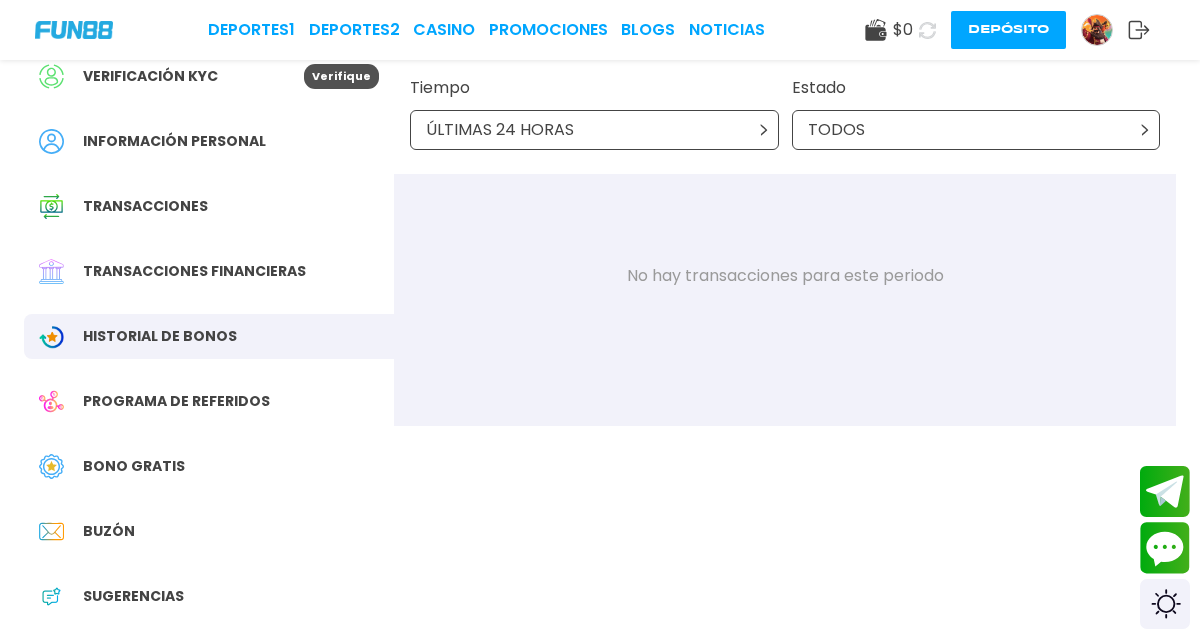 click on "Bono Gratis" at bounding box center (209, 466) 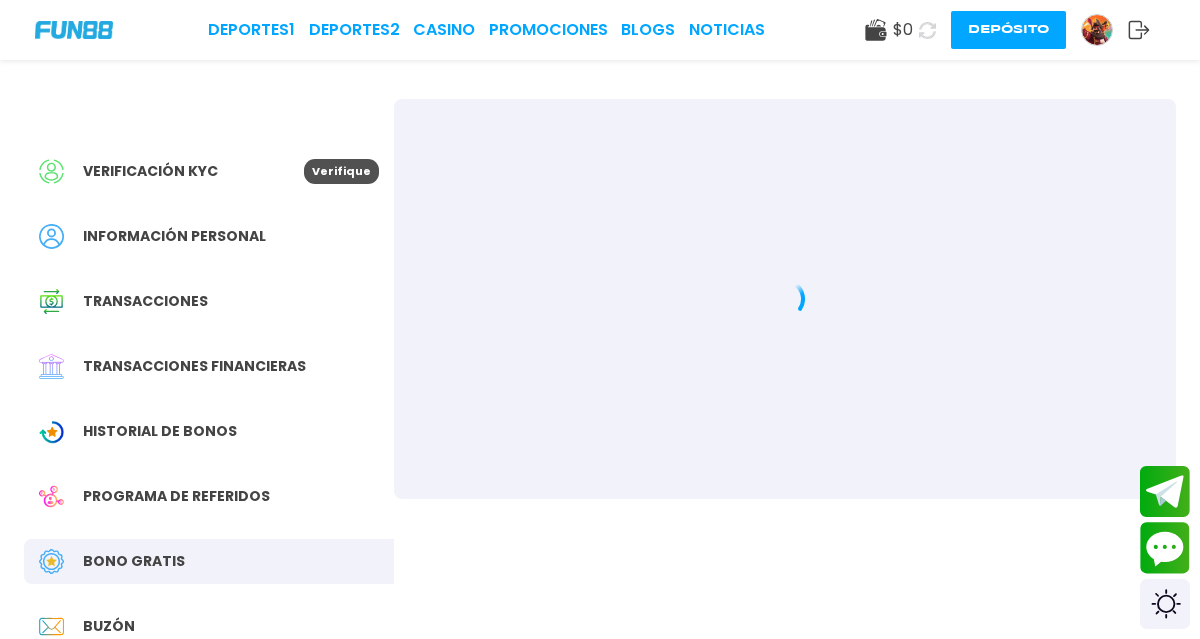 scroll, scrollTop: 0, scrollLeft: 0, axis: both 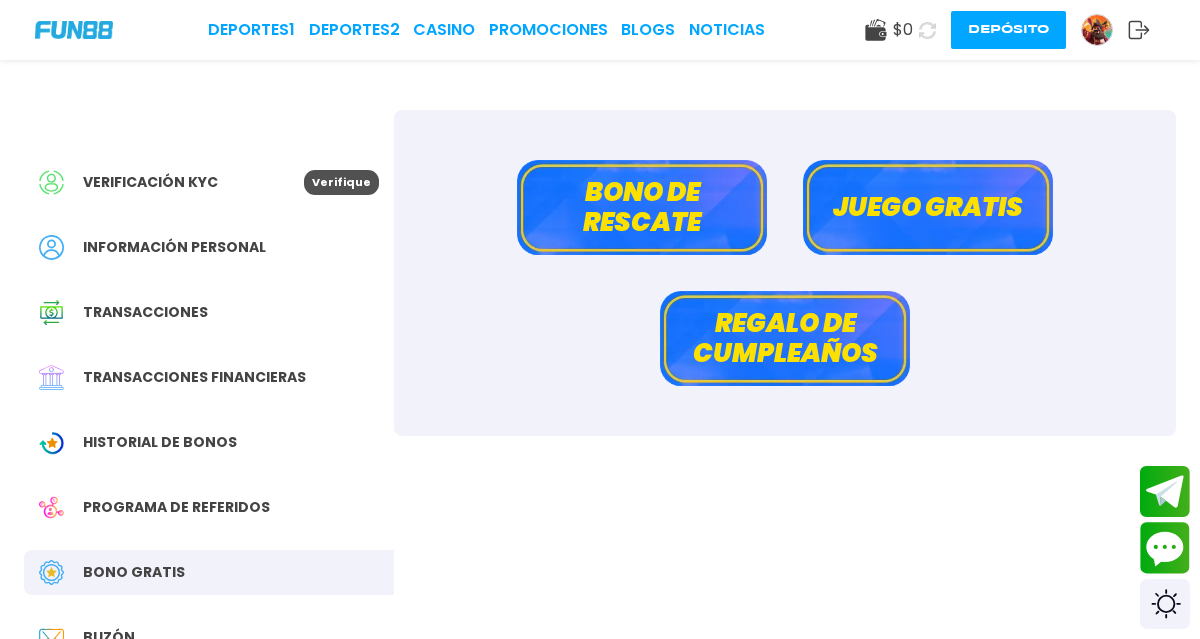 click on "Juego gratis" at bounding box center (928, 207) 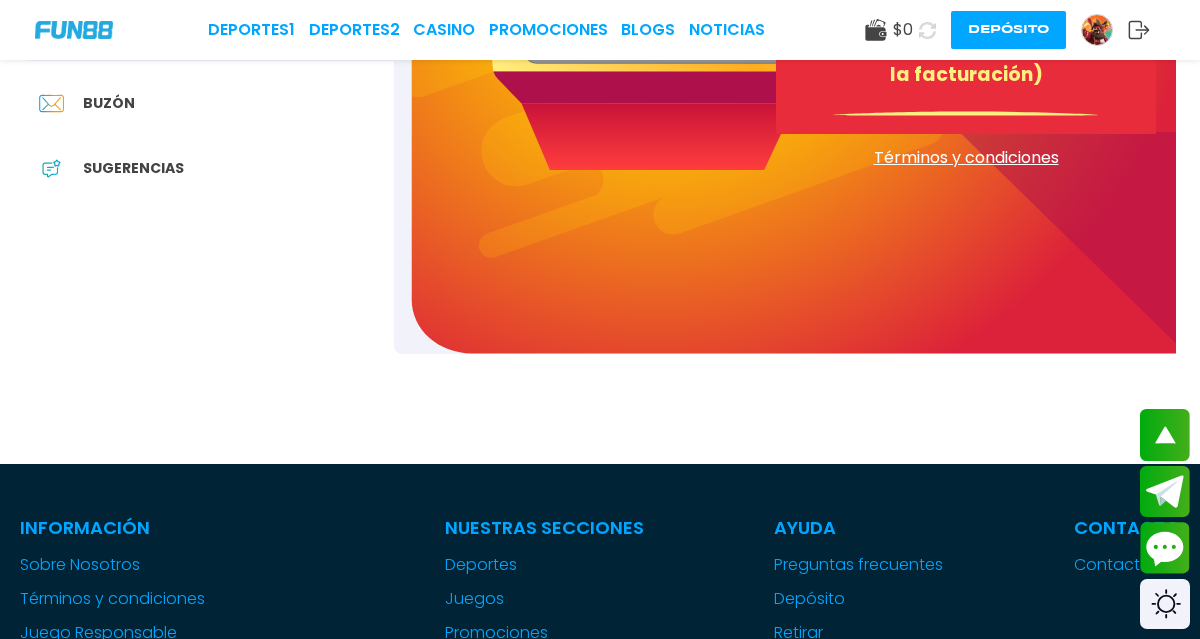 scroll, scrollTop: 537, scrollLeft: 0, axis: vertical 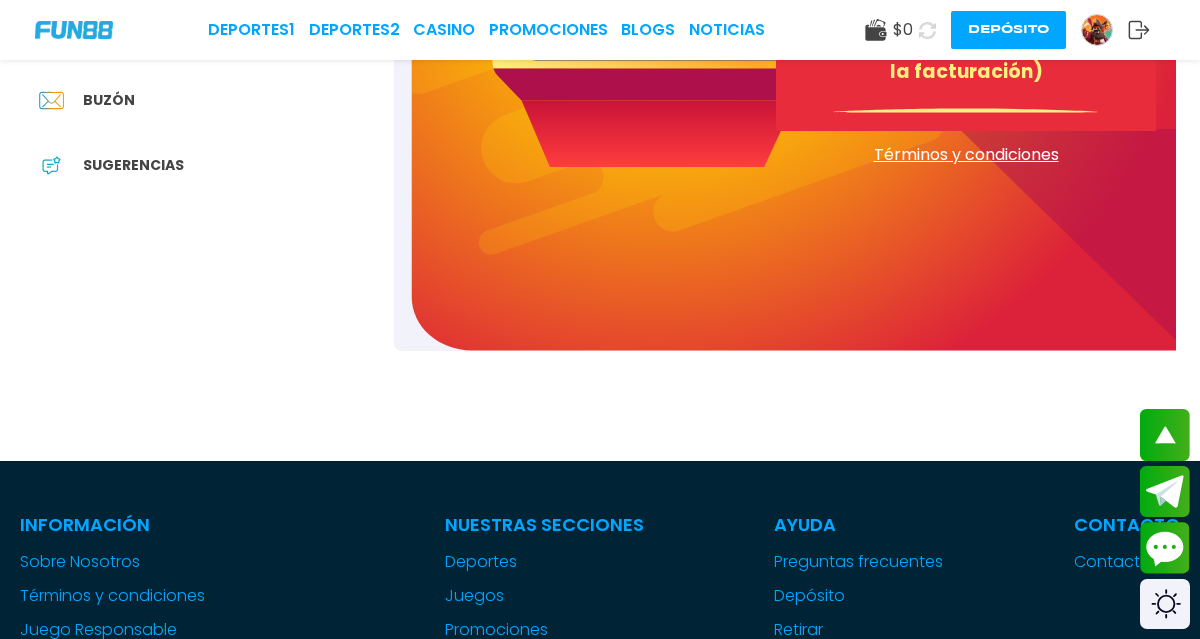 click on "Deportes  1 Deportes  2 CASINO Promociones BLOGS NOTICIAS $ 0 Depósito" at bounding box center (600, 30) 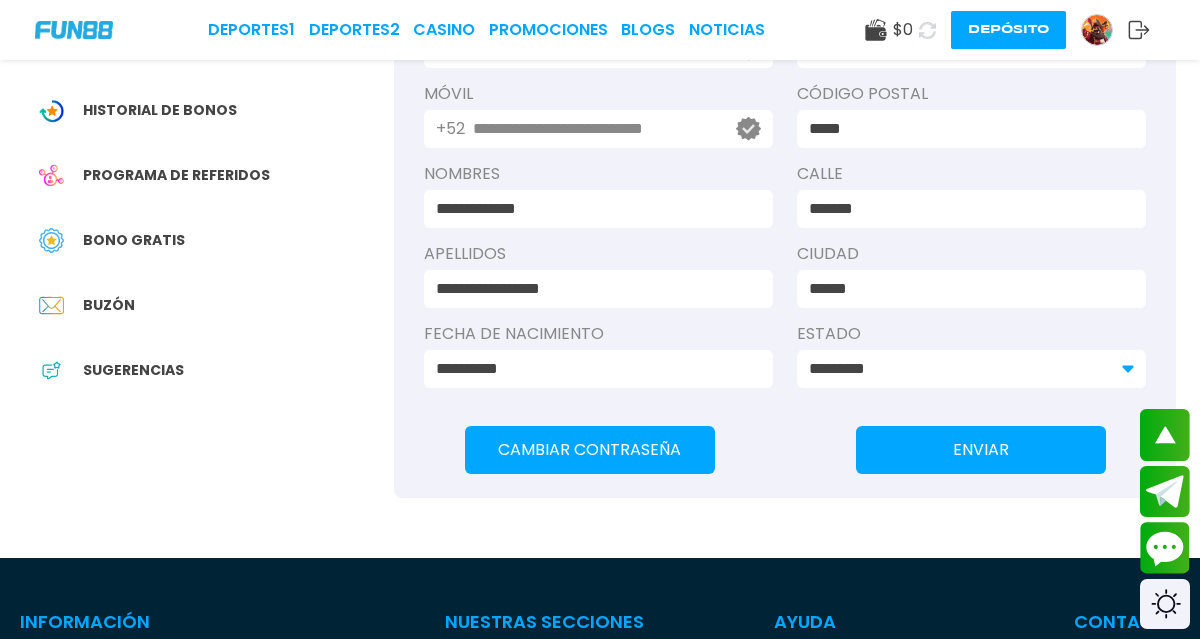 scroll, scrollTop: 342, scrollLeft: 0, axis: vertical 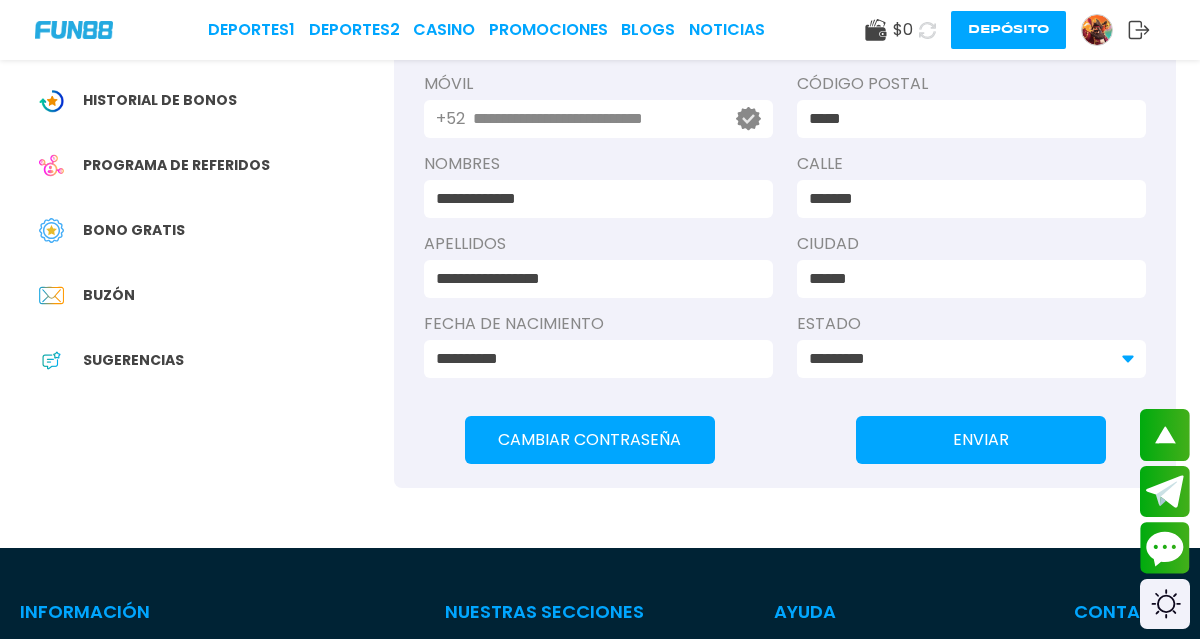 click on "Programa de referidos" at bounding box center (176, 165) 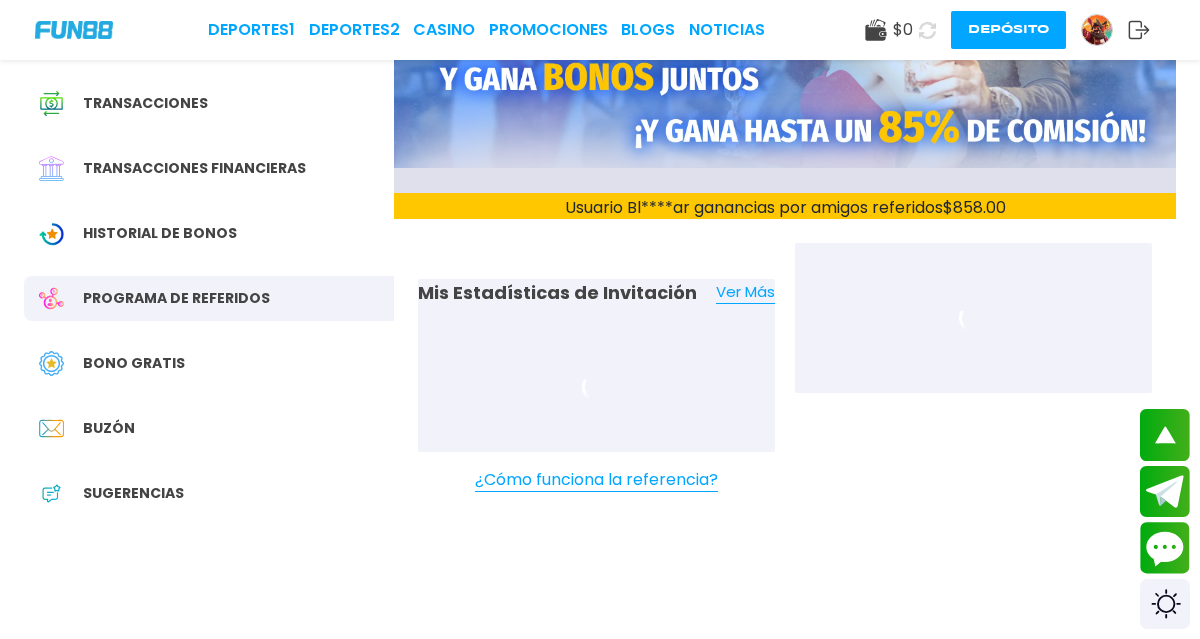 scroll, scrollTop: 0, scrollLeft: 0, axis: both 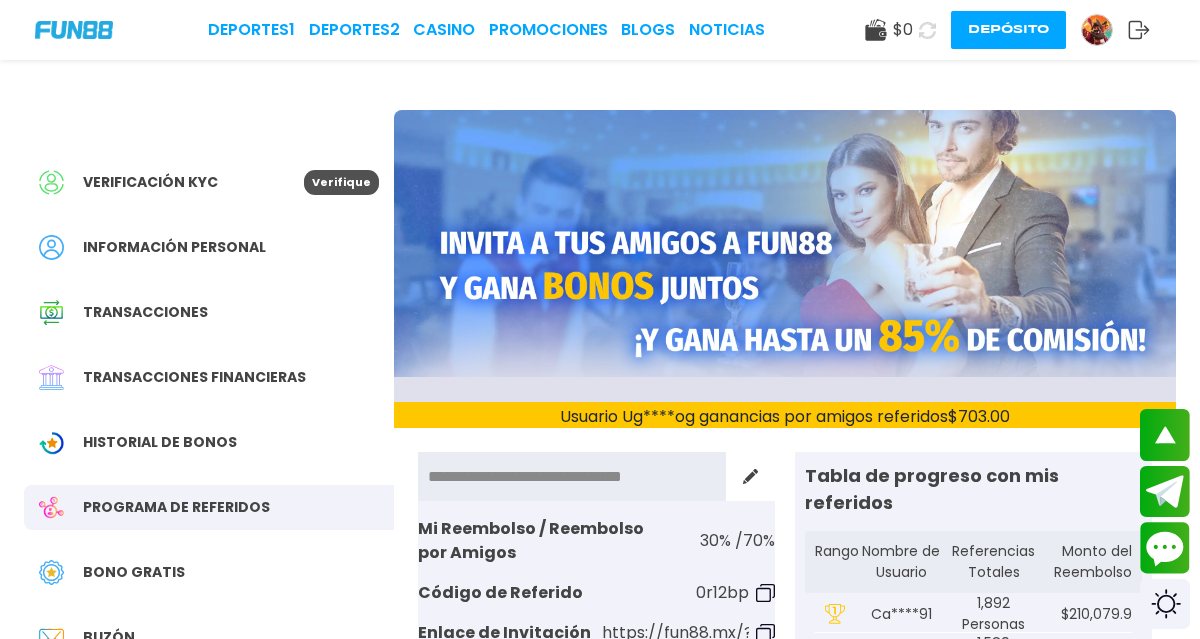 click on "Información personal" at bounding box center [174, 247] 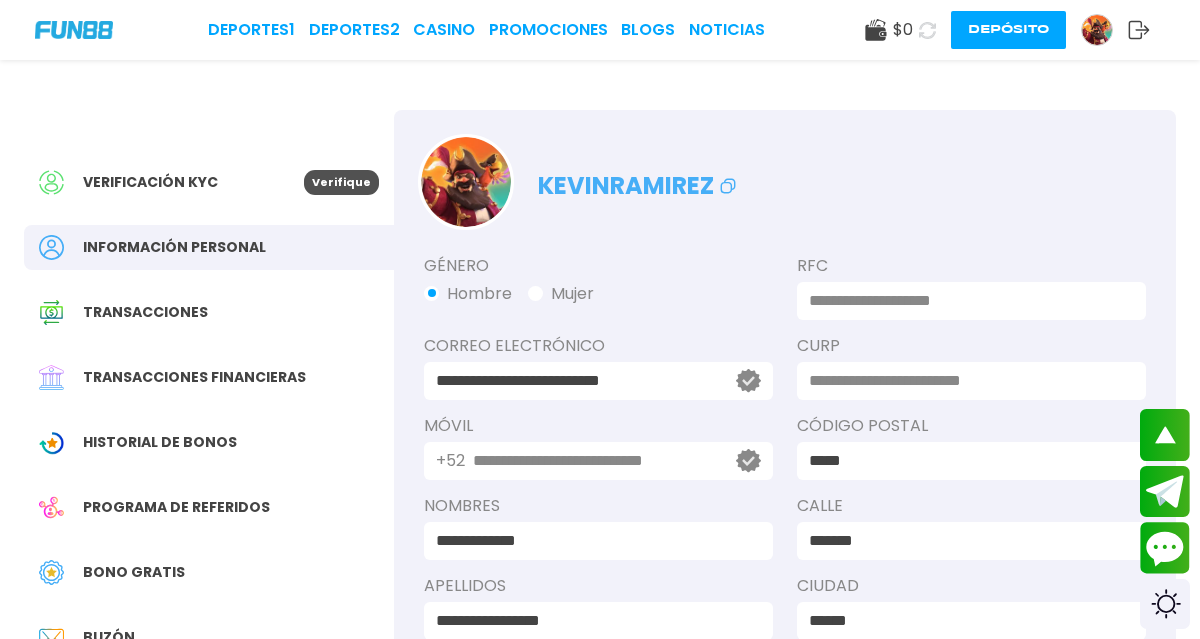 click on "Transacciones" at bounding box center [209, 312] 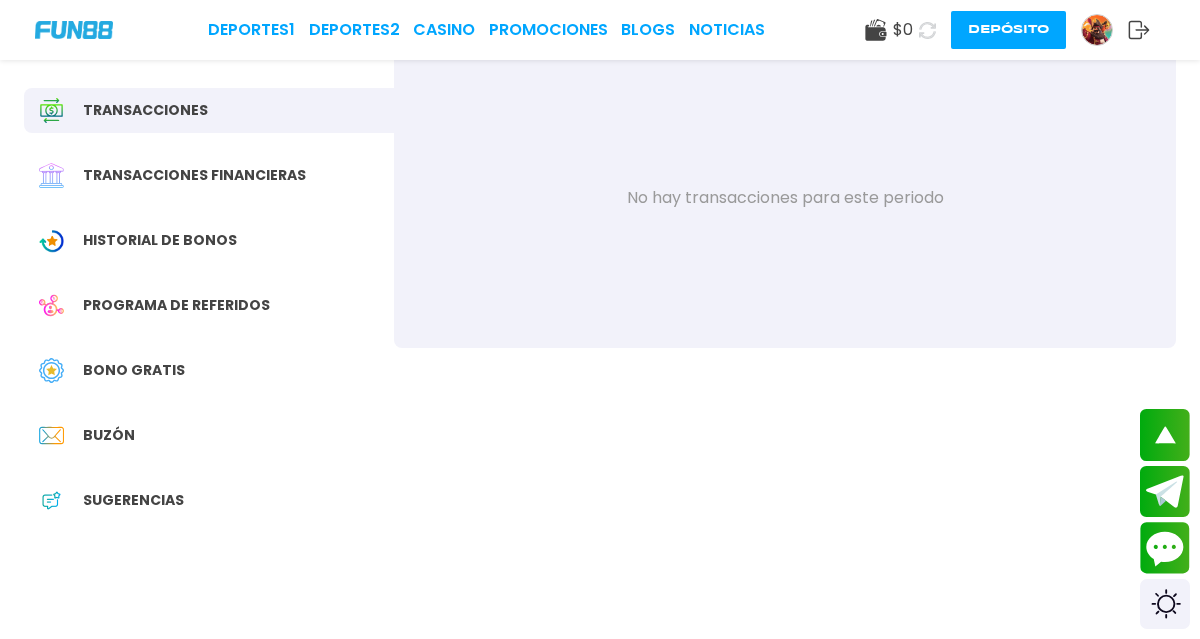 click on "Bono Gratis" at bounding box center (209, 370) 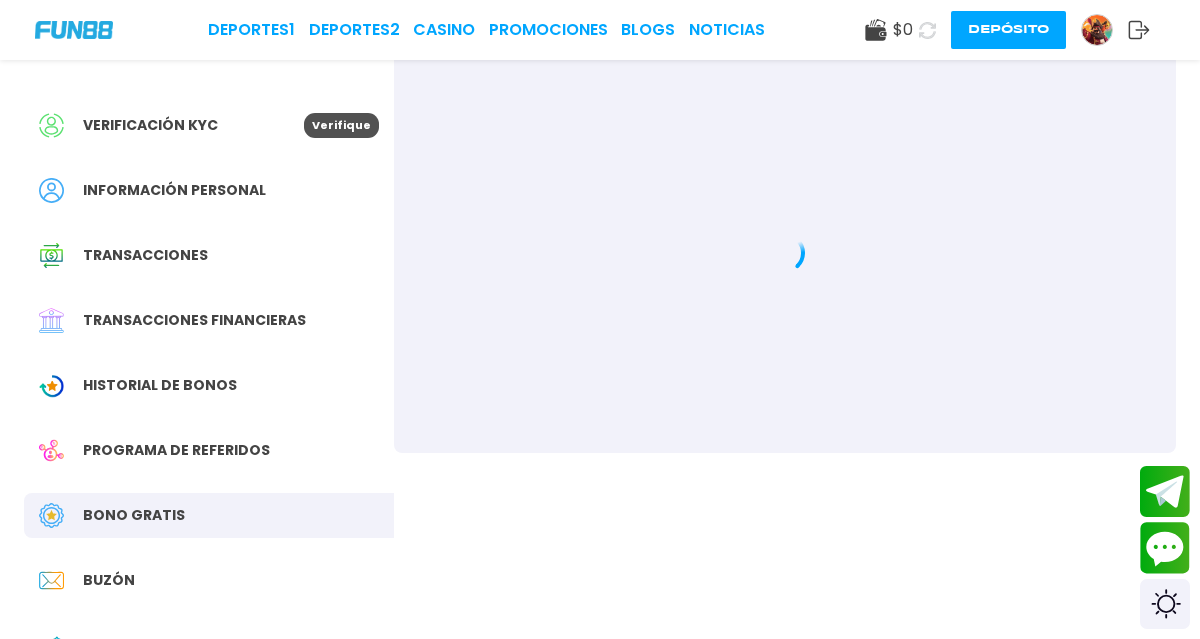 scroll, scrollTop: 0, scrollLeft: 0, axis: both 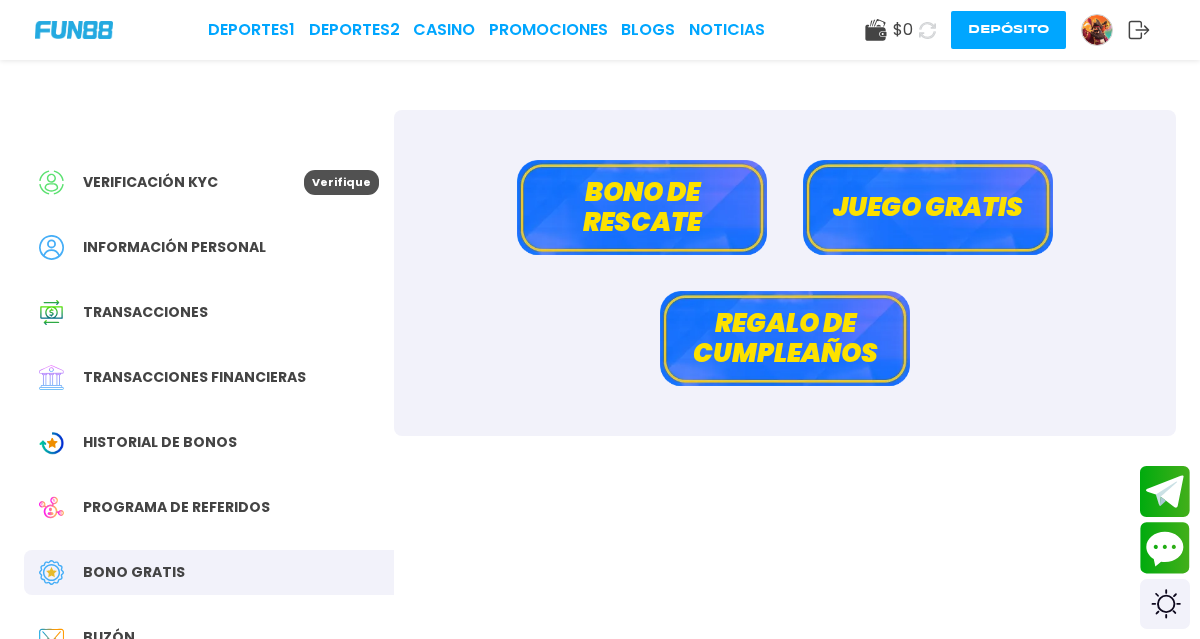 click on "Bono de rescate" at bounding box center (642, 207) 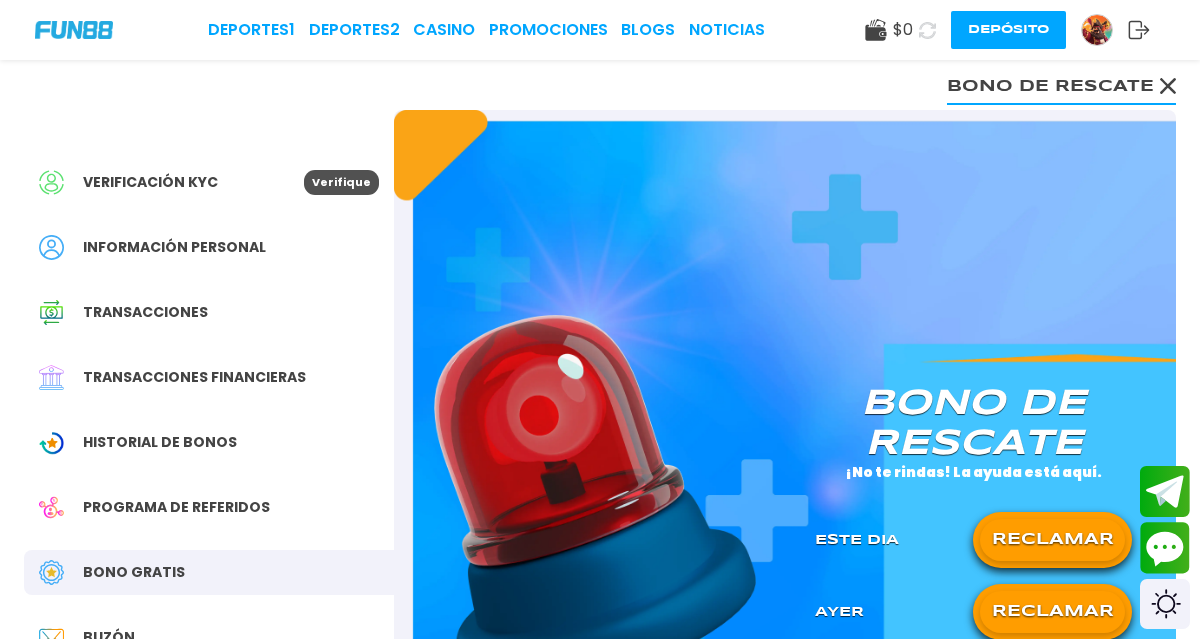 click on "Información personal" at bounding box center (174, 247) 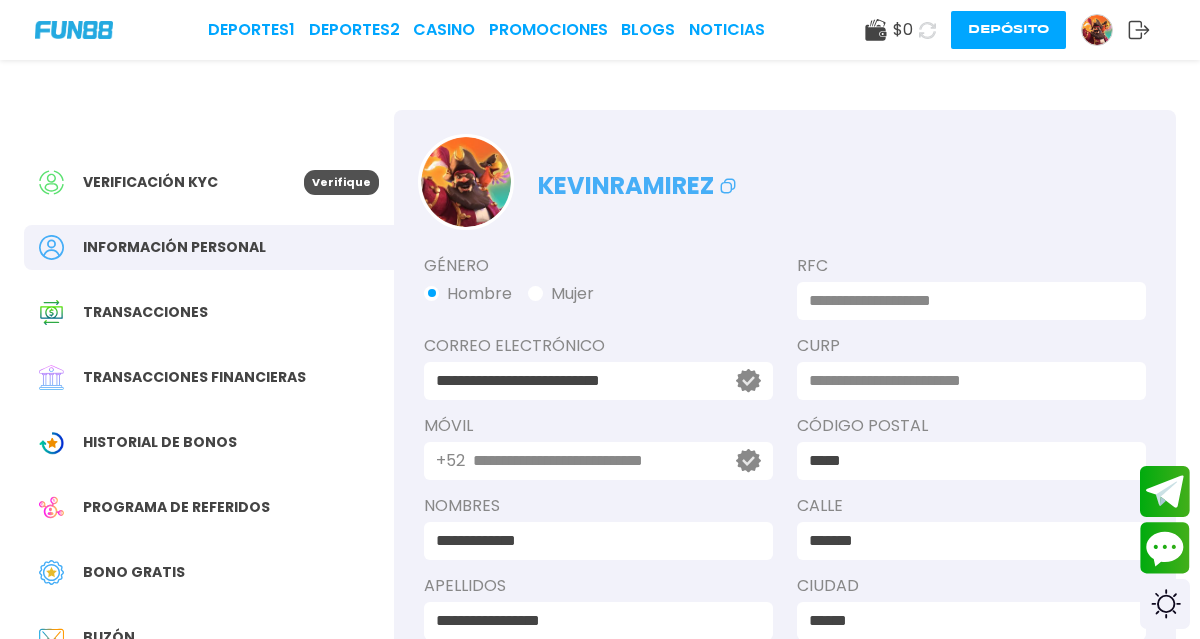 click on "Verifique" at bounding box center [341, 182] 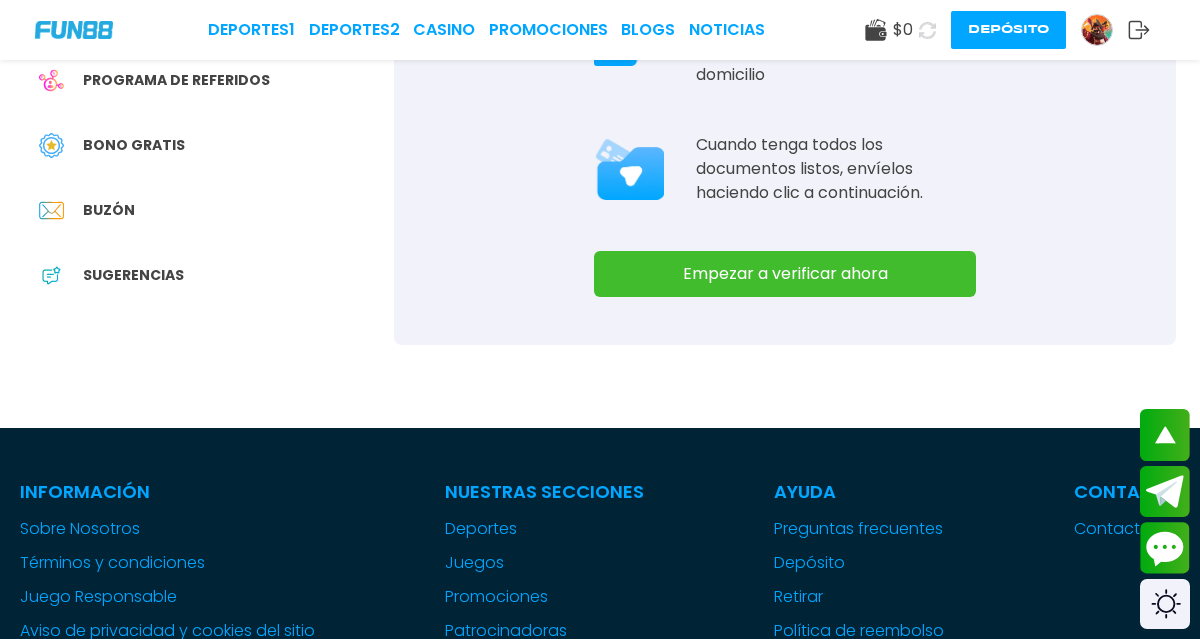click on "Empezar a verificar ahora" at bounding box center (785, 274) 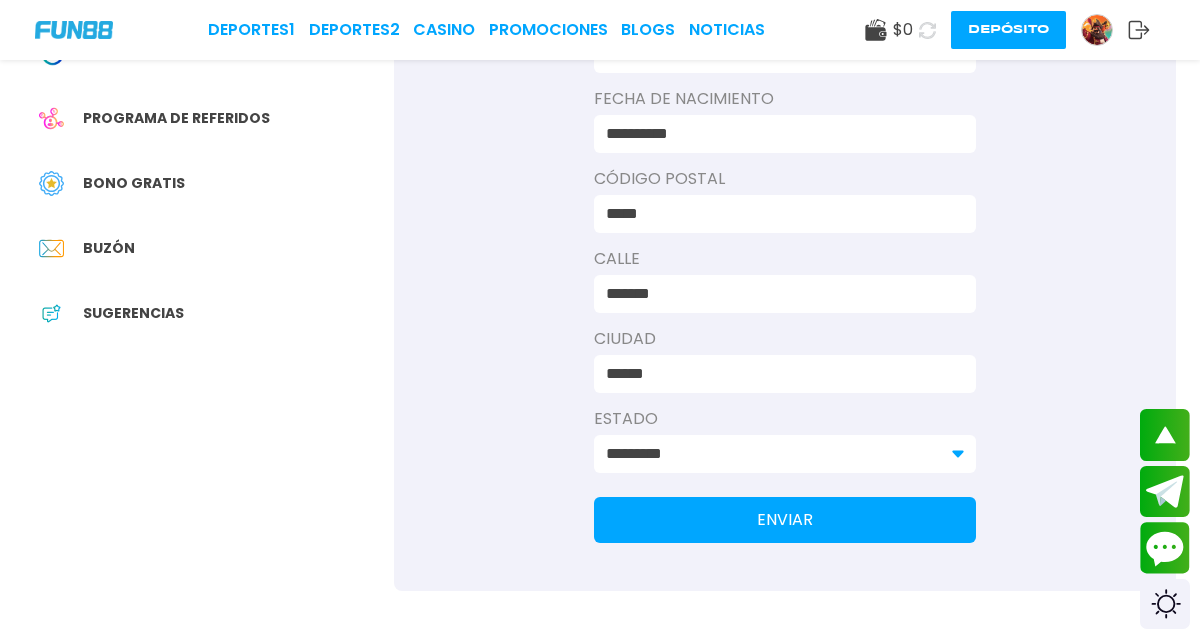 scroll, scrollTop: 392, scrollLeft: 0, axis: vertical 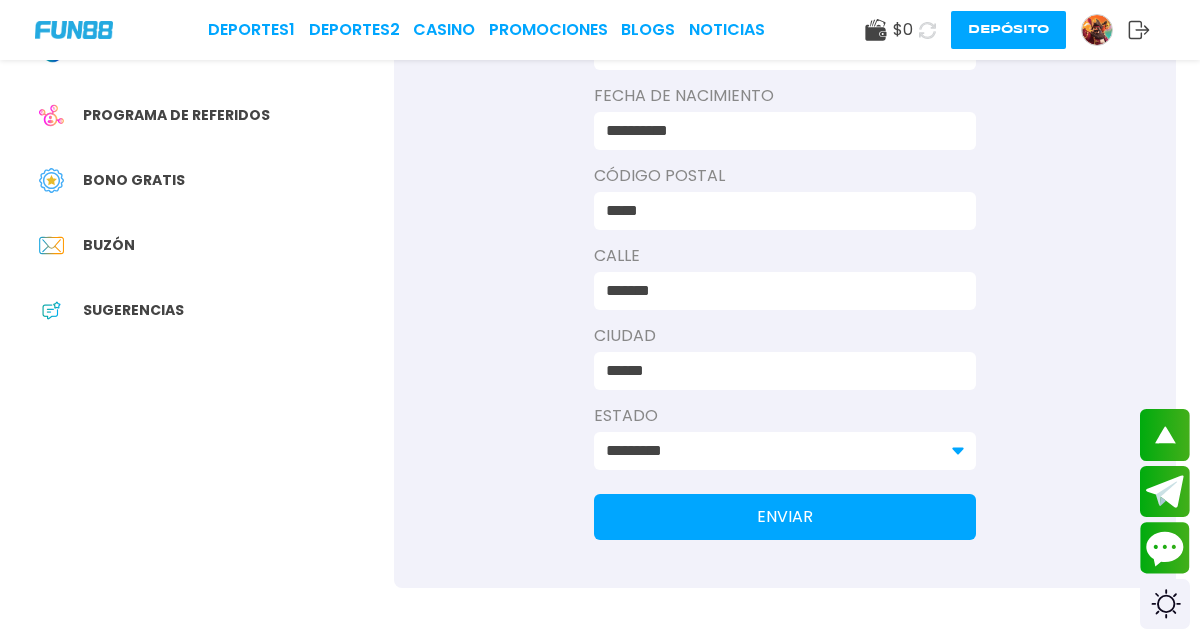 click on "ENVIAR" at bounding box center [785, 517] 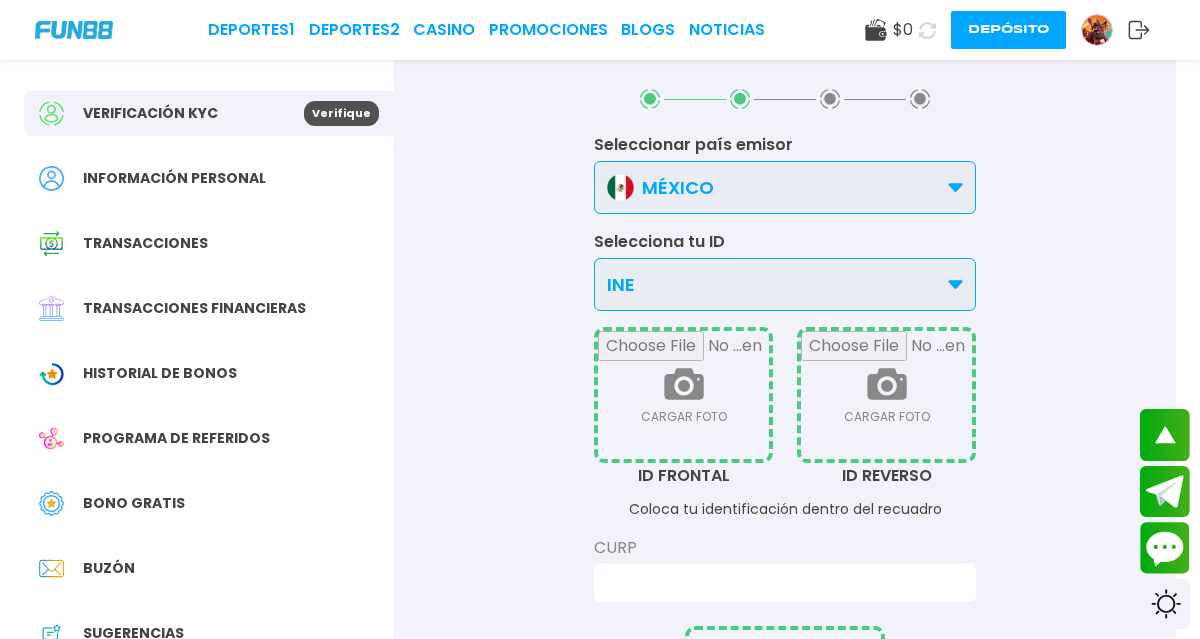 scroll, scrollTop: 0, scrollLeft: 0, axis: both 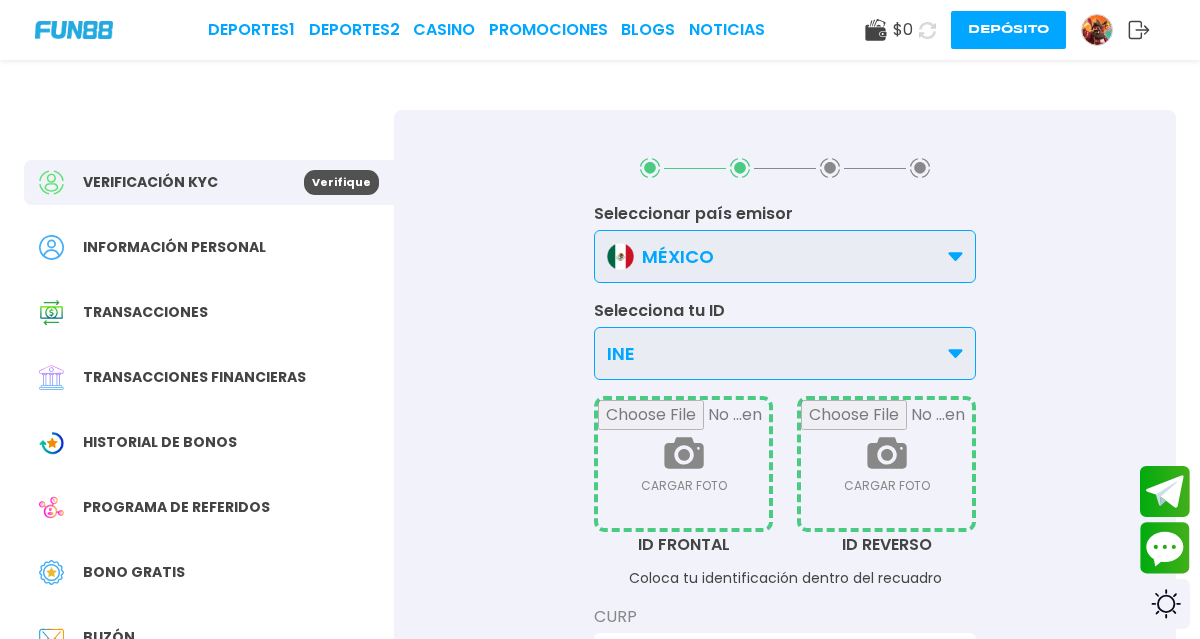 click on "INE" at bounding box center [785, 353] 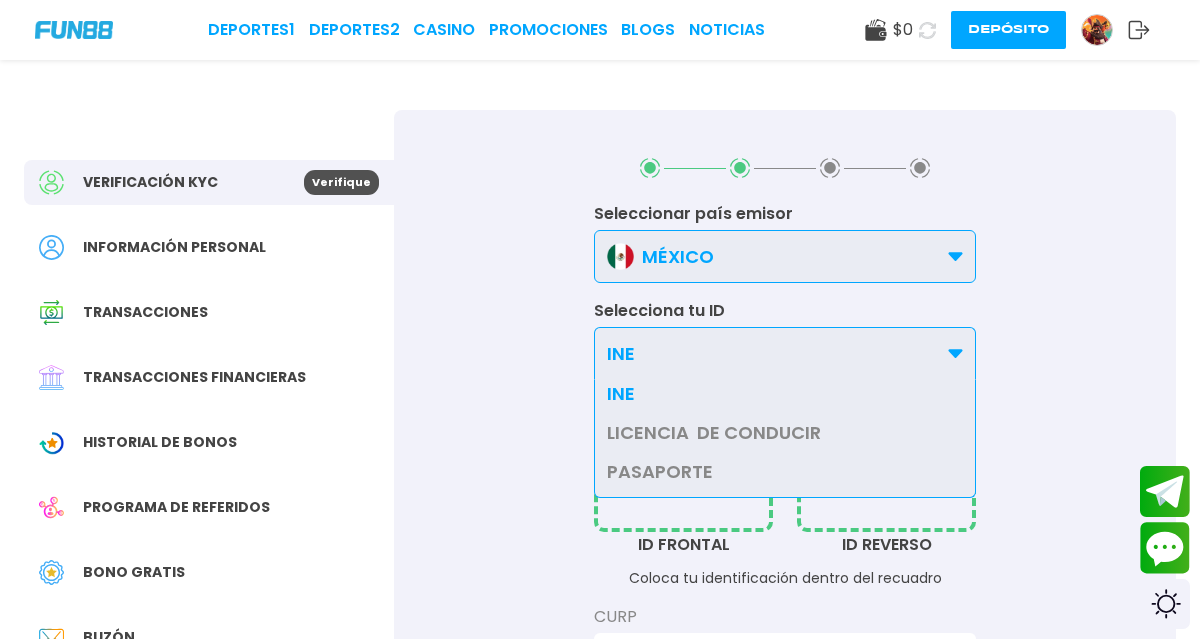 click on "INE" at bounding box center [785, 393] 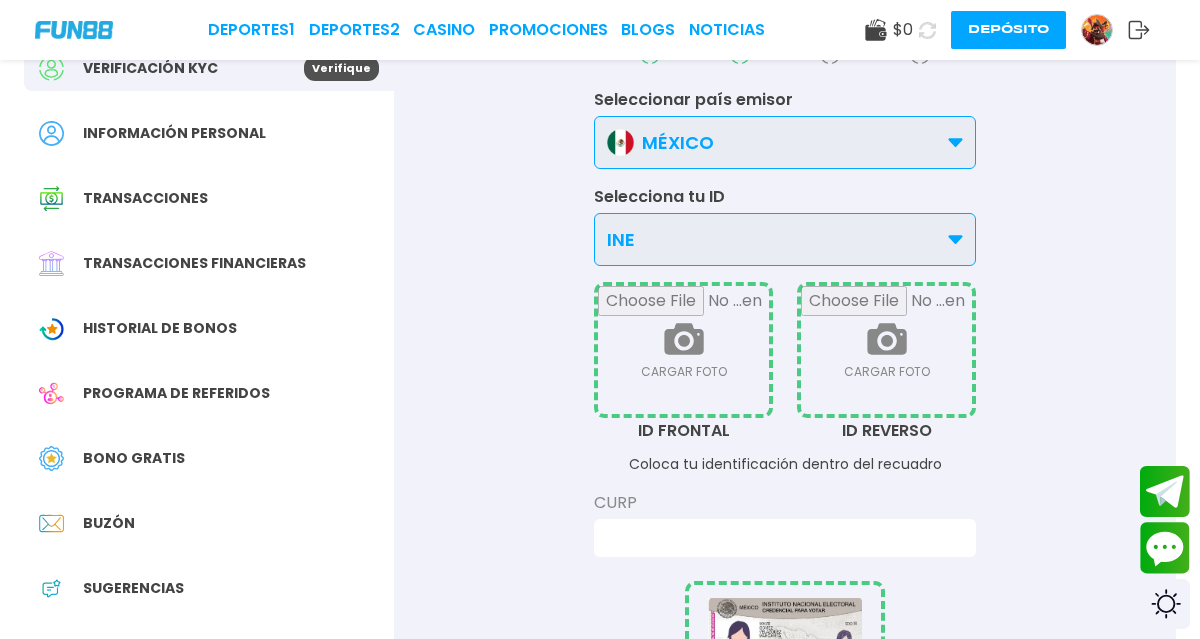 scroll, scrollTop: 115, scrollLeft: 0, axis: vertical 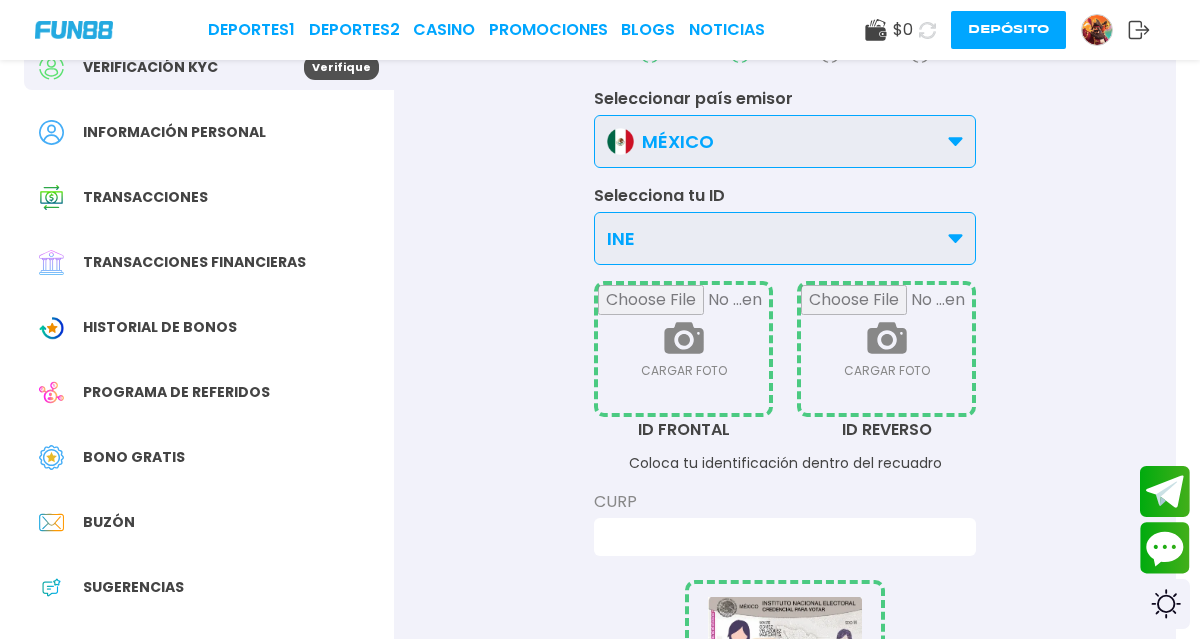 click at bounding box center (779, 537) 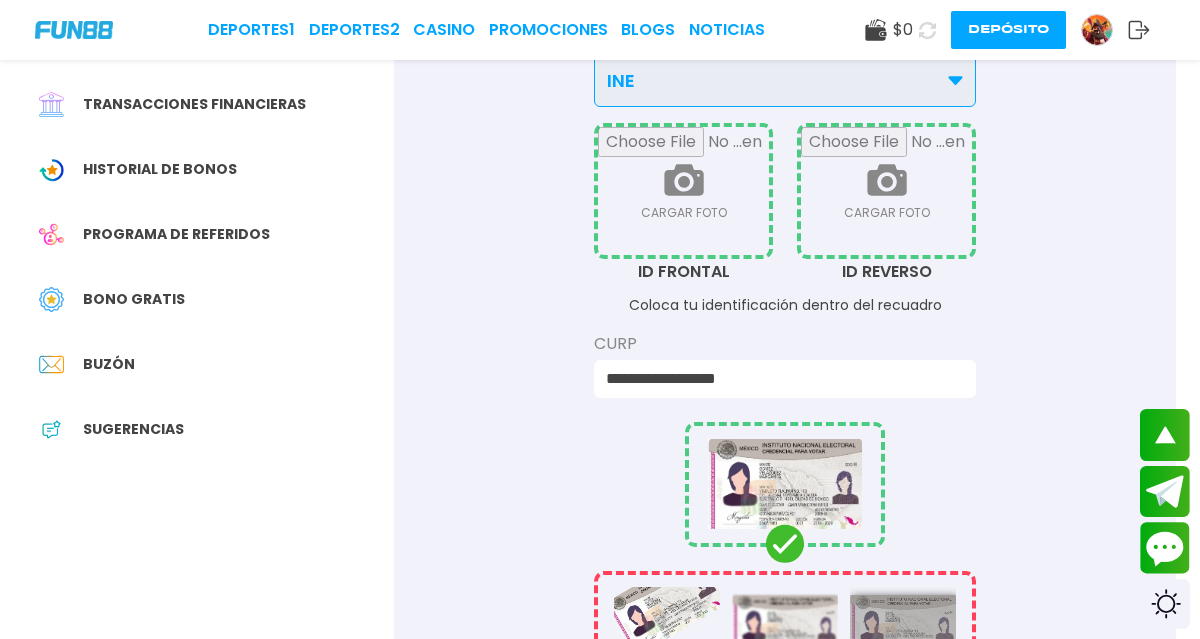 scroll, scrollTop: 213, scrollLeft: 0, axis: vertical 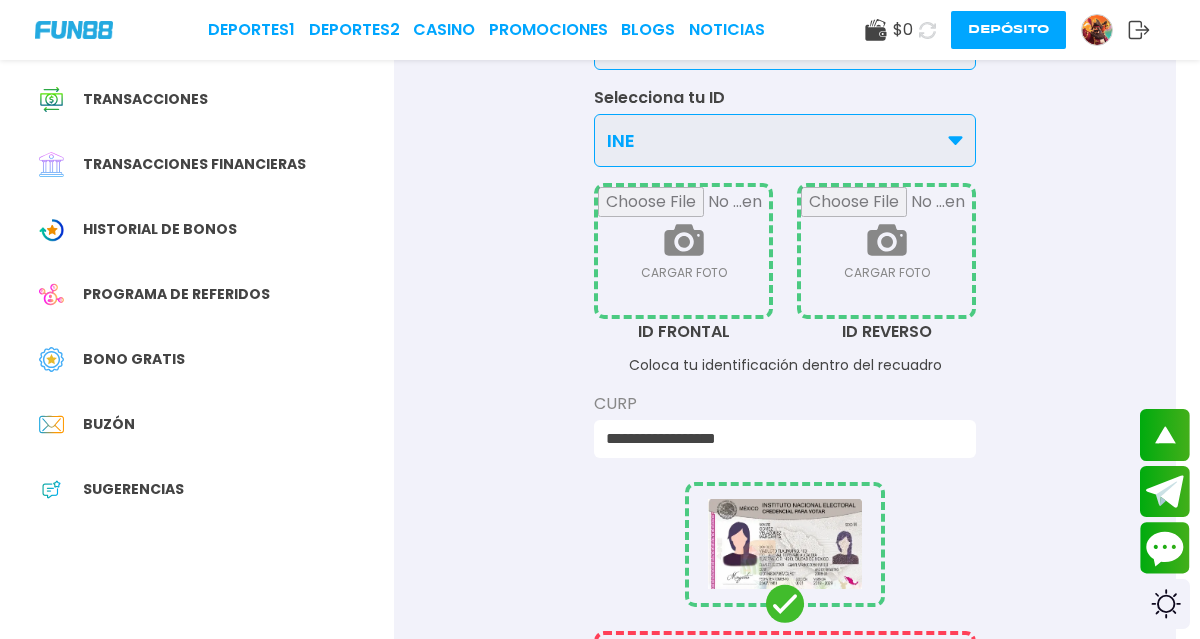 type on "**********" 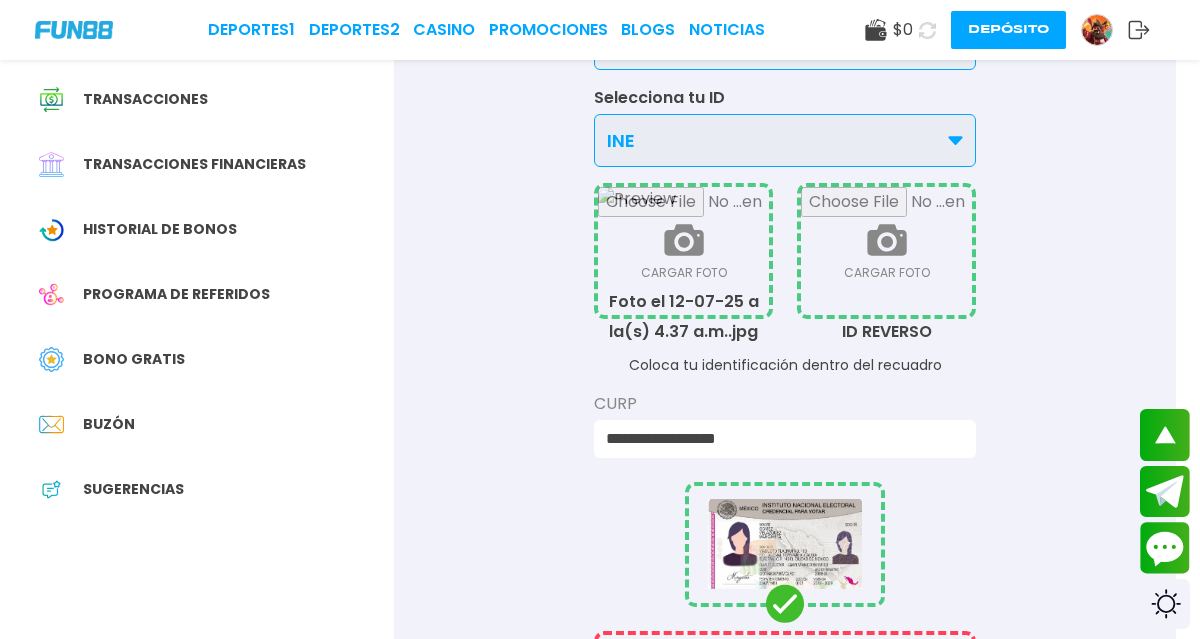 click at bounding box center (683, 251) 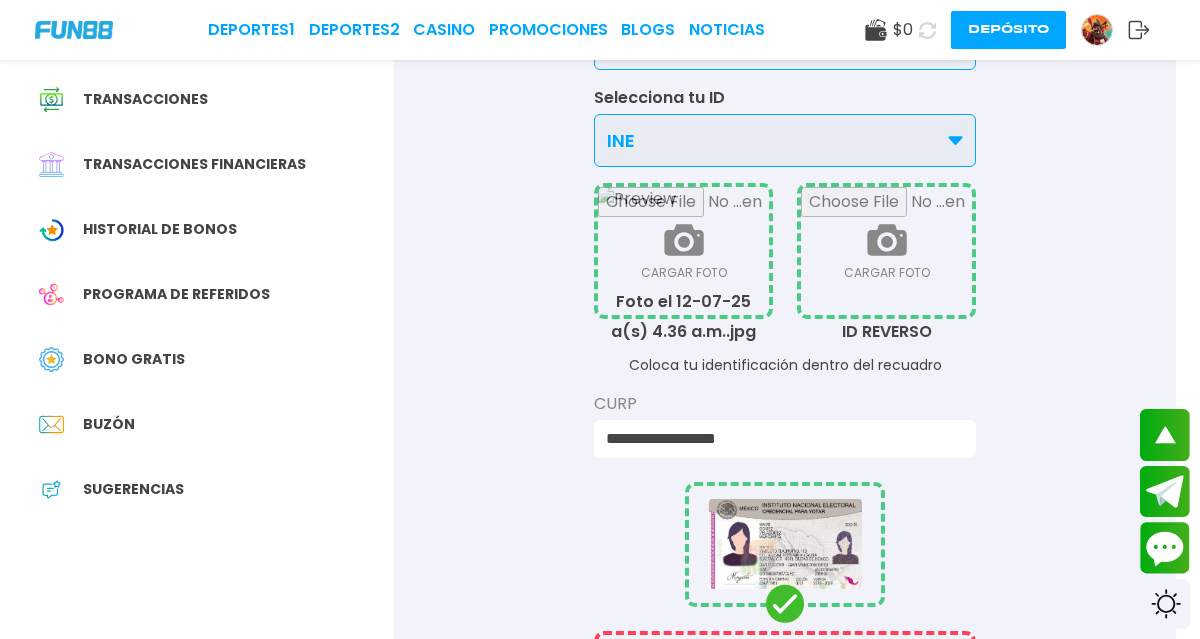 click at bounding box center [886, 251] 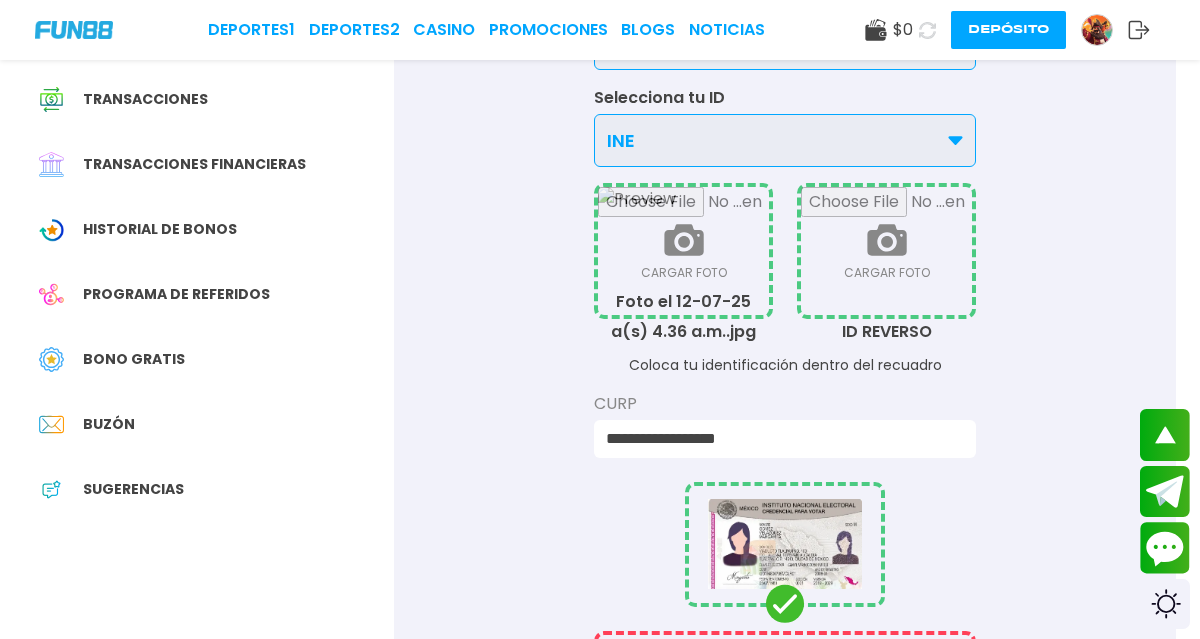 type on "**********" 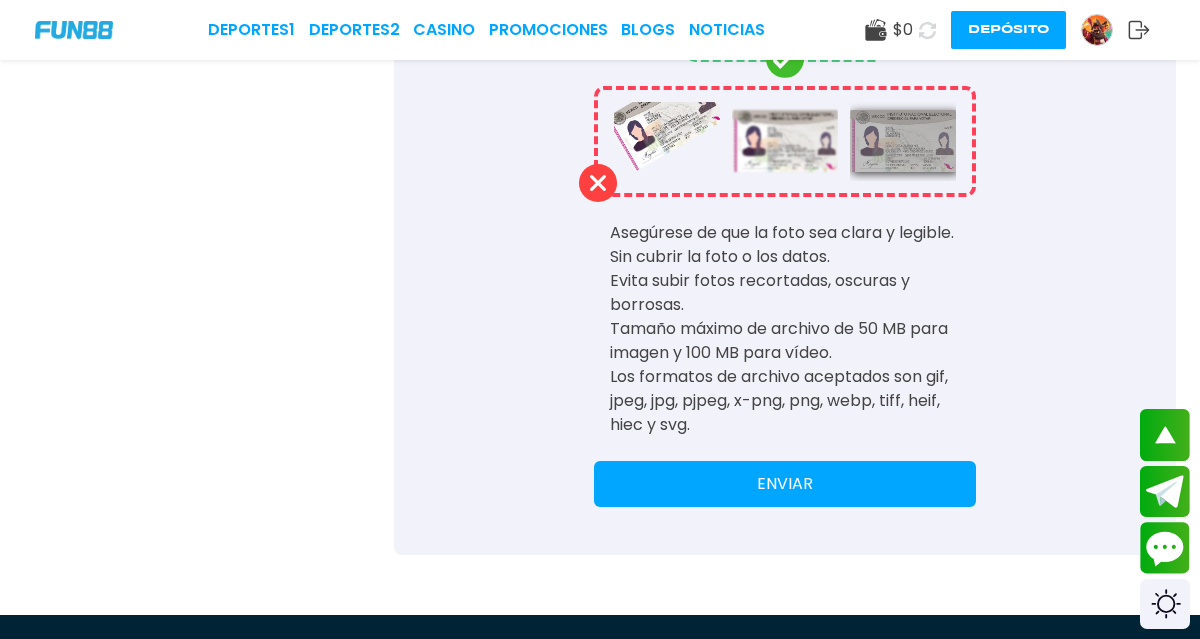 scroll, scrollTop: 789, scrollLeft: 0, axis: vertical 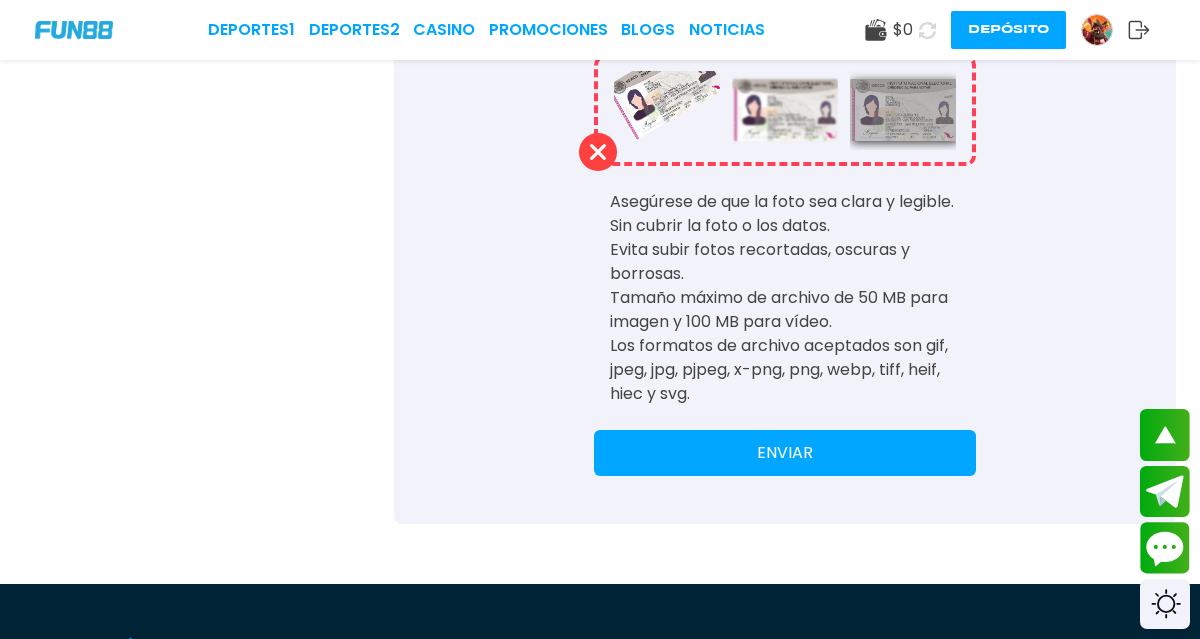 click on "ENVIAR" at bounding box center (785, 453) 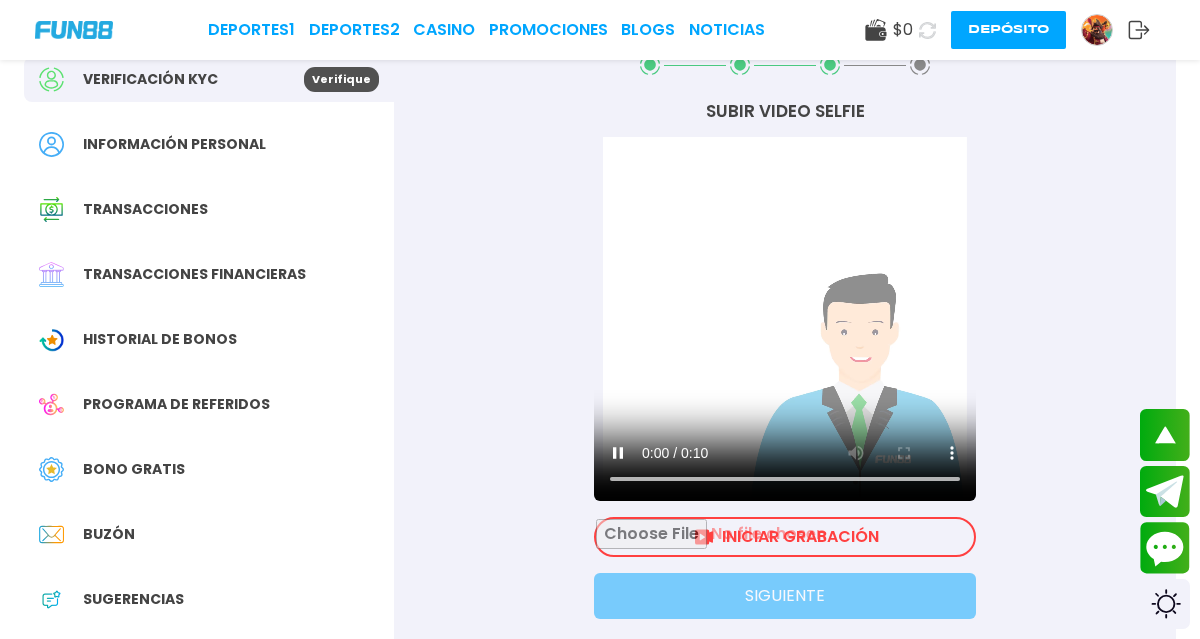 scroll, scrollTop: 0, scrollLeft: 0, axis: both 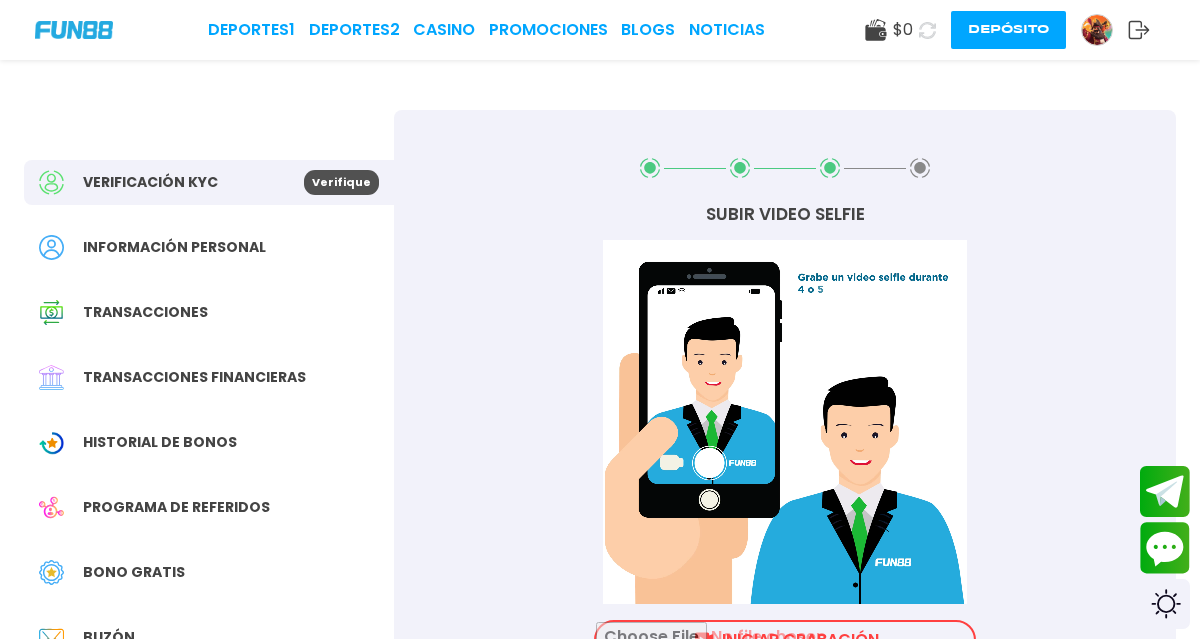drag, startPoint x: 849, startPoint y: 428, endPoint x: 844, endPoint y: 391, distance: 37.336308 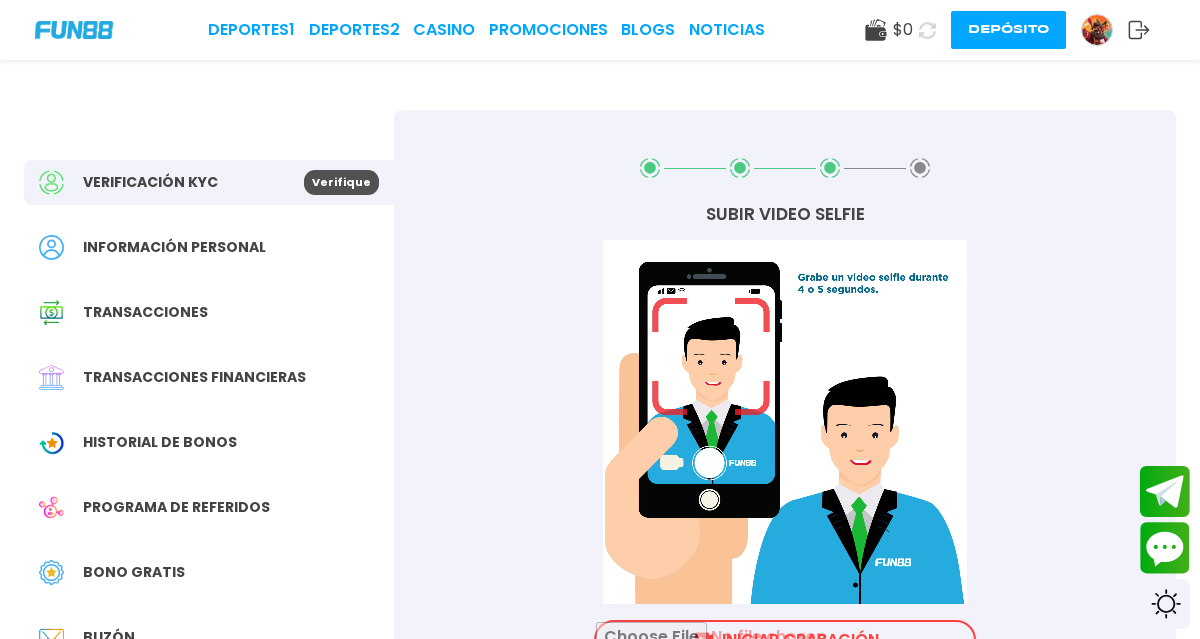 click on "Su navegador no soporta la etiqueta de vídeo." at bounding box center [785, 422] 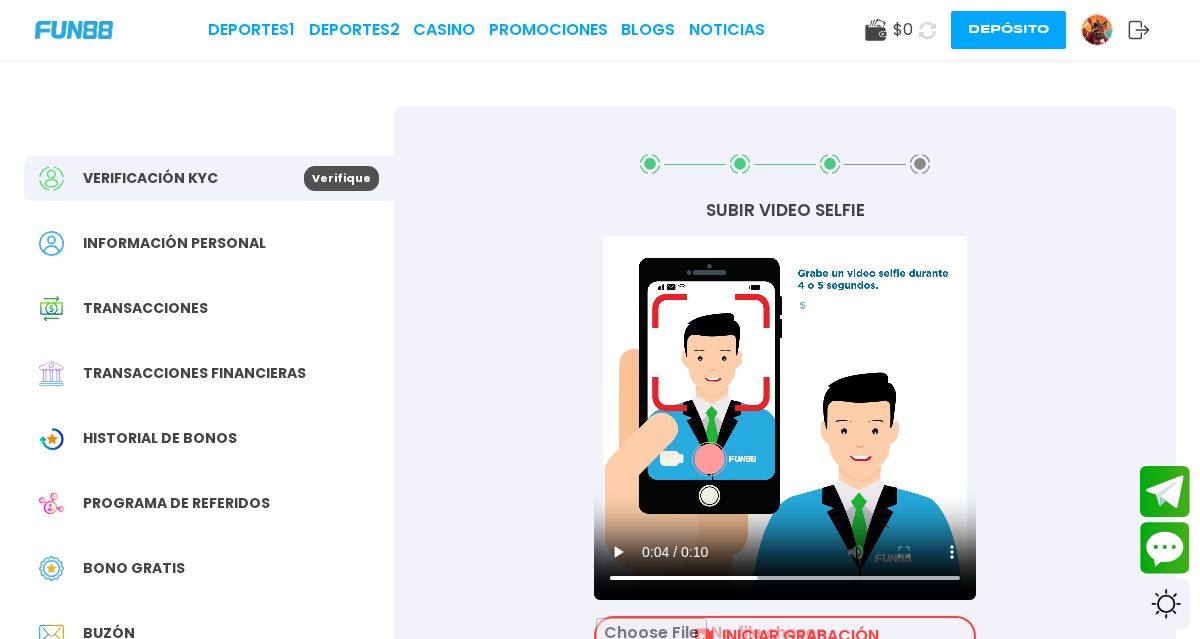 scroll, scrollTop: 22, scrollLeft: 0, axis: vertical 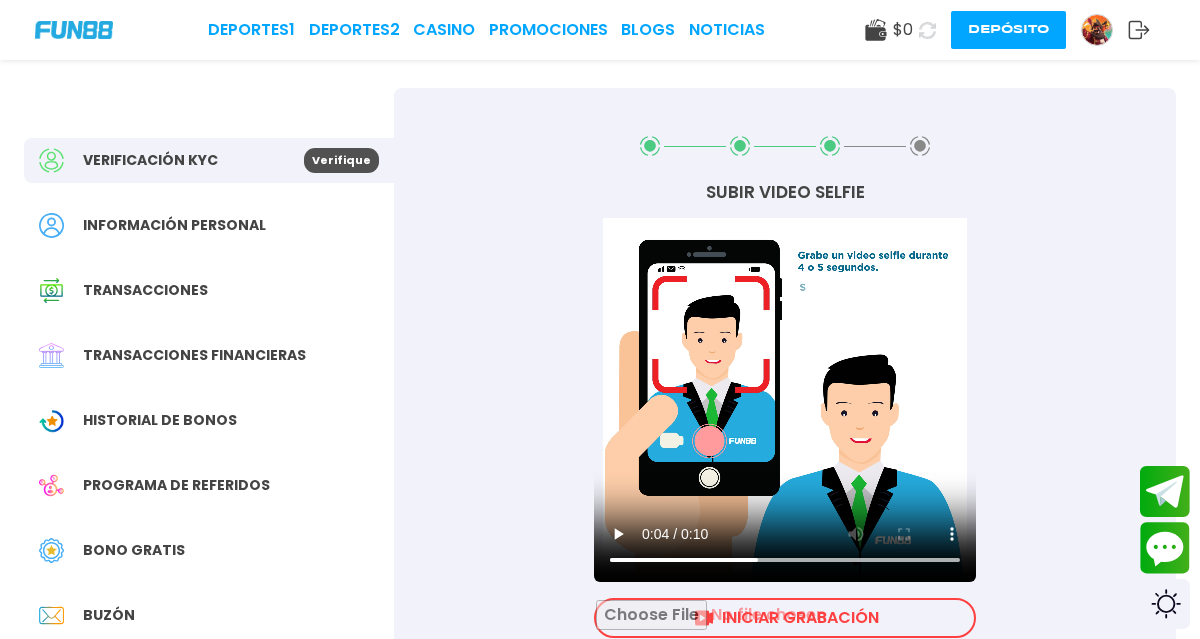 click at bounding box center (785, 618) 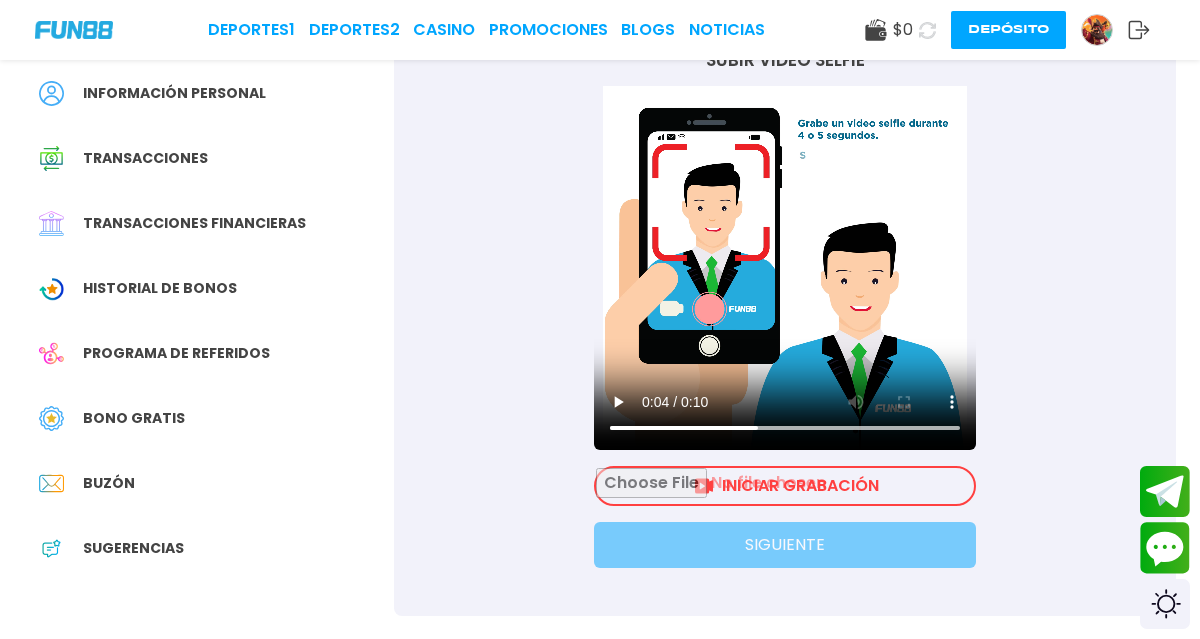 scroll, scrollTop: 84, scrollLeft: 0, axis: vertical 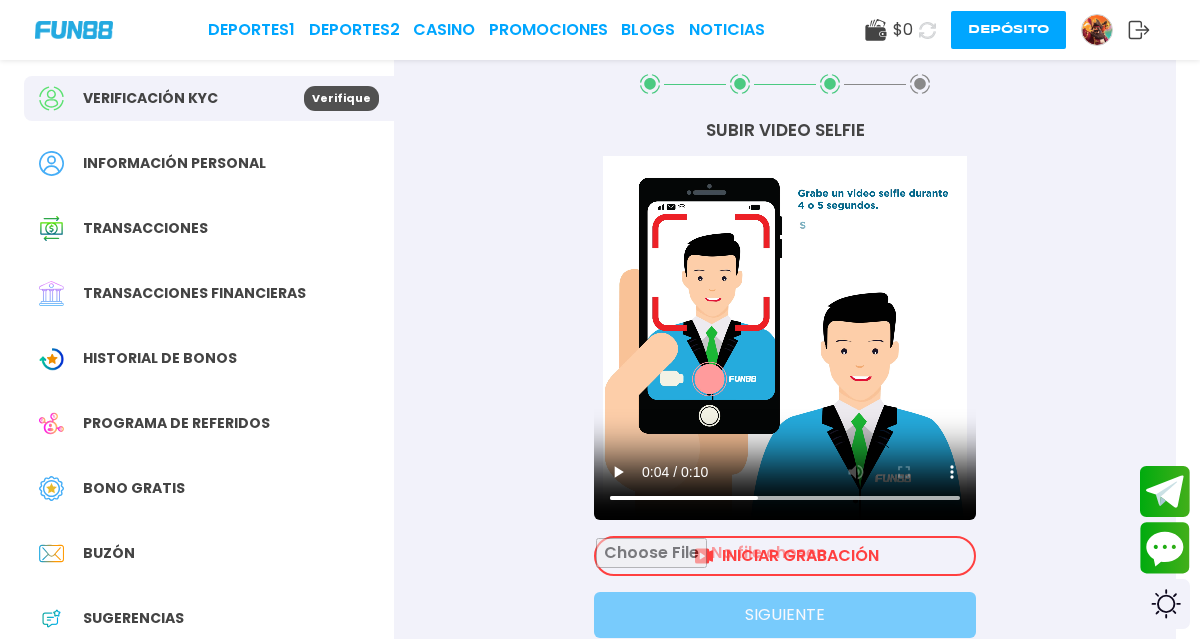 click at bounding box center (785, 556) 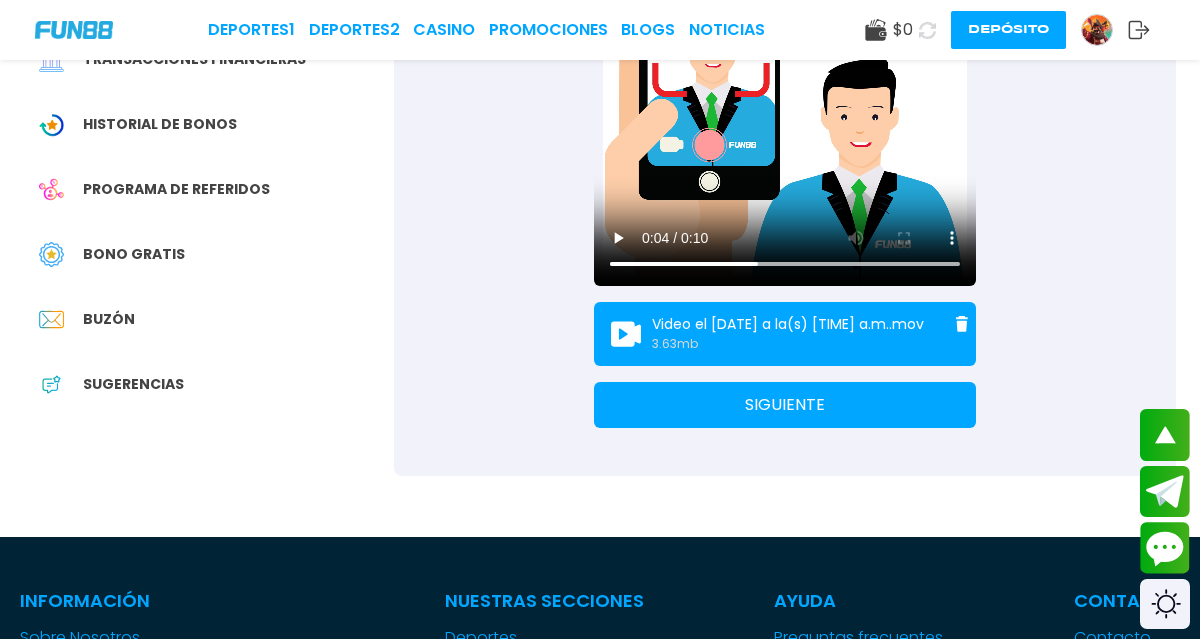 scroll, scrollTop: 357, scrollLeft: 0, axis: vertical 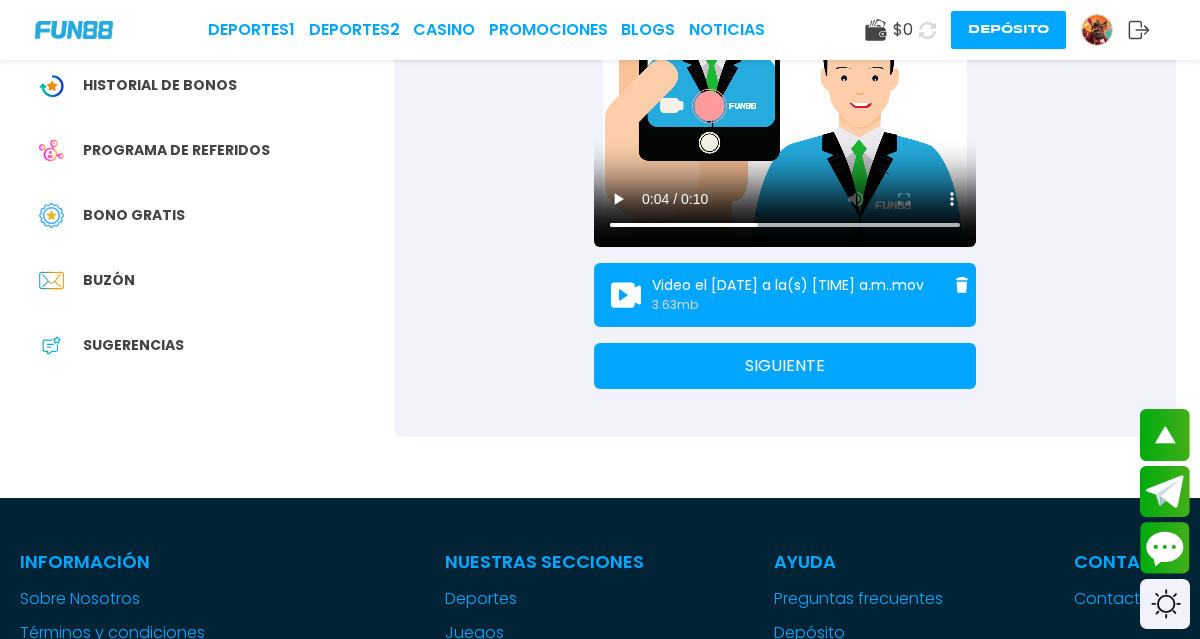 click on "SIGUIENTE" at bounding box center (785, 366) 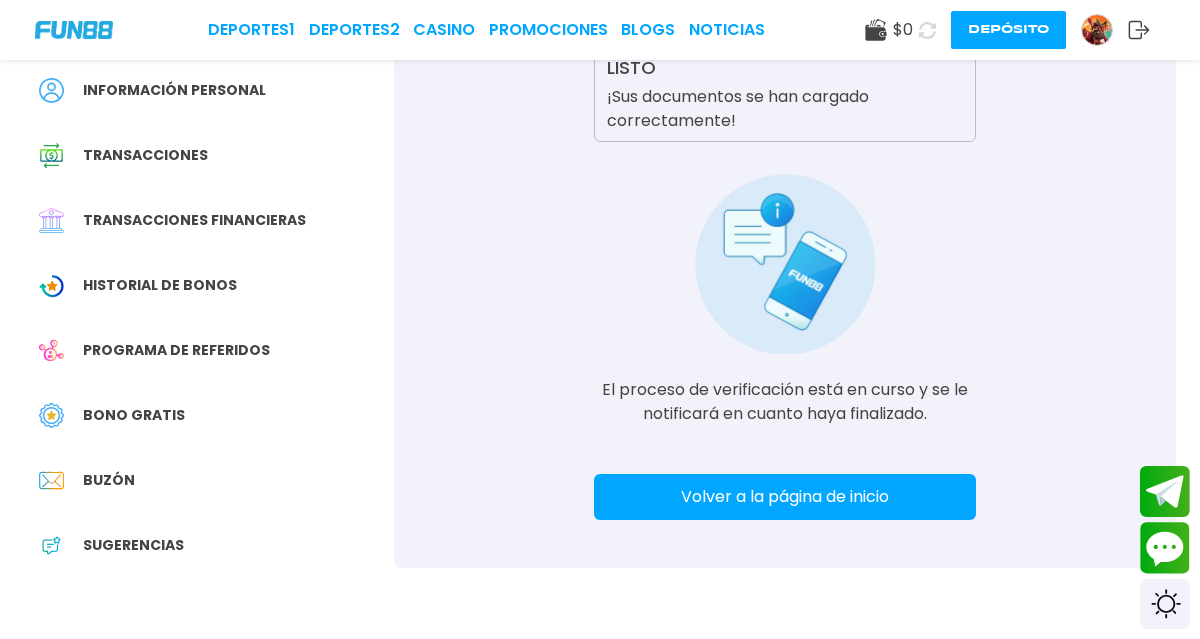 scroll, scrollTop: 173, scrollLeft: 0, axis: vertical 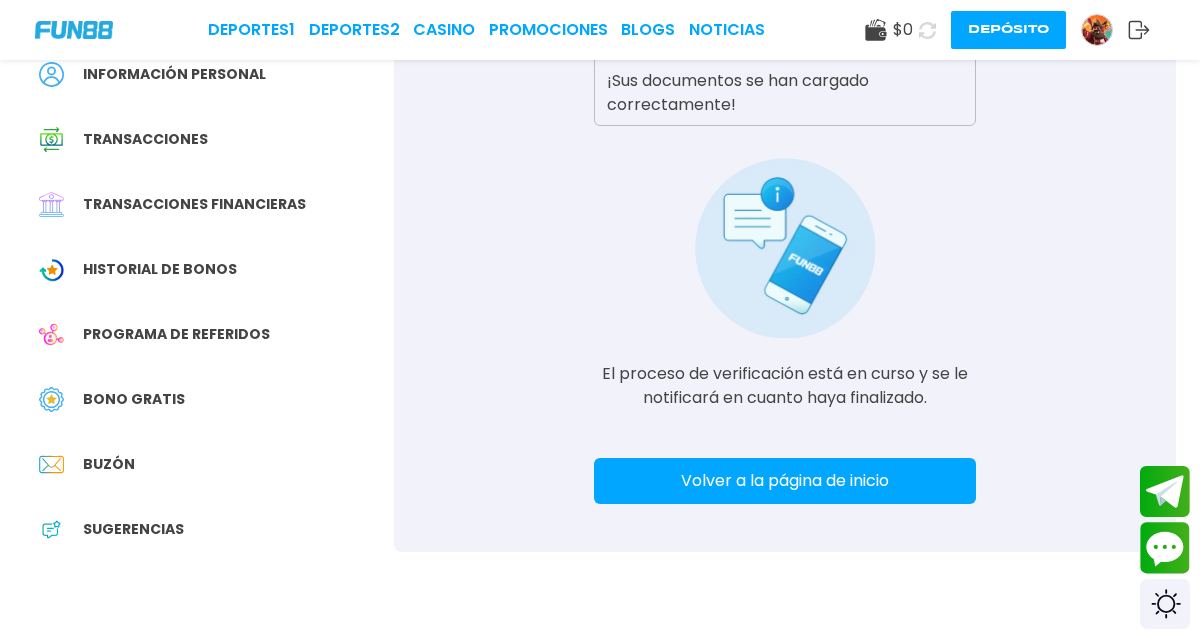 click on "Volver a la página de inicio" at bounding box center [785, 481] 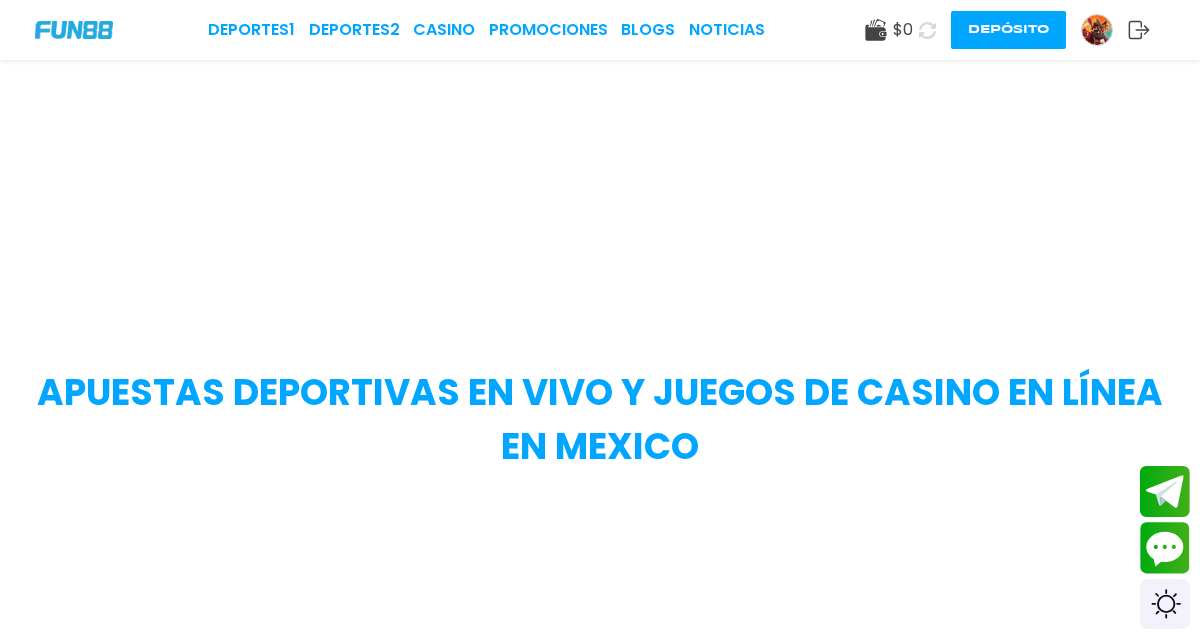 scroll, scrollTop: 0, scrollLeft: 0, axis: both 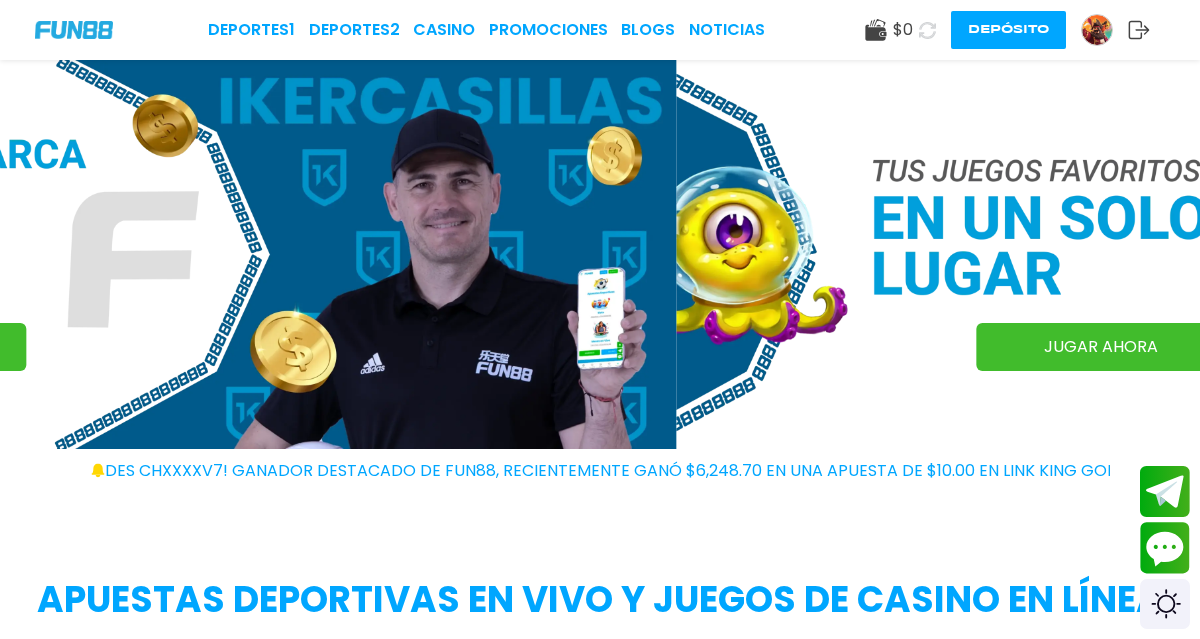 click at bounding box center (1276, 254) 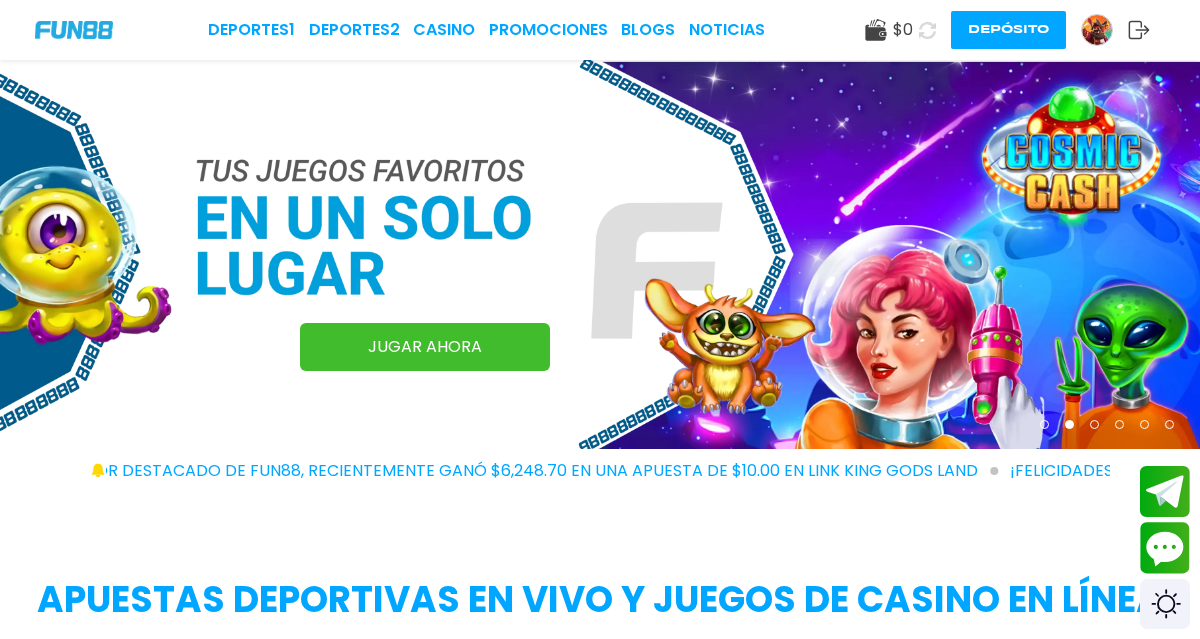 click on "JUGAR AHORA" at bounding box center (425, 347) 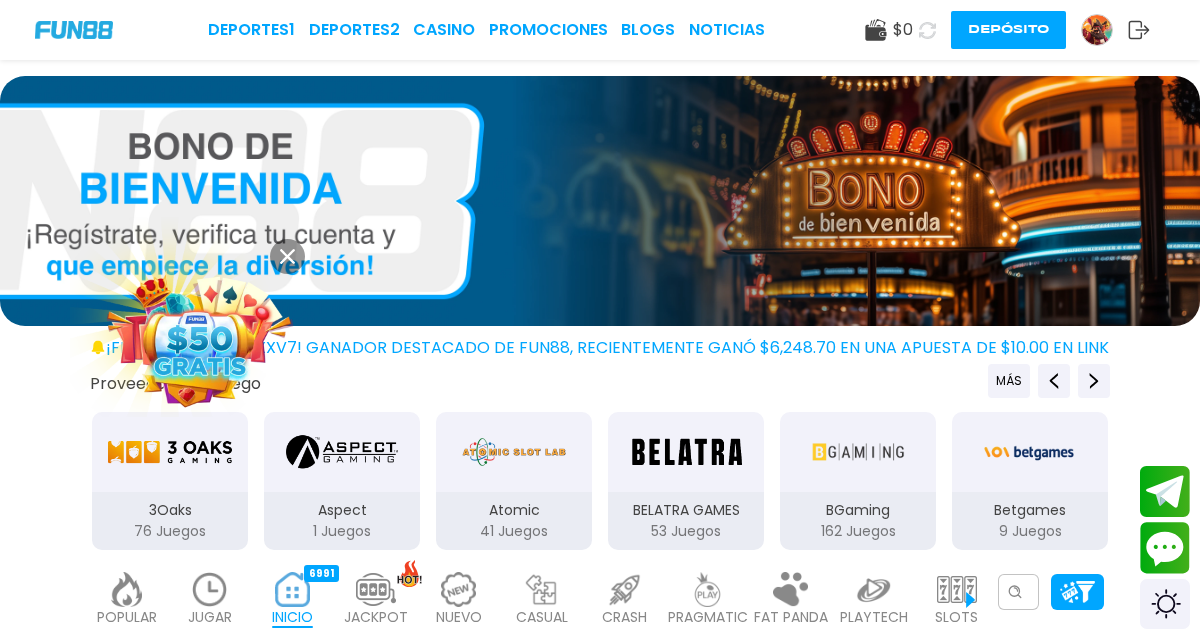scroll, scrollTop: 56, scrollLeft: 0, axis: vertical 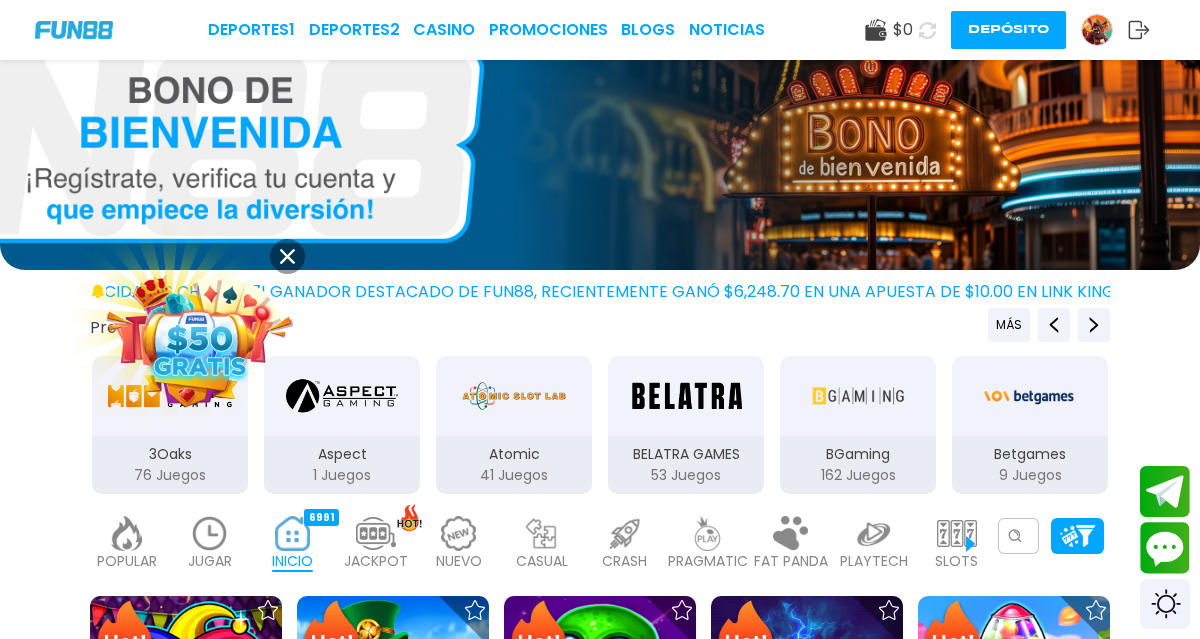 click at bounding box center [199, 338] 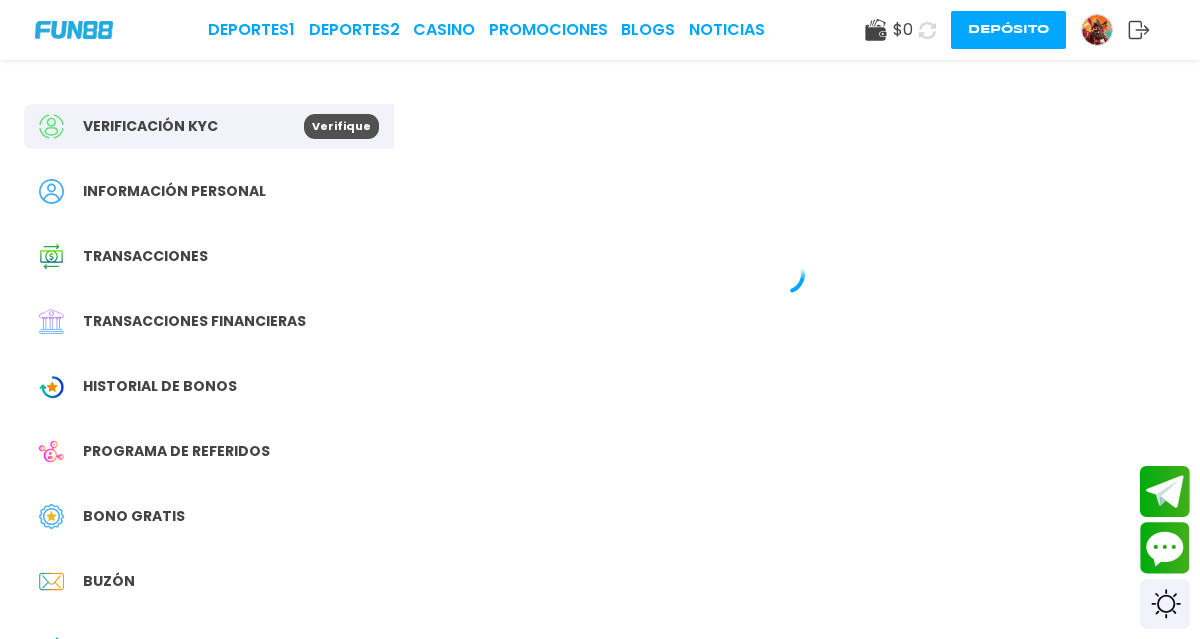scroll, scrollTop: 0, scrollLeft: 0, axis: both 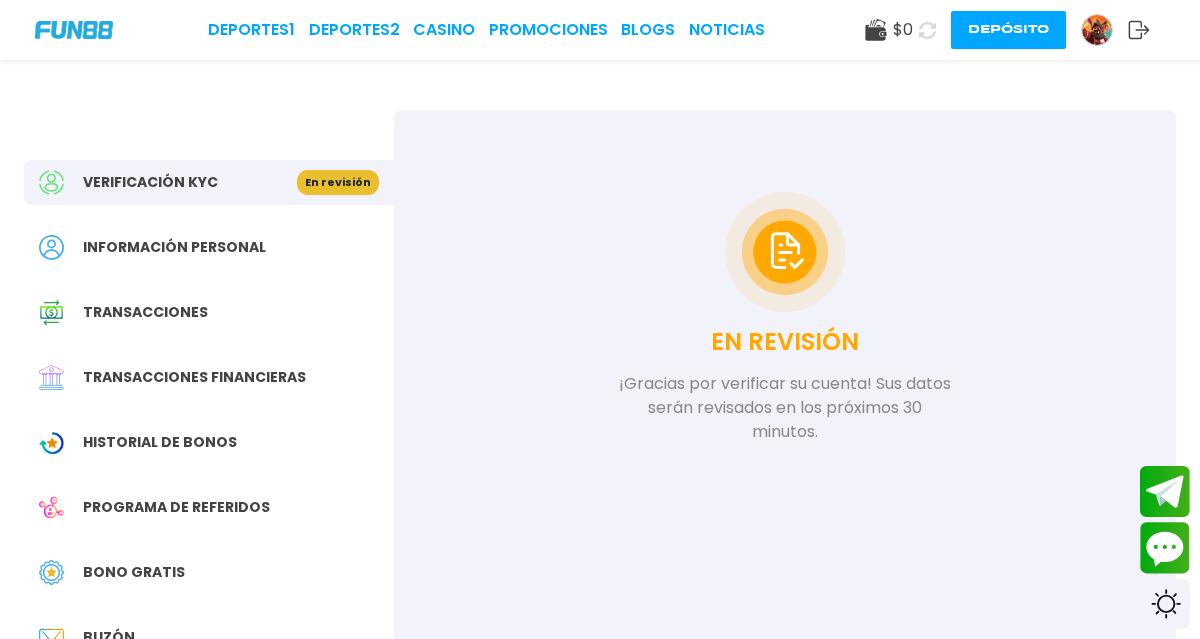 click on "Información personal" at bounding box center [174, 247] 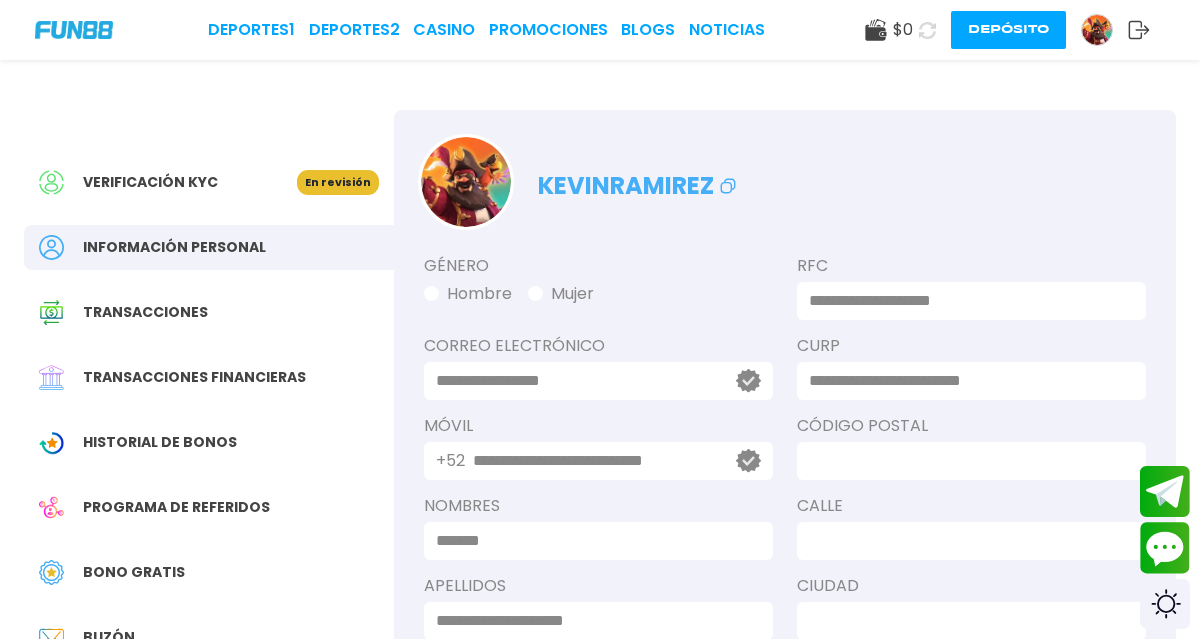 type on "**********" 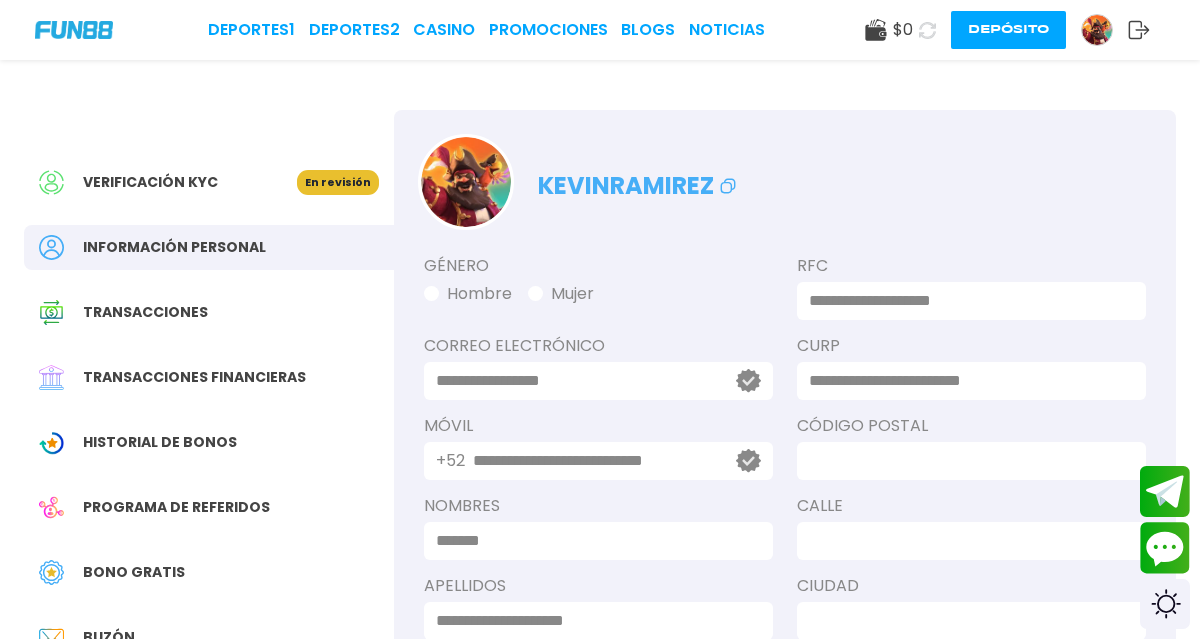 type on "**********" 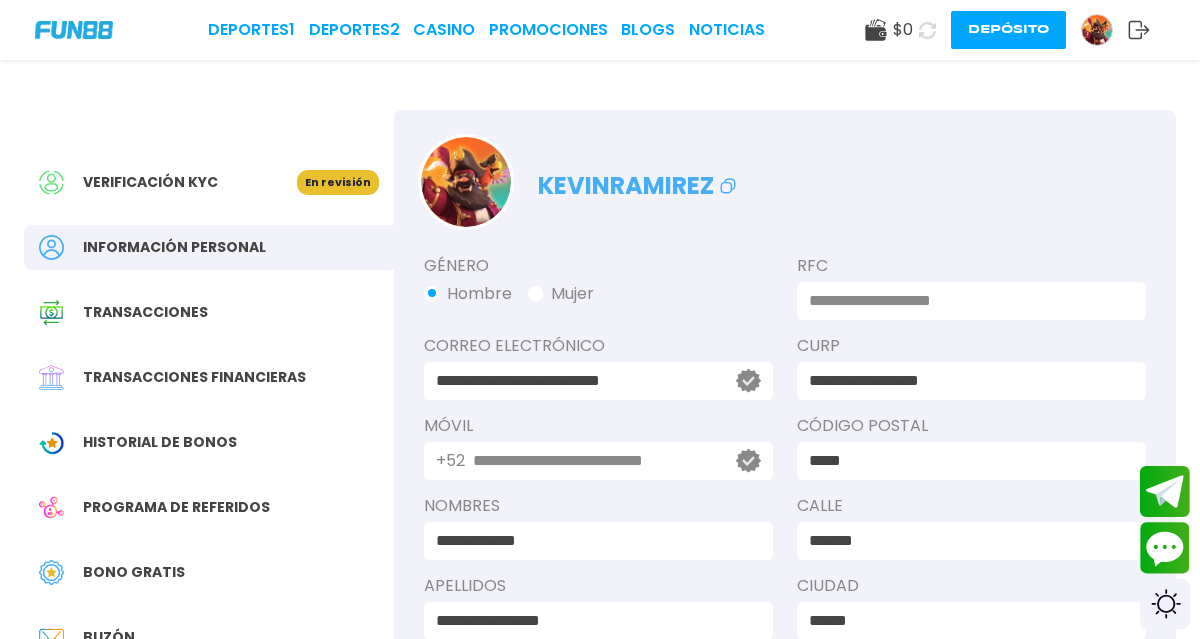 click at bounding box center [965, 301] 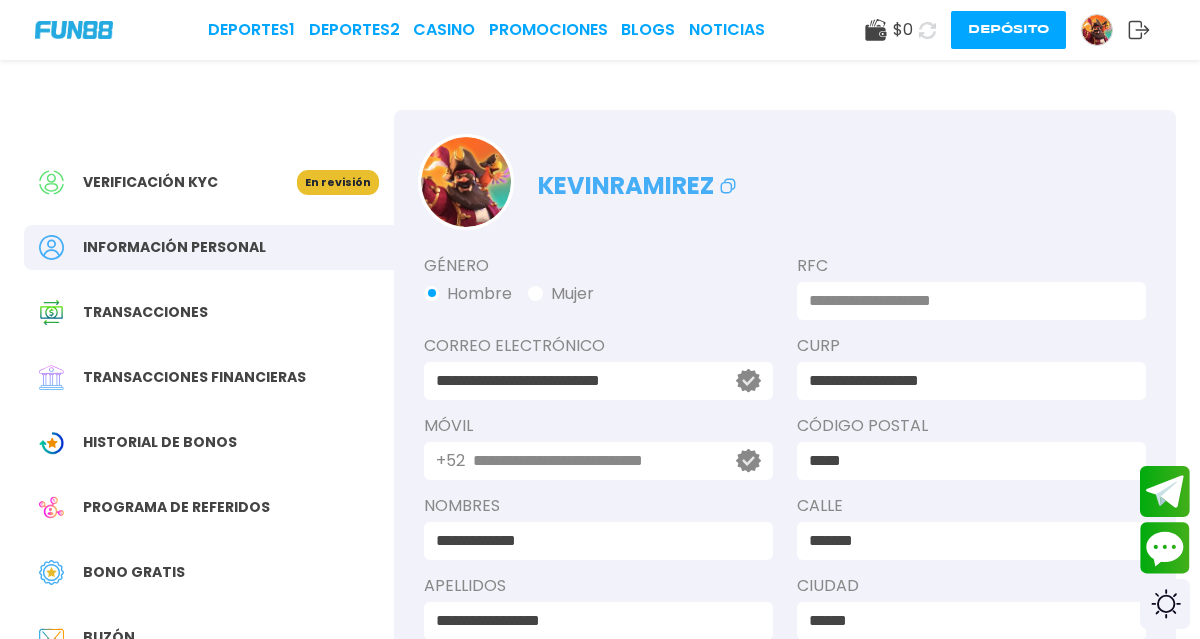 click at bounding box center [965, 301] 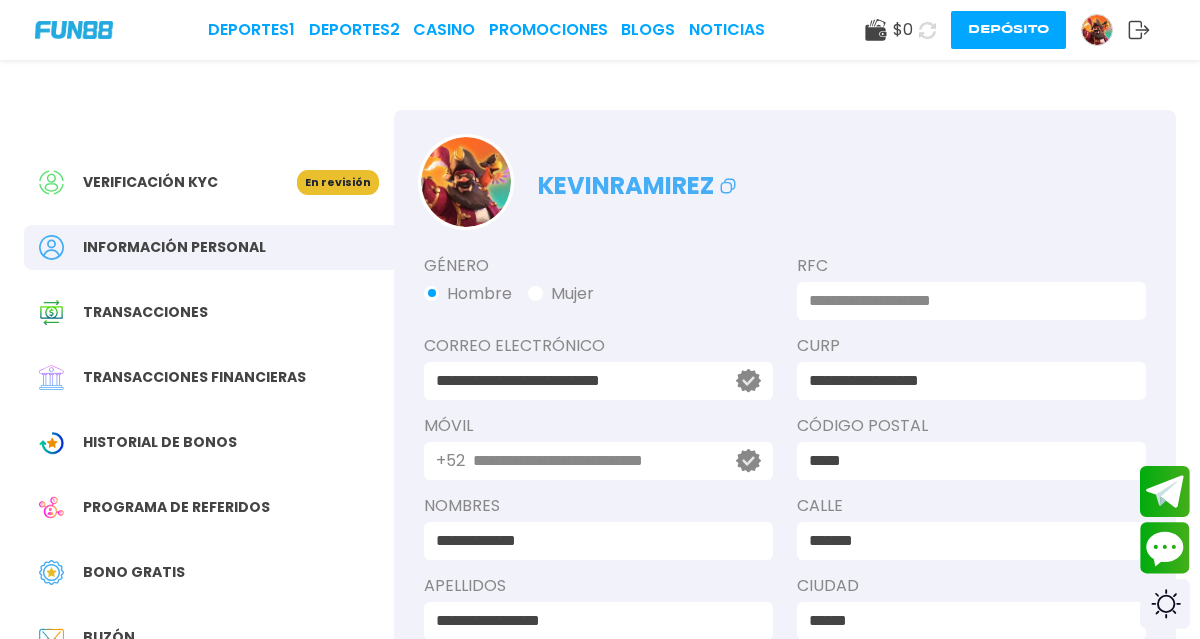 paste on "**********" 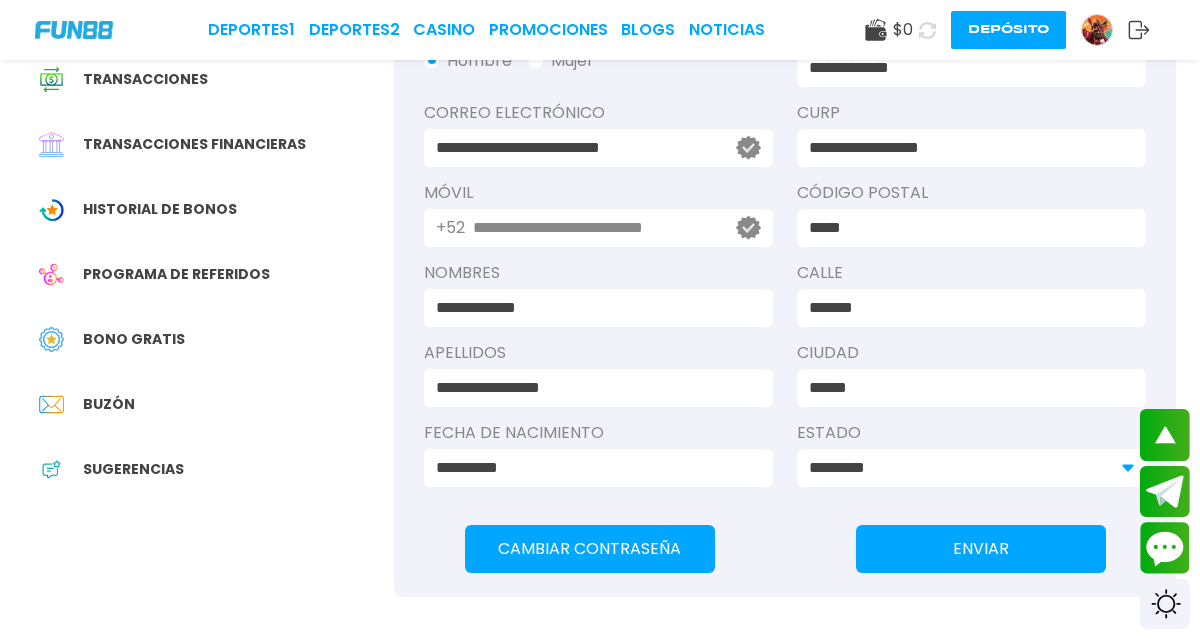 scroll, scrollTop: 277, scrollLeft: 0, axis: vertical 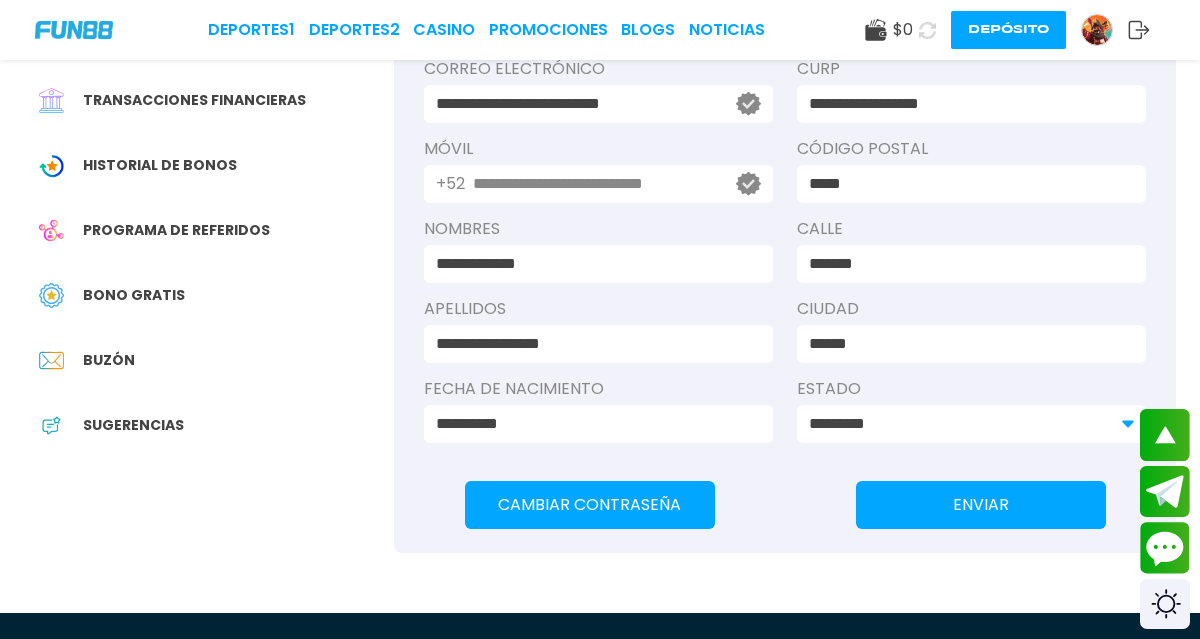 type on "**********" 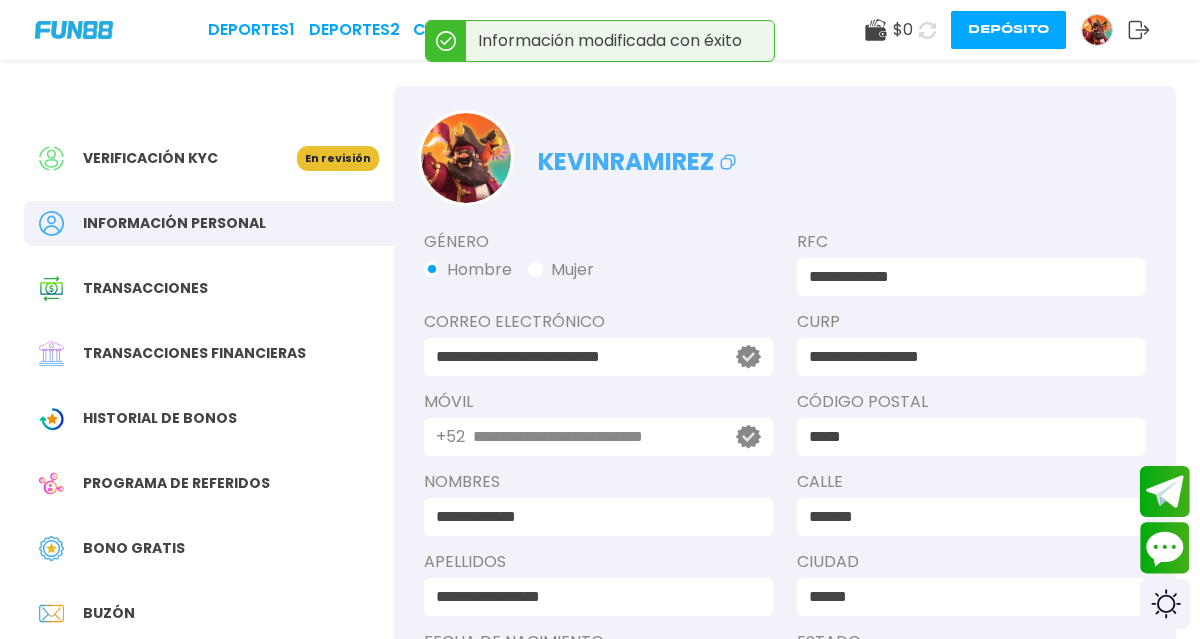 scroll, scrollTop: 16, scrollLeft: 0, axis: vertical 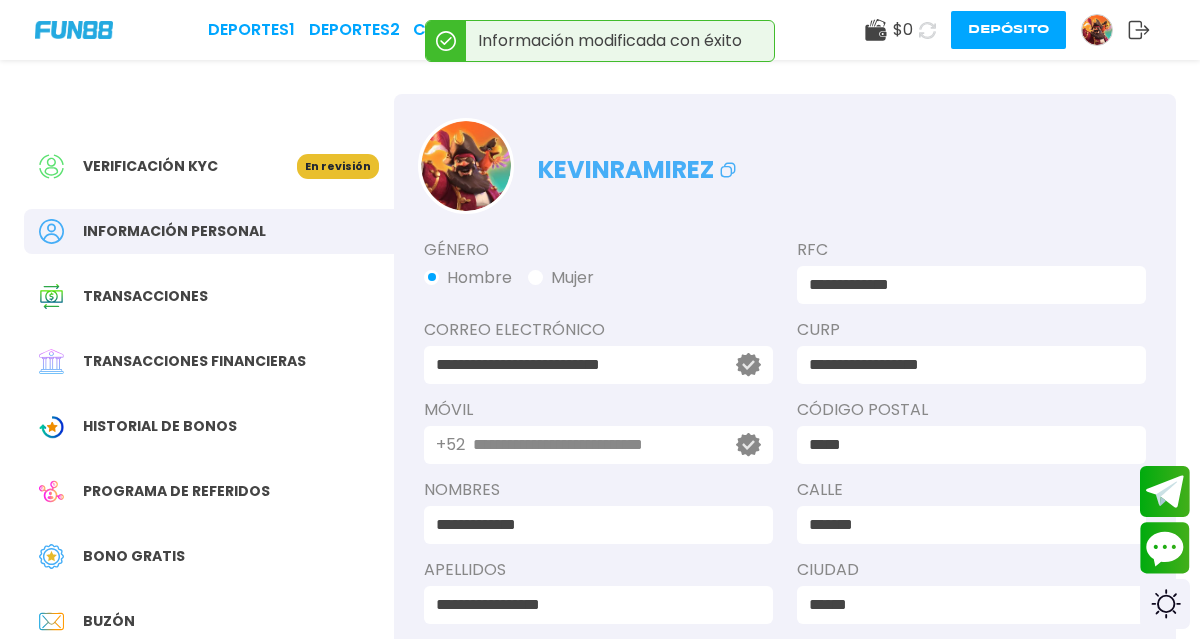 click on "En revisión" at bounding box center [338, 166] 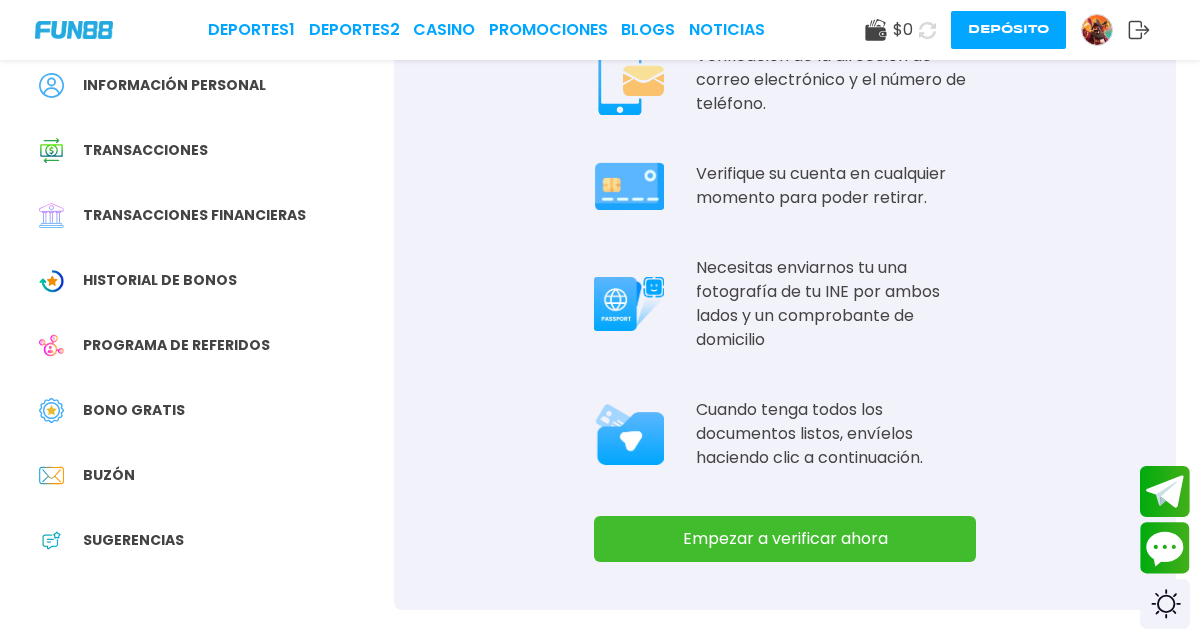 scroll, scrollTop: 190, scrollLeft: 0, axis: vertical 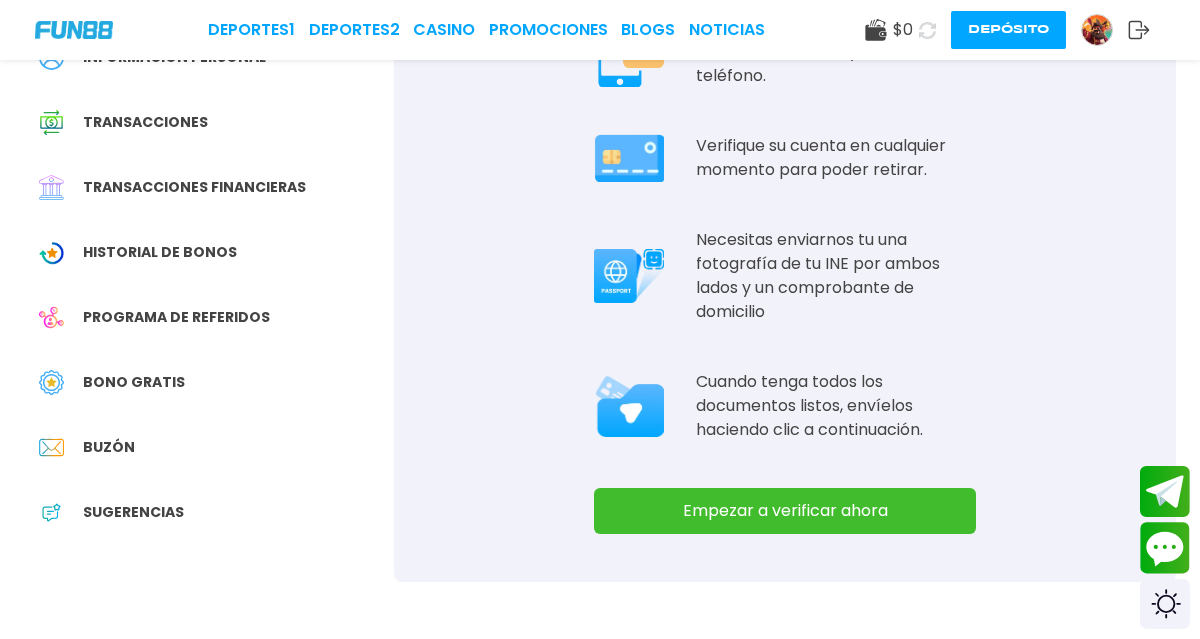 click on "Empezar a verificar ahora" at bounding box center (785, 511) 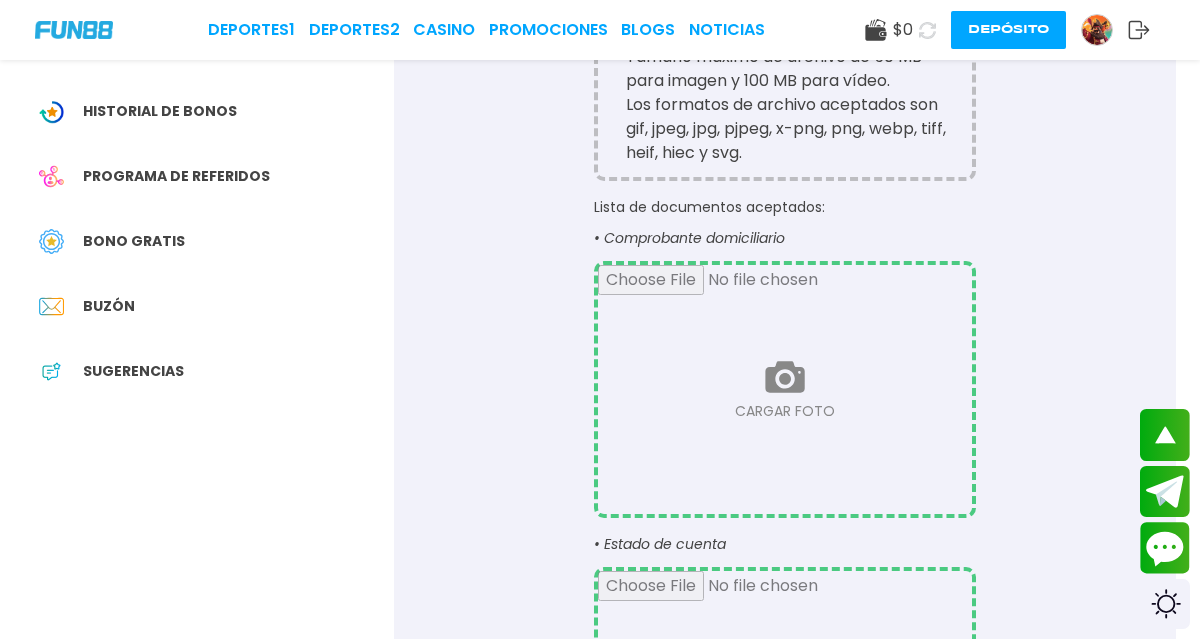 scroll, scrollTop: 335, scrollLeft: 0, axis: vertical 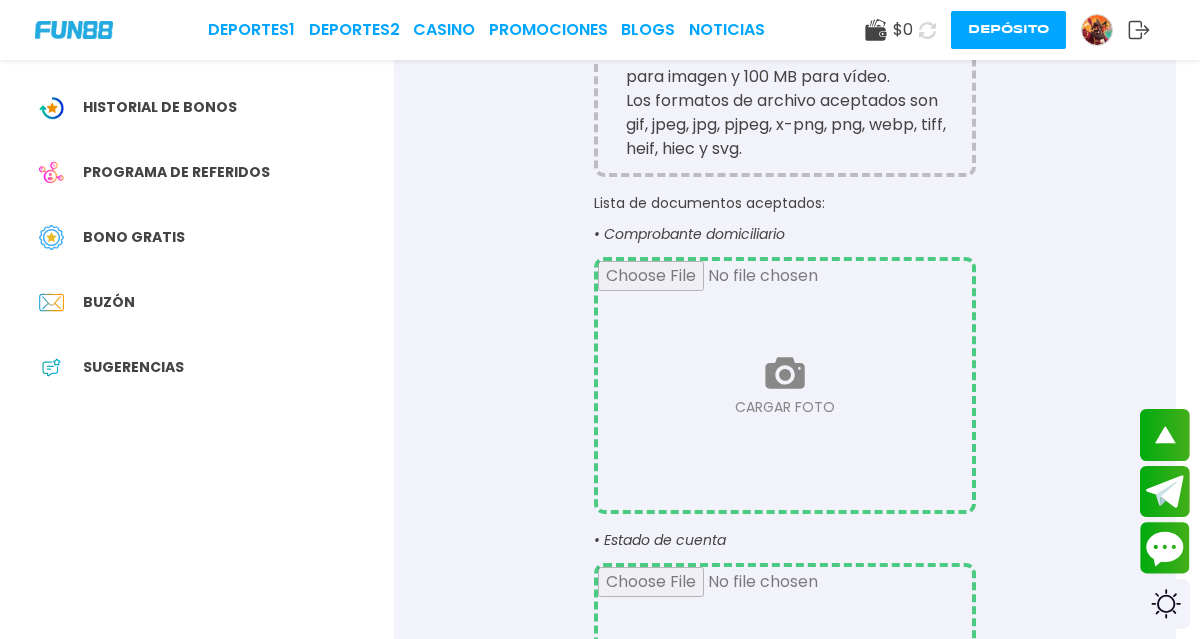 click on "Bono Gratis" at bounding box center [209, 237] 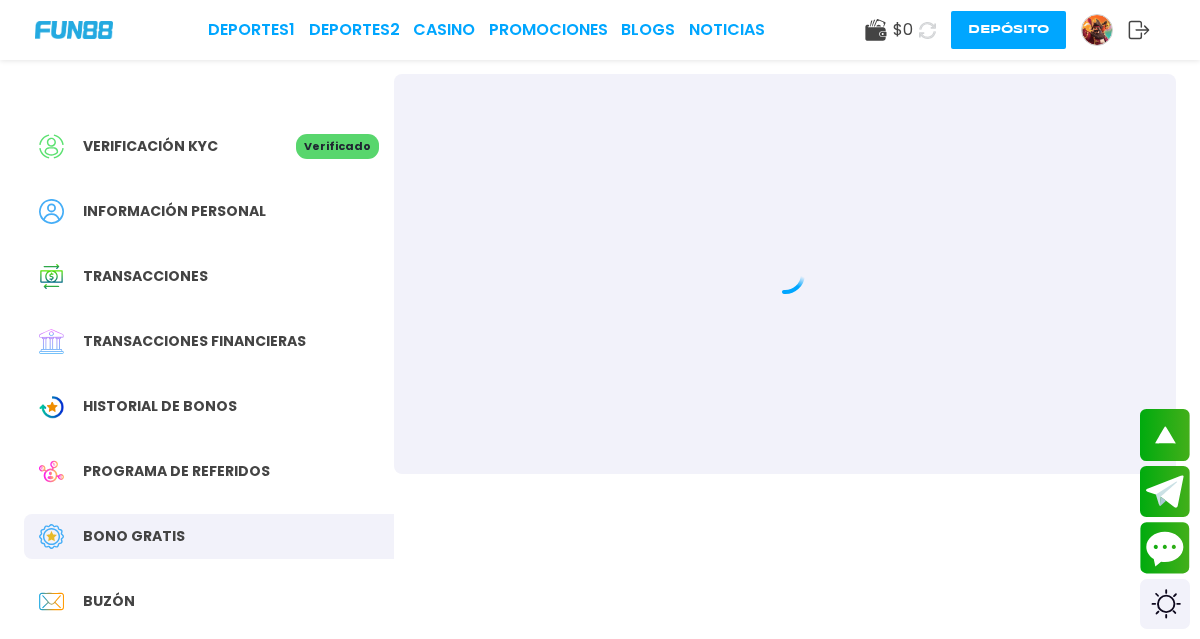 scroll, scrollTop: 0, scrollLeft: 0, axis: both 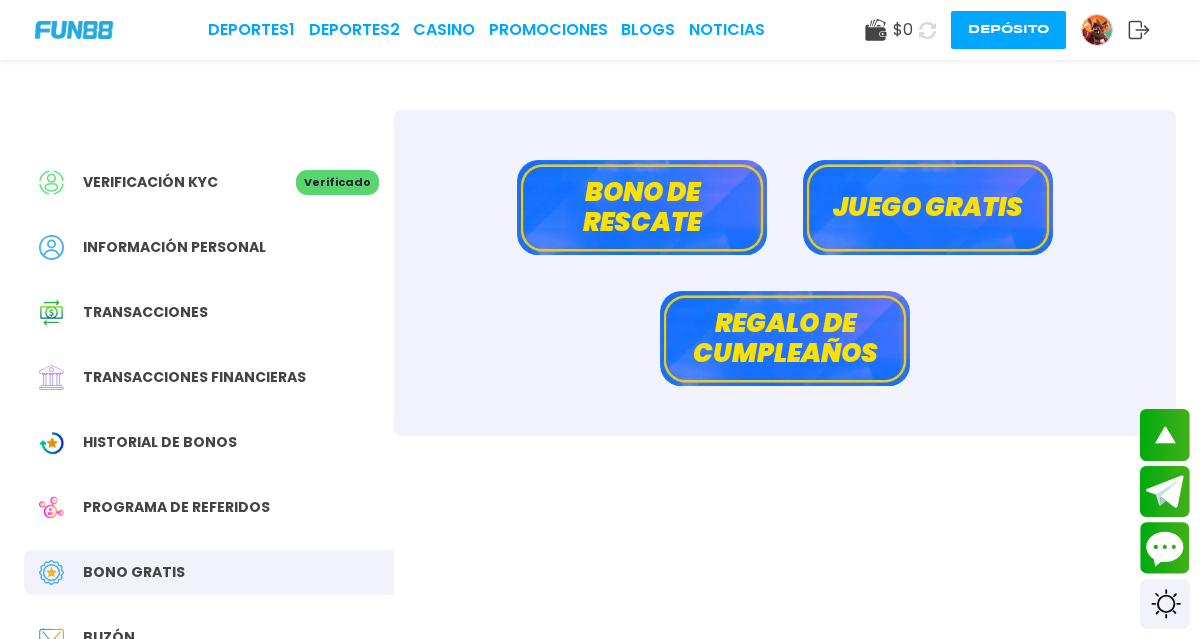click on "Juego gratis" at bounding box center [928, 207] 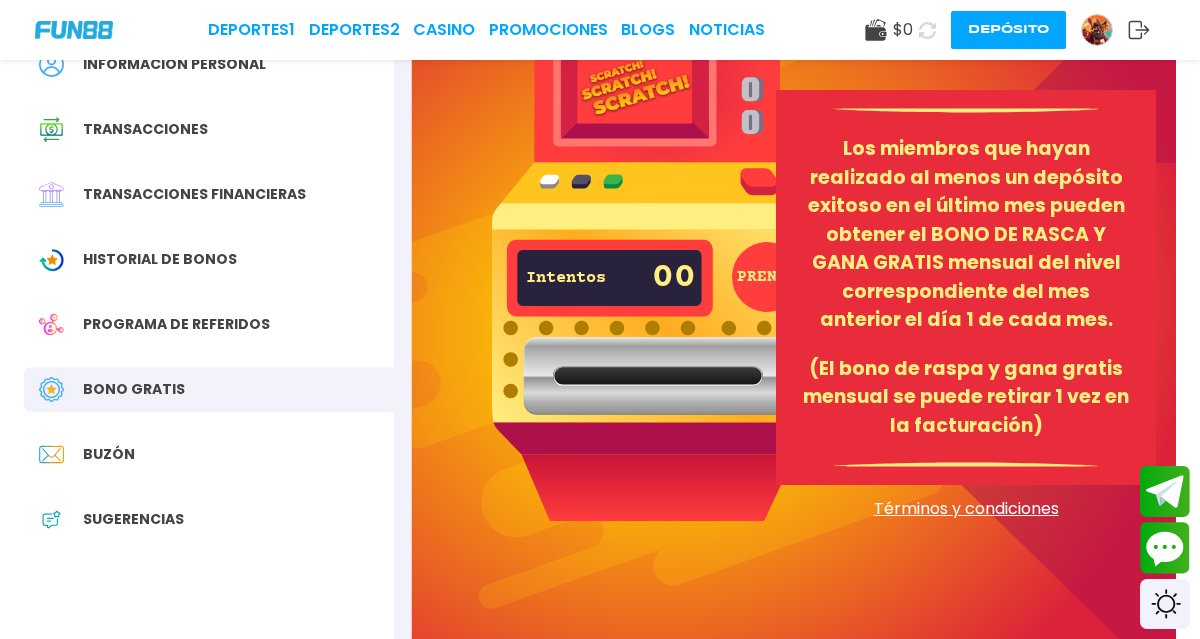 scroll, scrollTop: 185, scrollLeft: 0, axis: vertical 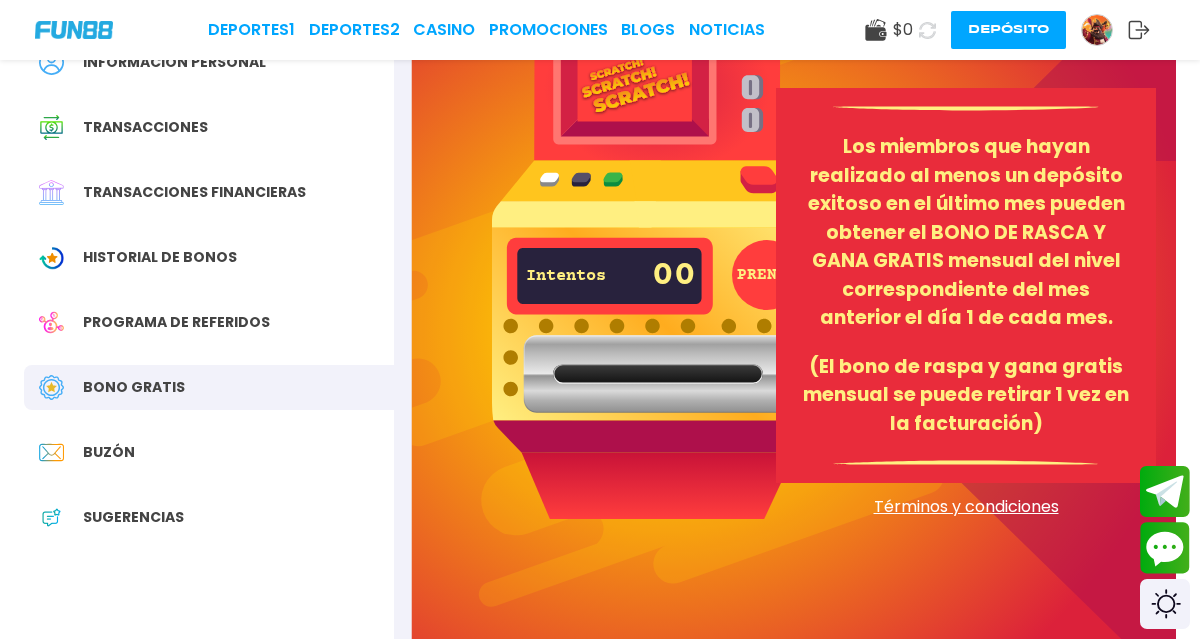 click on "Términos y condiciones" at bounding box center (966, 507) 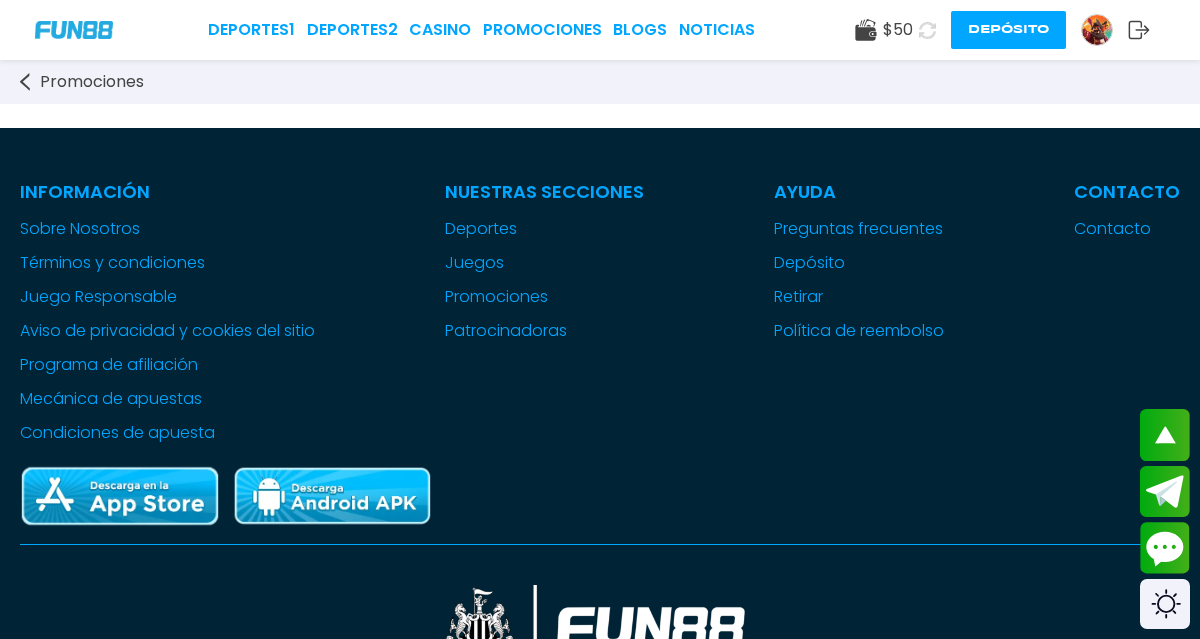 scroll, scrollTop: 1627, scrollLeft: 0, axis: vertical 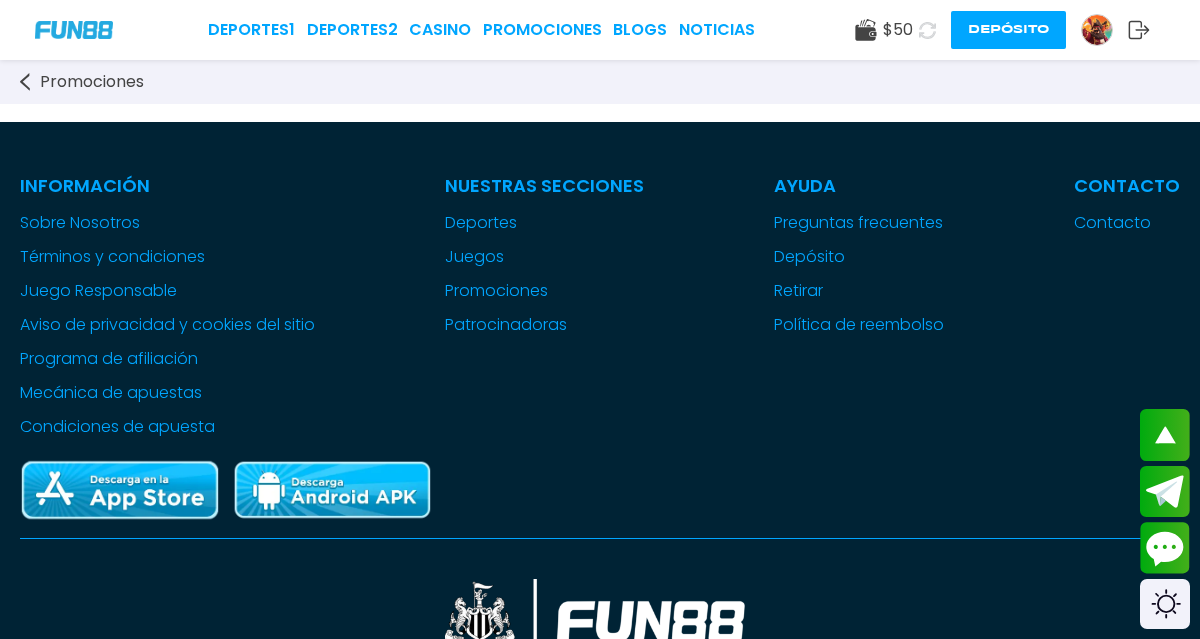 click at bounding box center [120, 490] 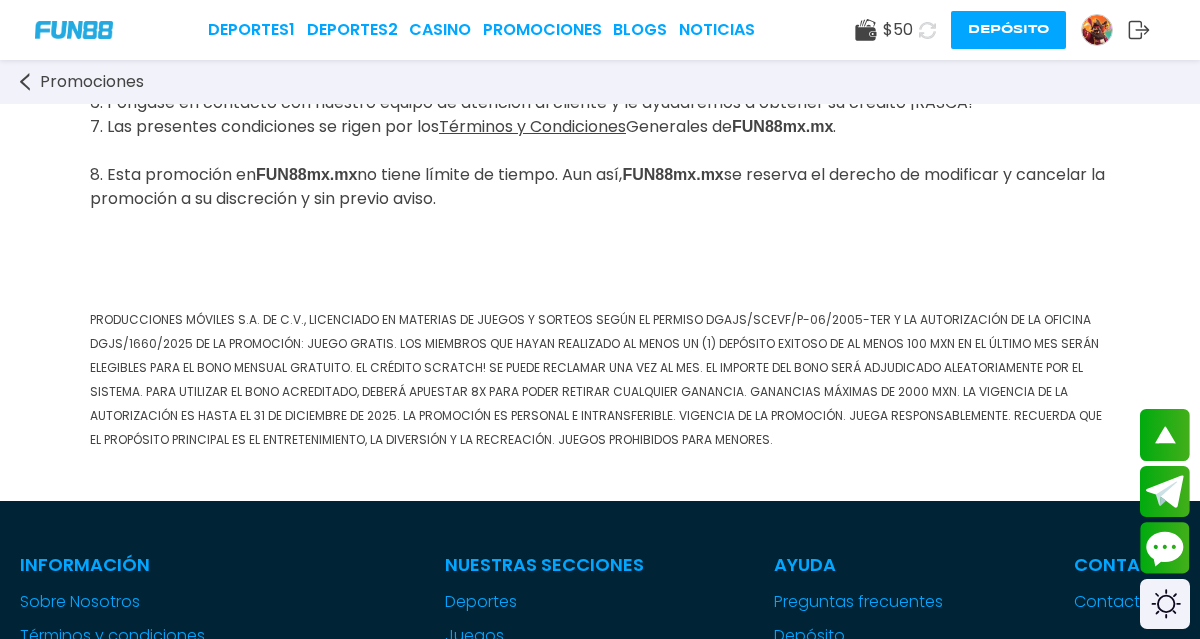 scroll, scrollTop: 1234, scrollLeft: 0, axis: vertical 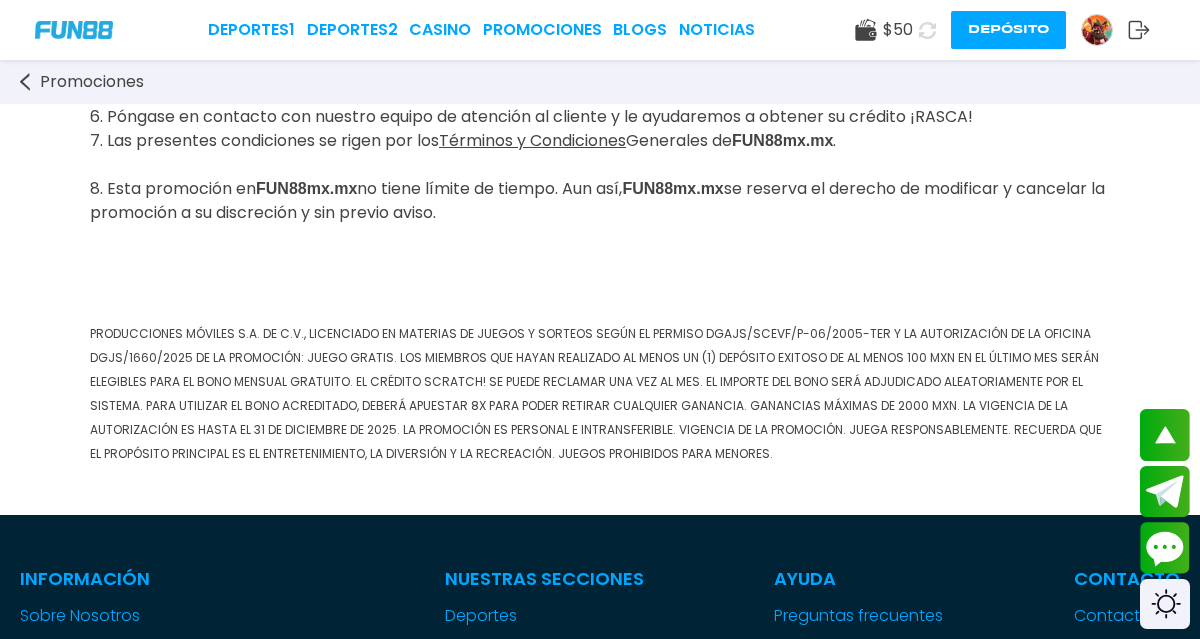 click on "$ 50" at bounding box center [898, 30] 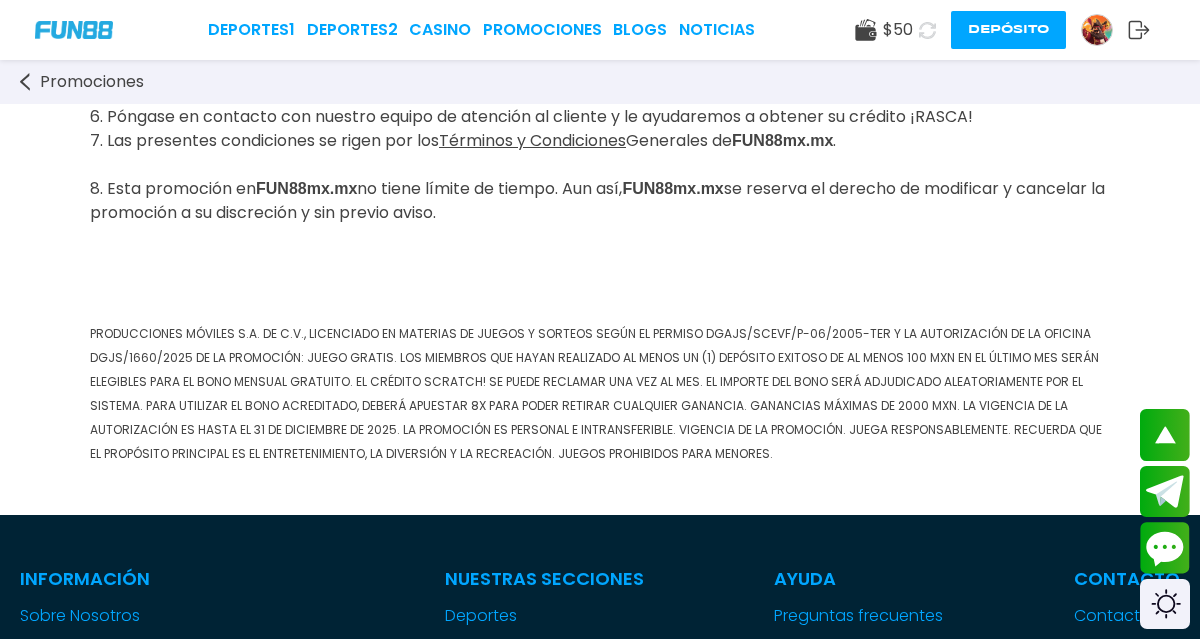click on "$ 50" at bounding box center [898, 30] 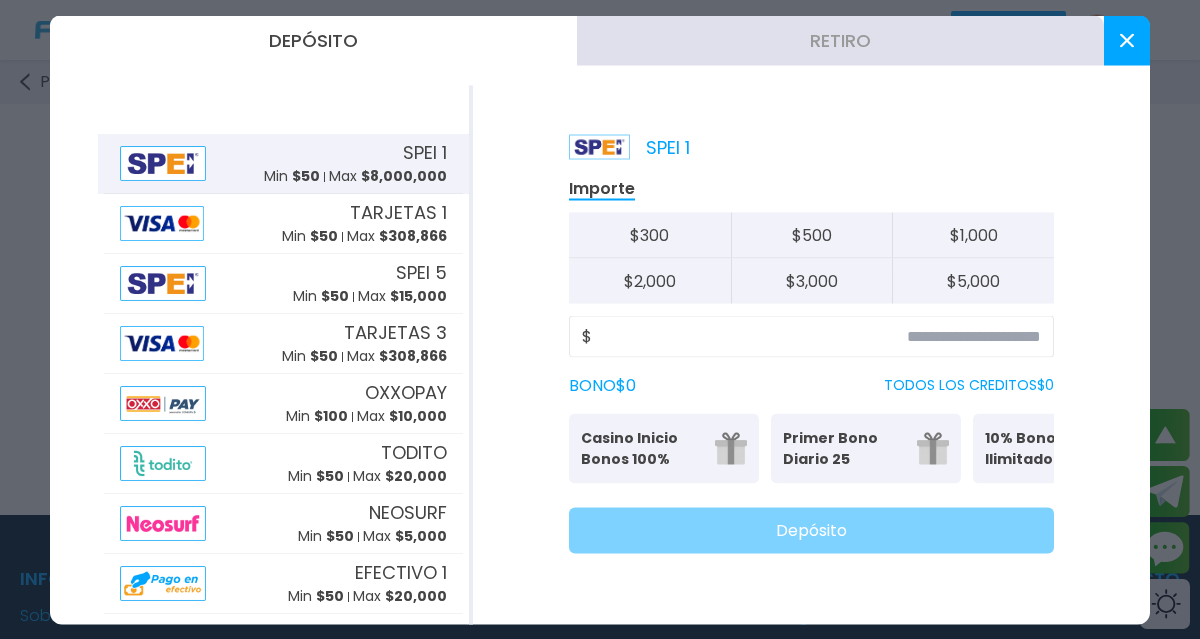 click on "Retiro" at bounding box center (840, 40) 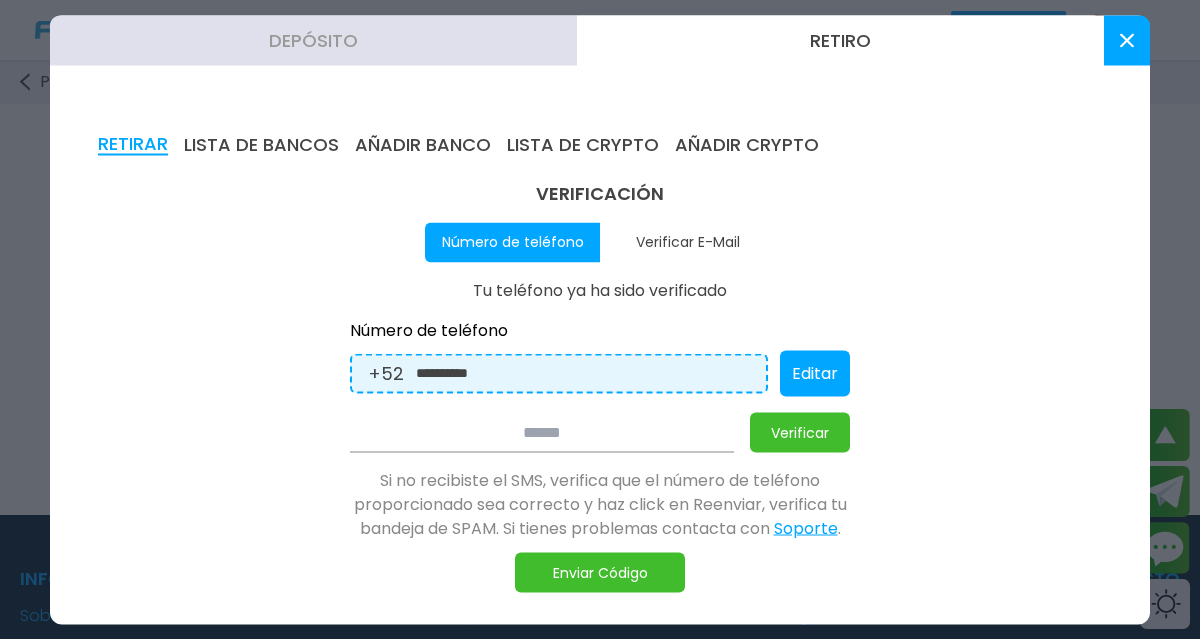 click on "Verificar" at bounding box center (800, 432) 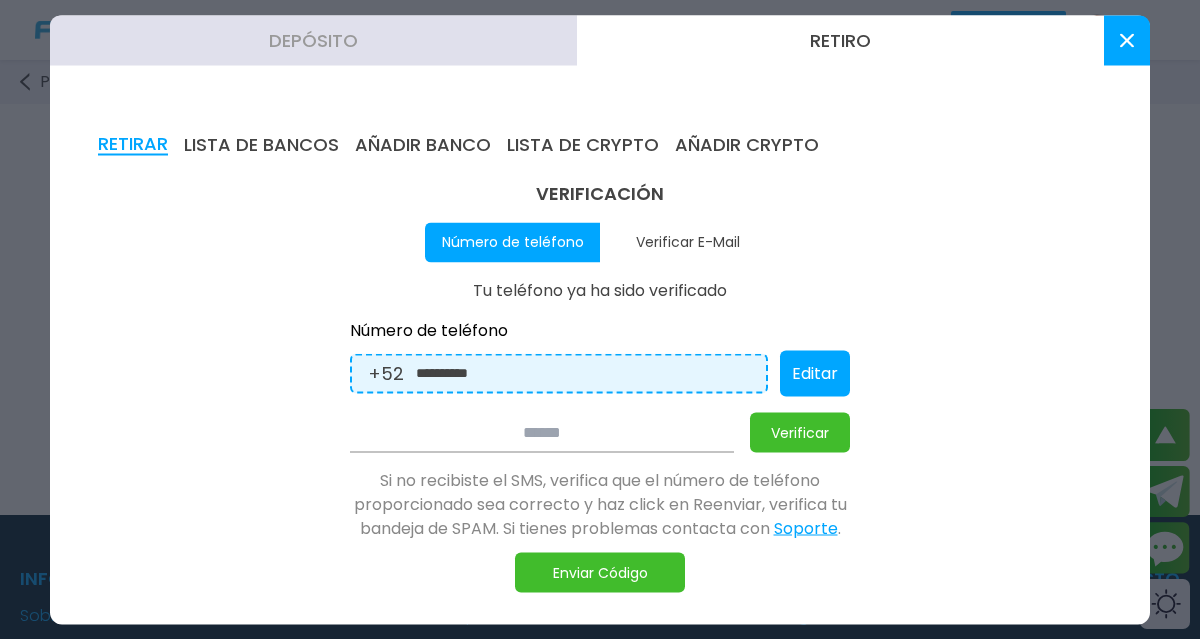 click on "Enviar Código" at bounding box center [600, 572] 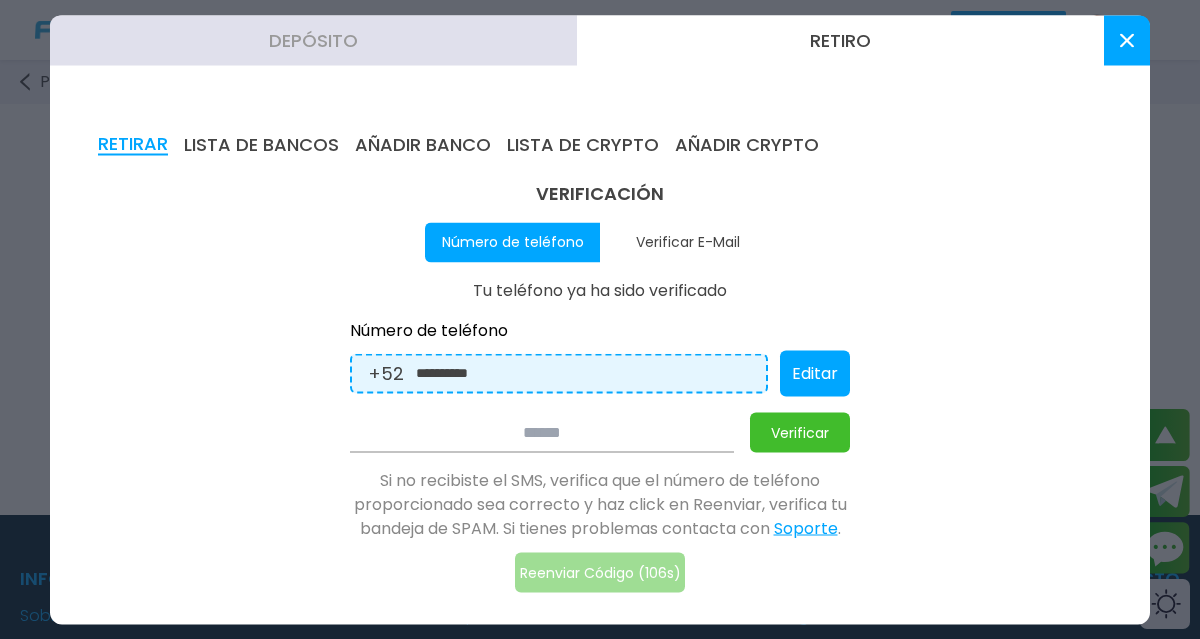 click on "Verificar" at bounding box center (800, 432) 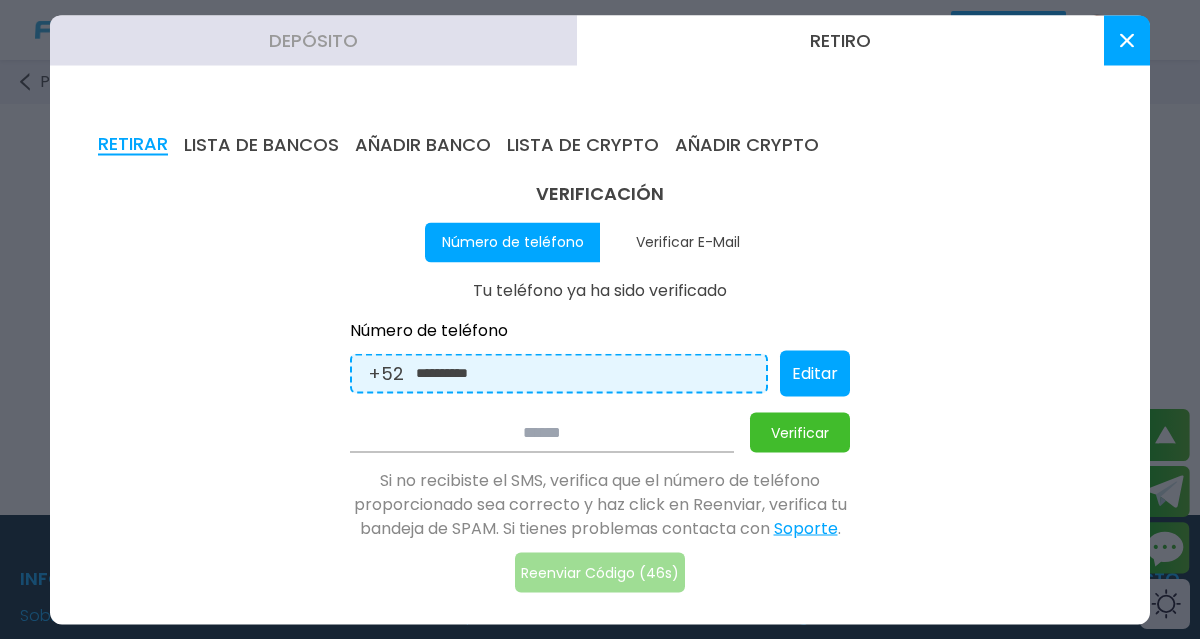 click on "Verificar E-Mail" at bounding box center [687, 242] 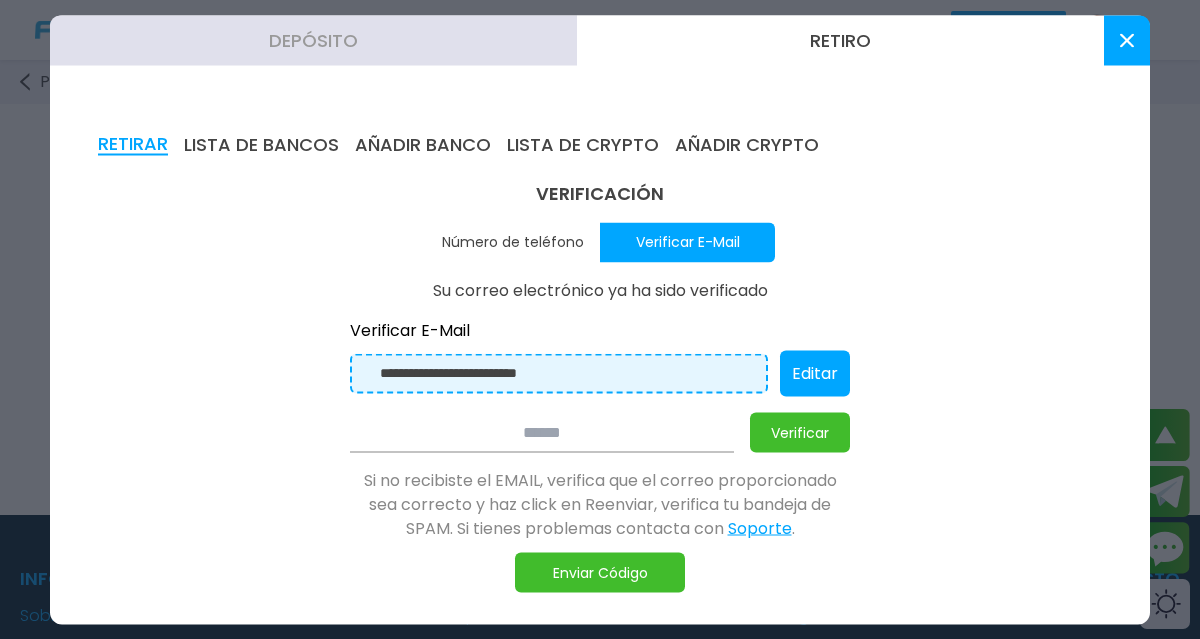 click on "Enviar Código" at bounding box center [600, 572] 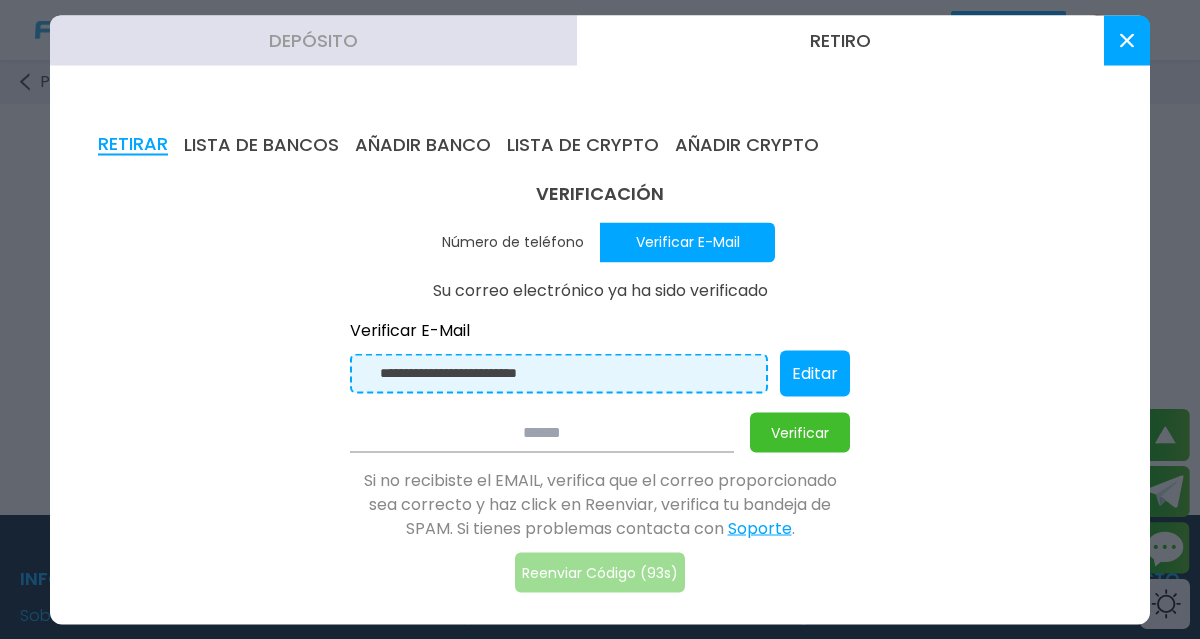 paste on "******" 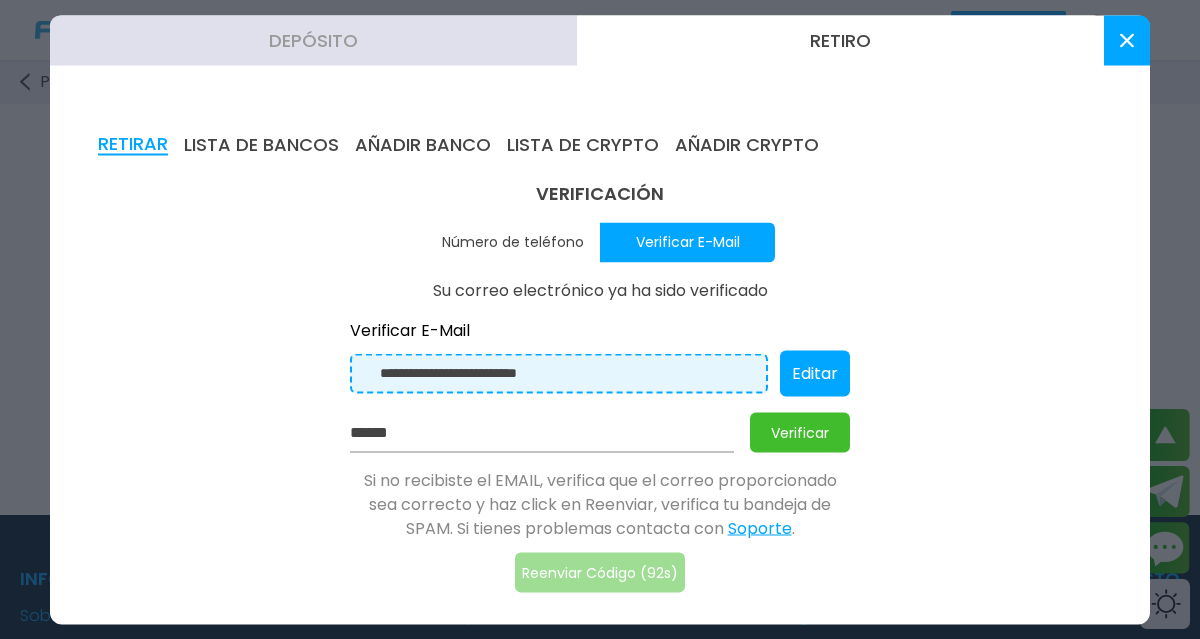 type on "******" 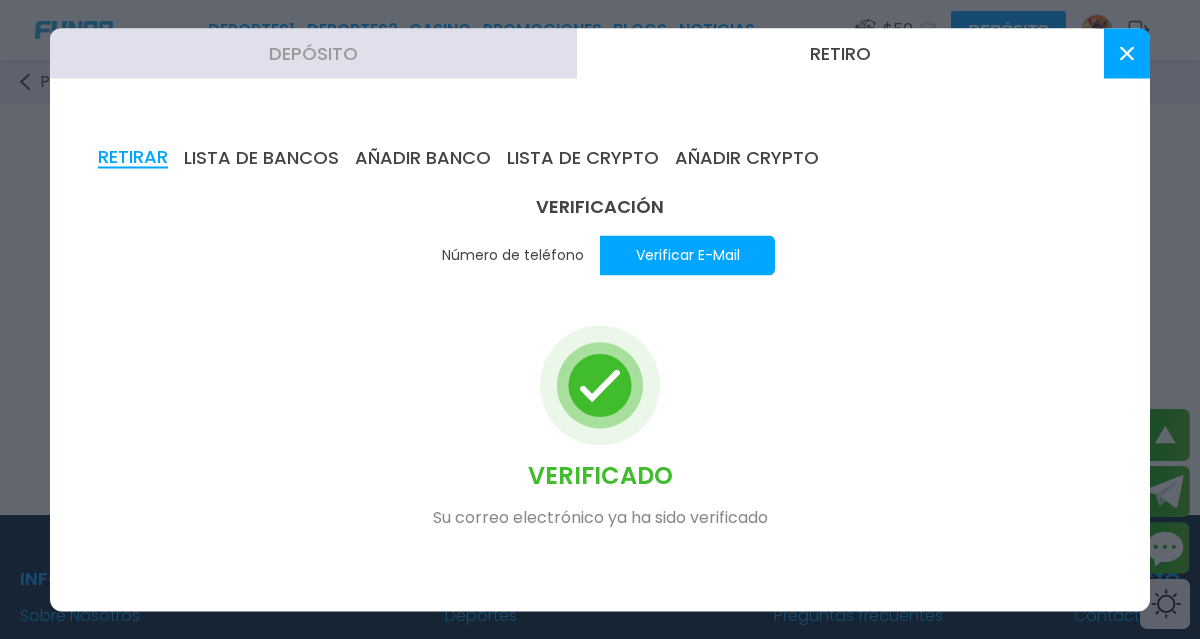 click on "Número de teléfono" at bounding box center [512, 255] 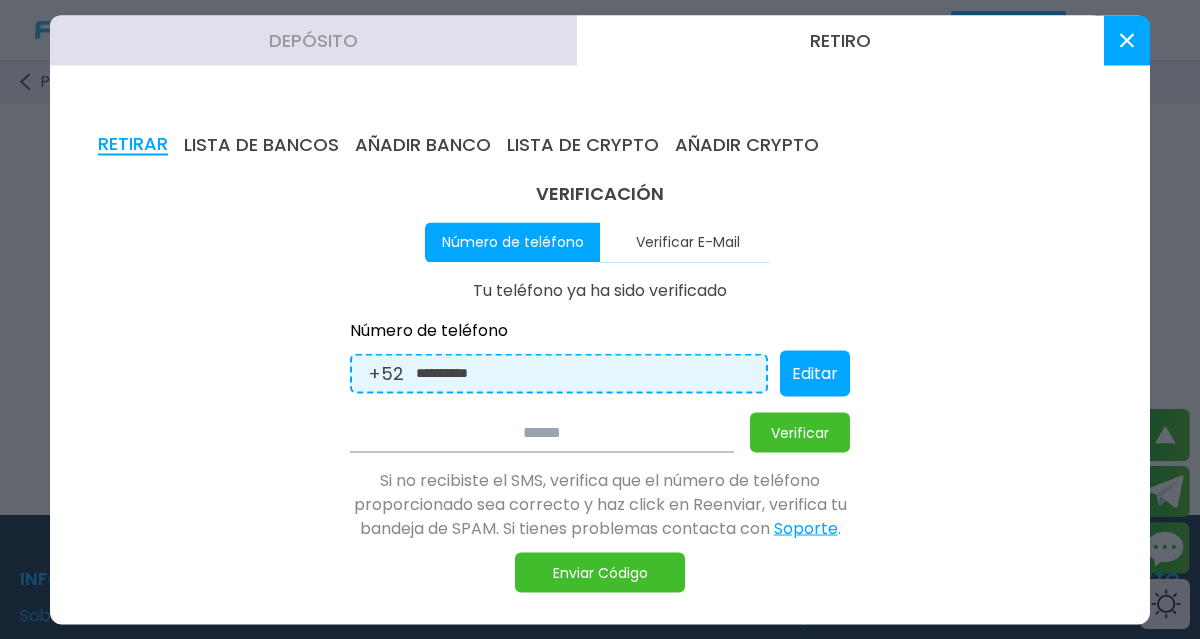click at bounding box center [542, 432] 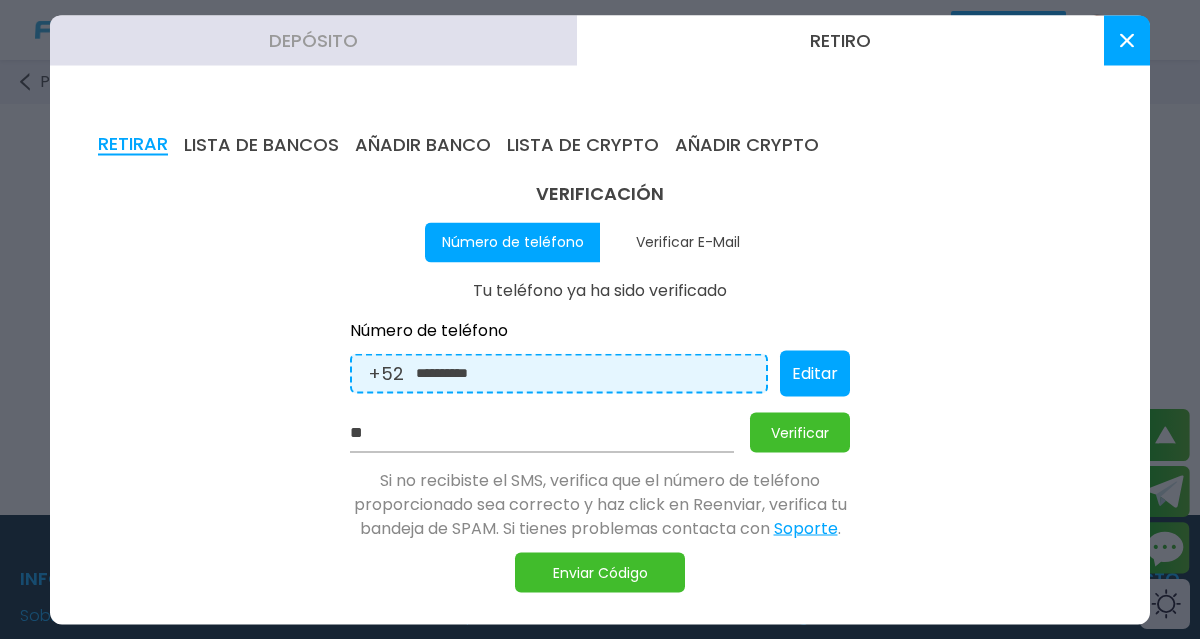 type on "*" 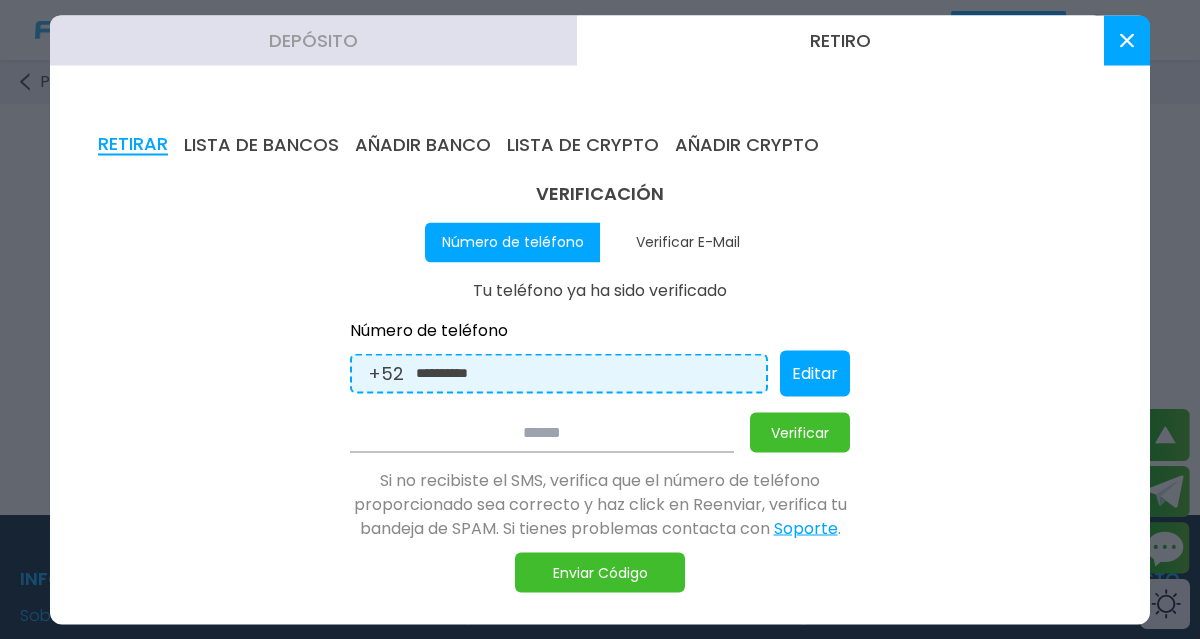 click at bounding box center (542, 432) 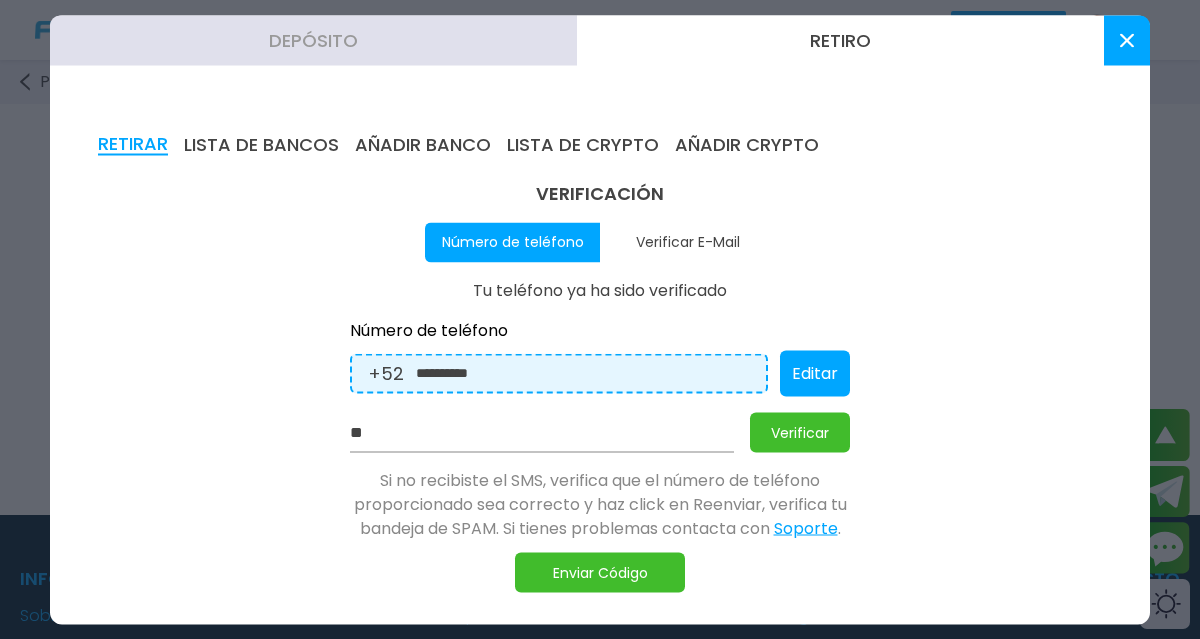 type 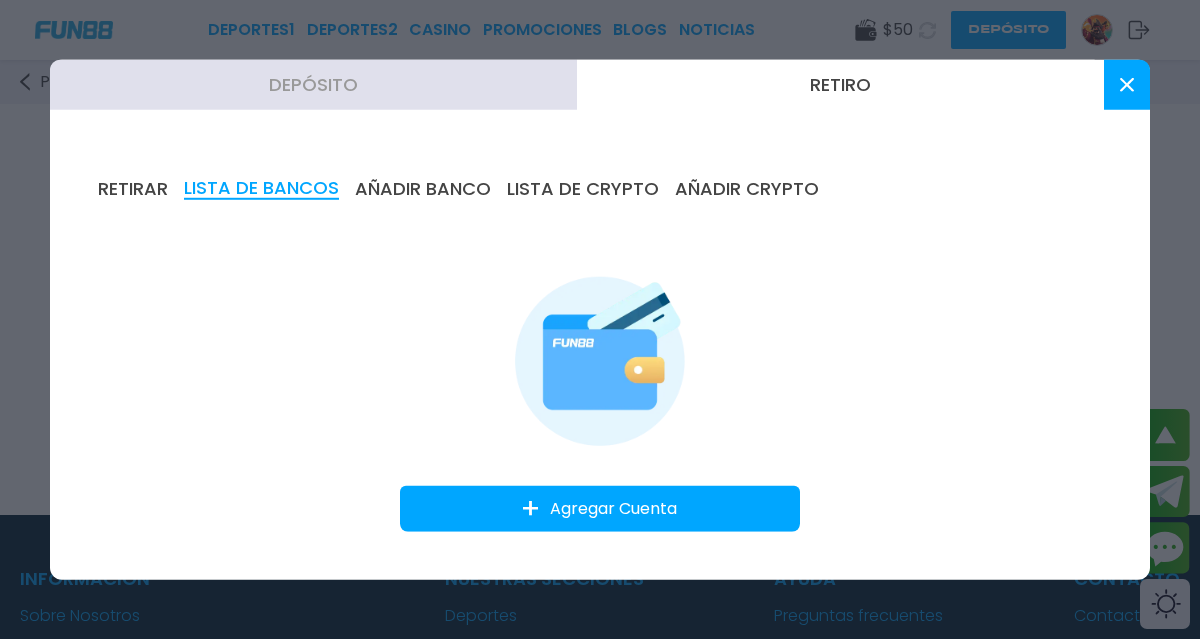 click on "Agregar Cuenta" at bounding box center [600, 509] 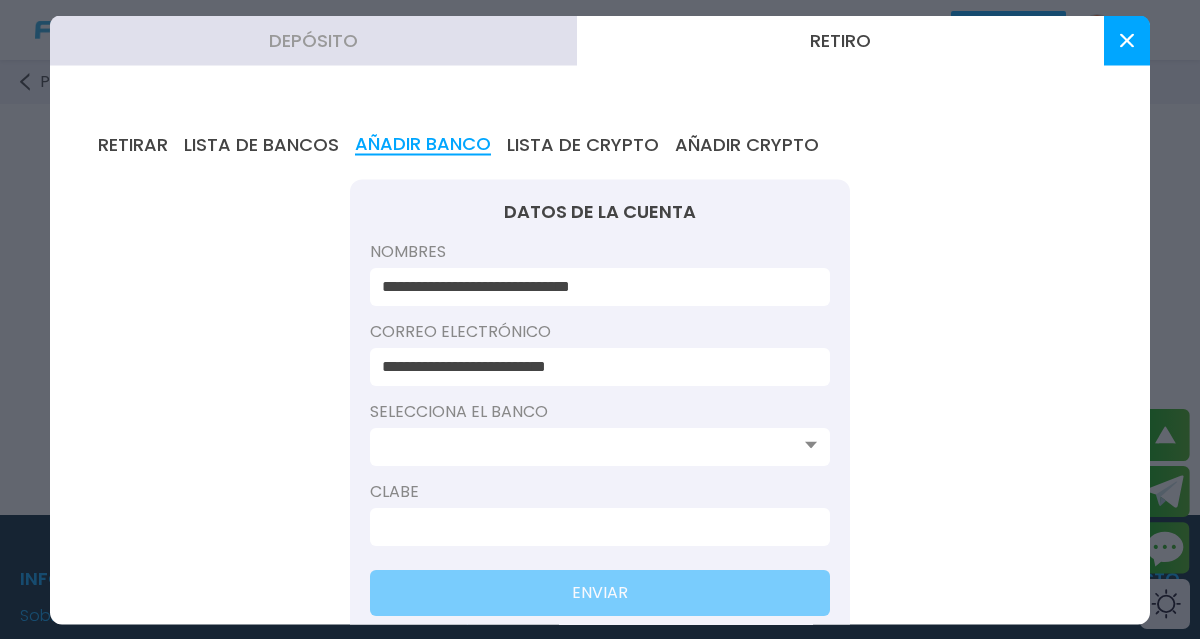 click at bounding box center (594, 446) 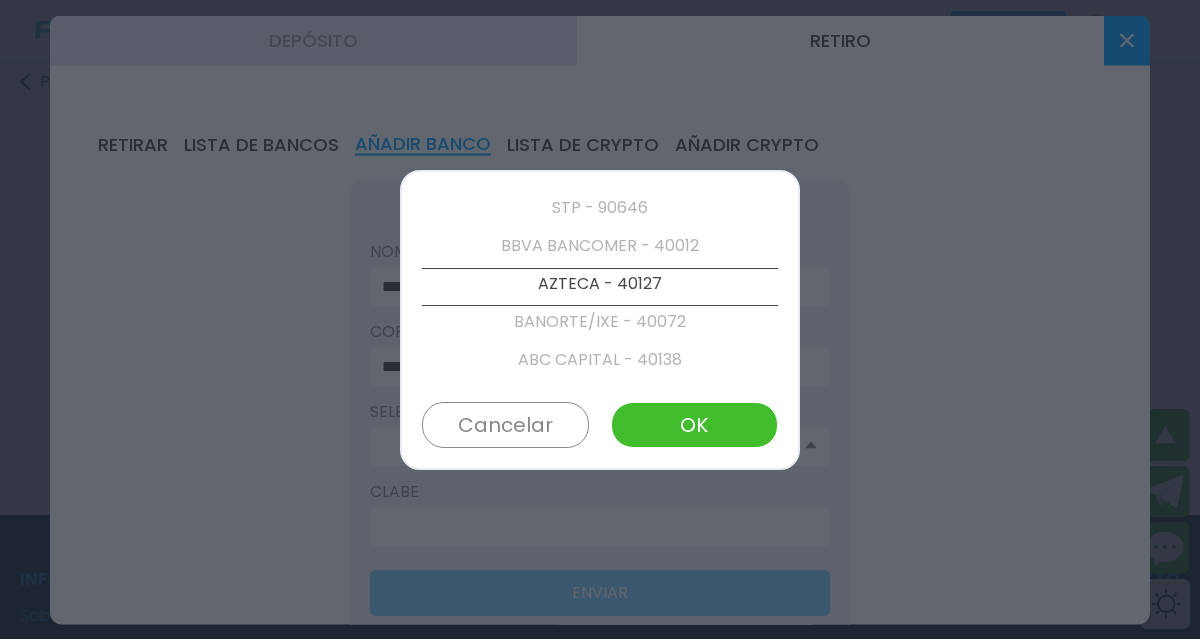 scroll, scrollTop: 76, scrollLeft: 0, axis: vertical 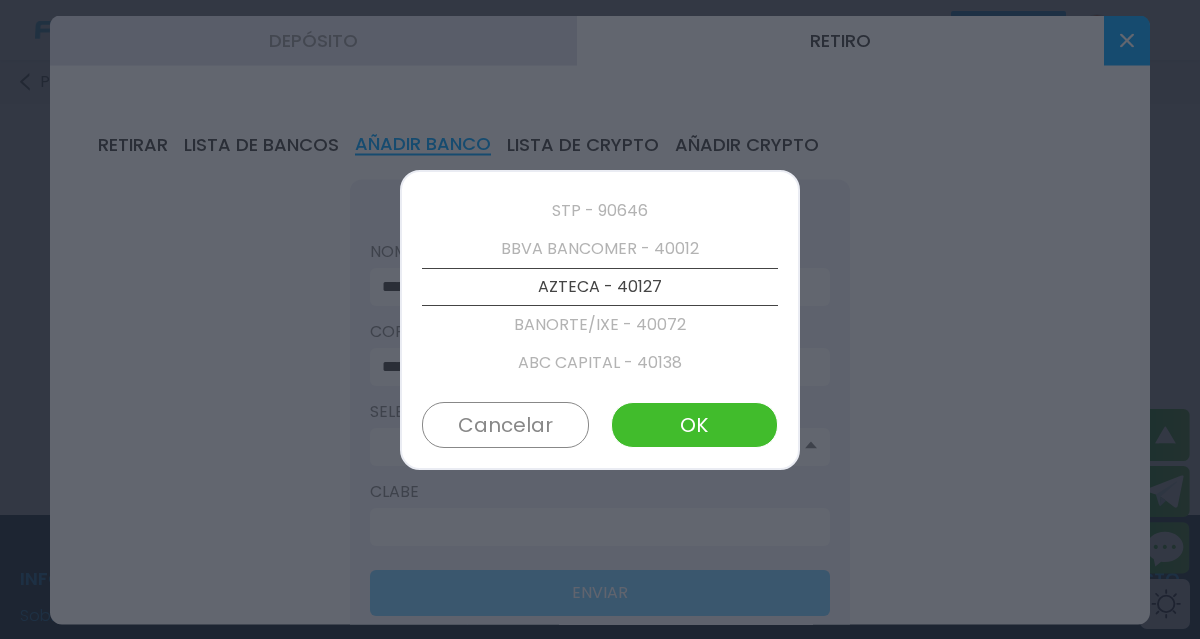 click on "AZTECA - 40127" at bounding box center [600, 287] 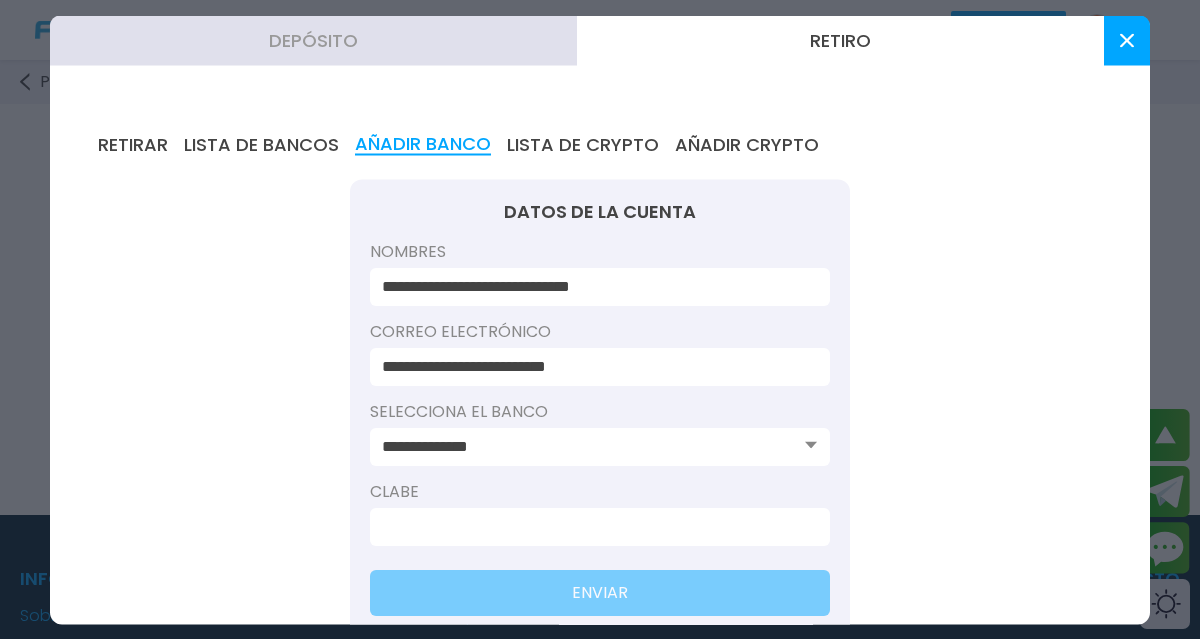 click on "**********" at bounding box center [594, 446] 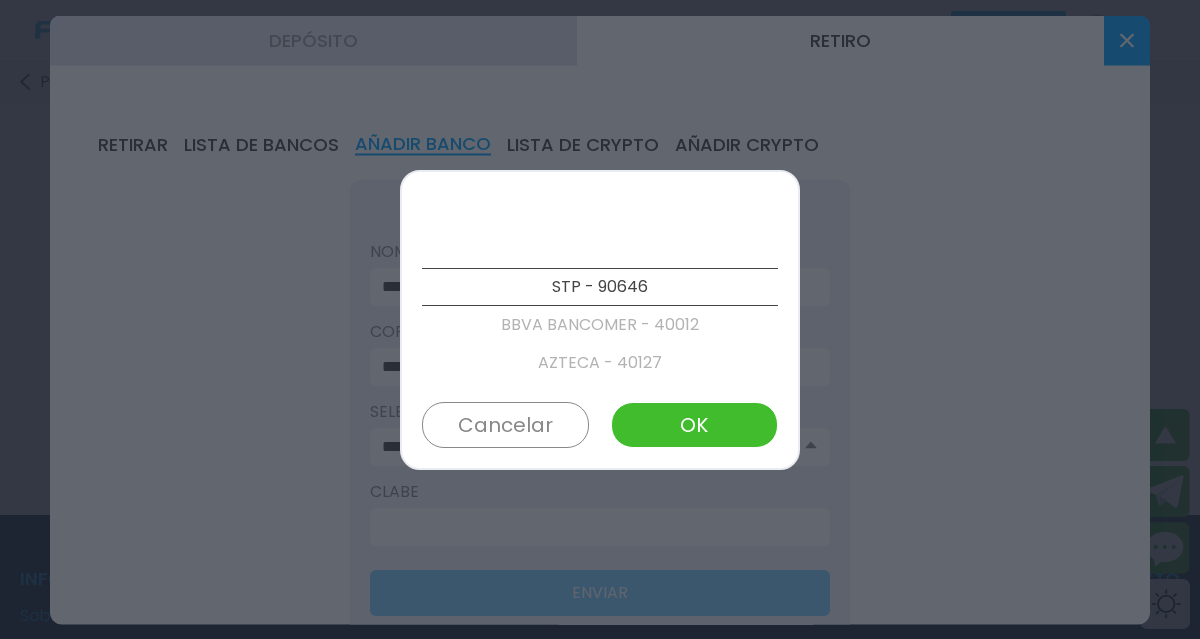 scroll, scrollTop: 76, scrollLeft: 0, axis: vertical 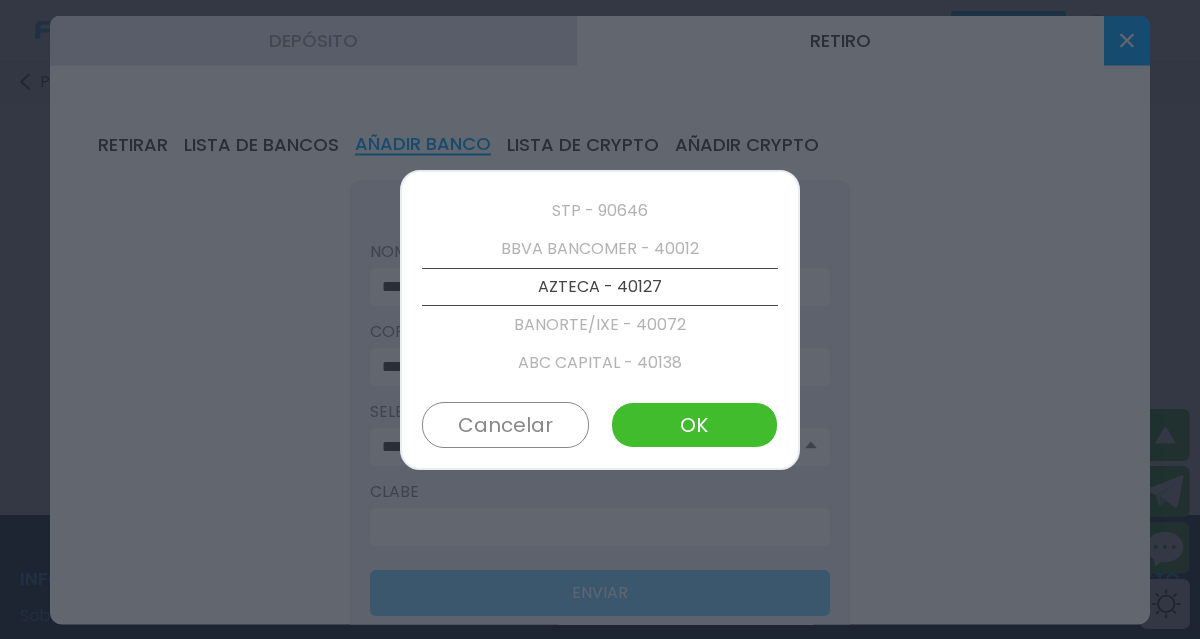 click on "STP - 90646" at bounding box center (600, 211) 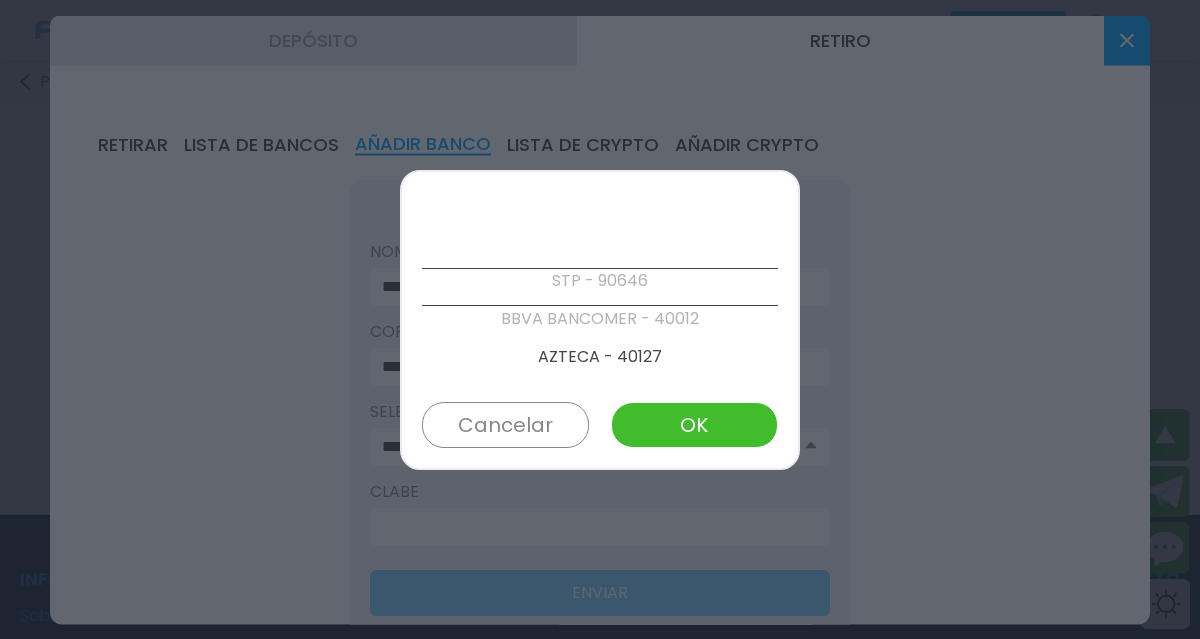 scroll, scrollTop: 0, scrollLeft: 0, axis: both 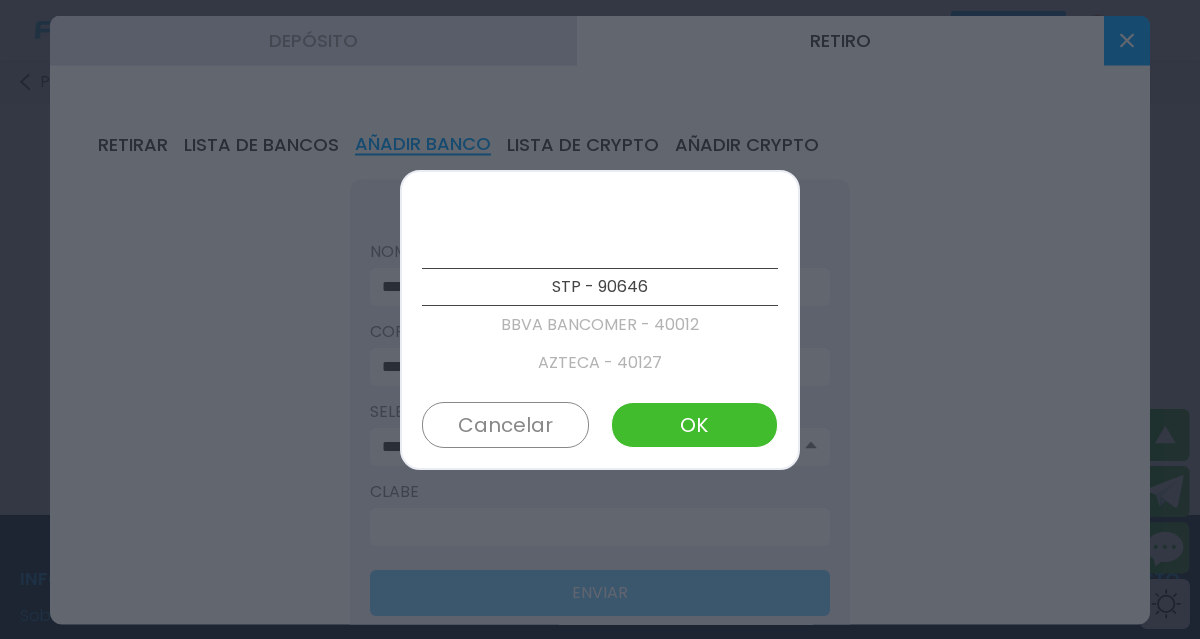 click on "OK" at bounding box center [694, 425] 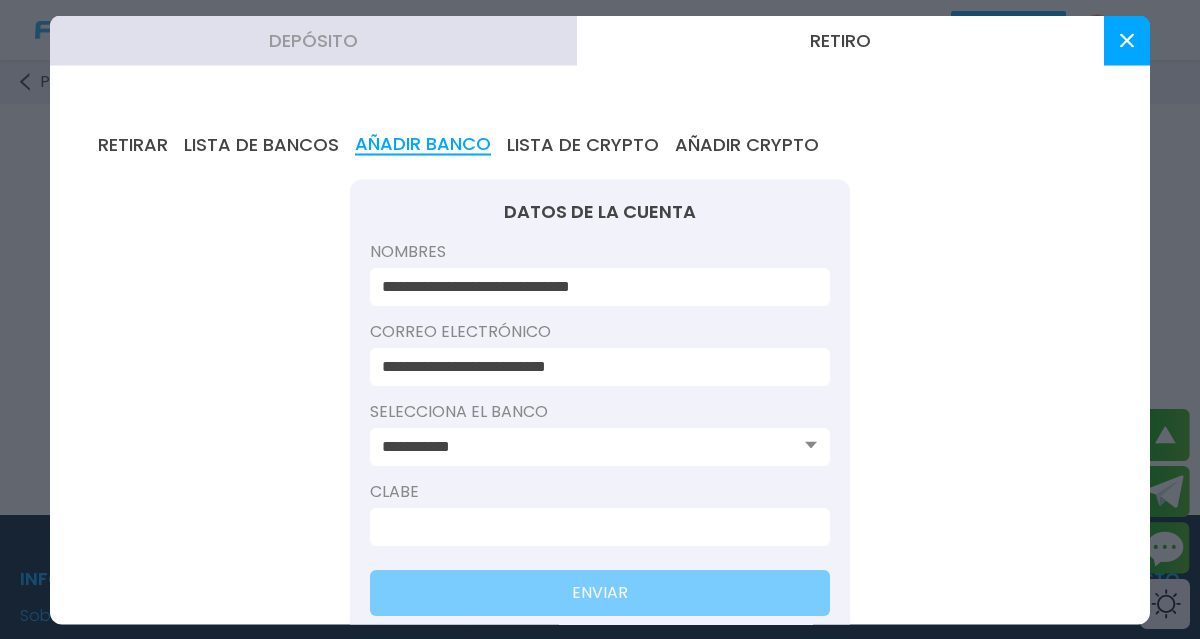 click at bounding box center [594, 526] 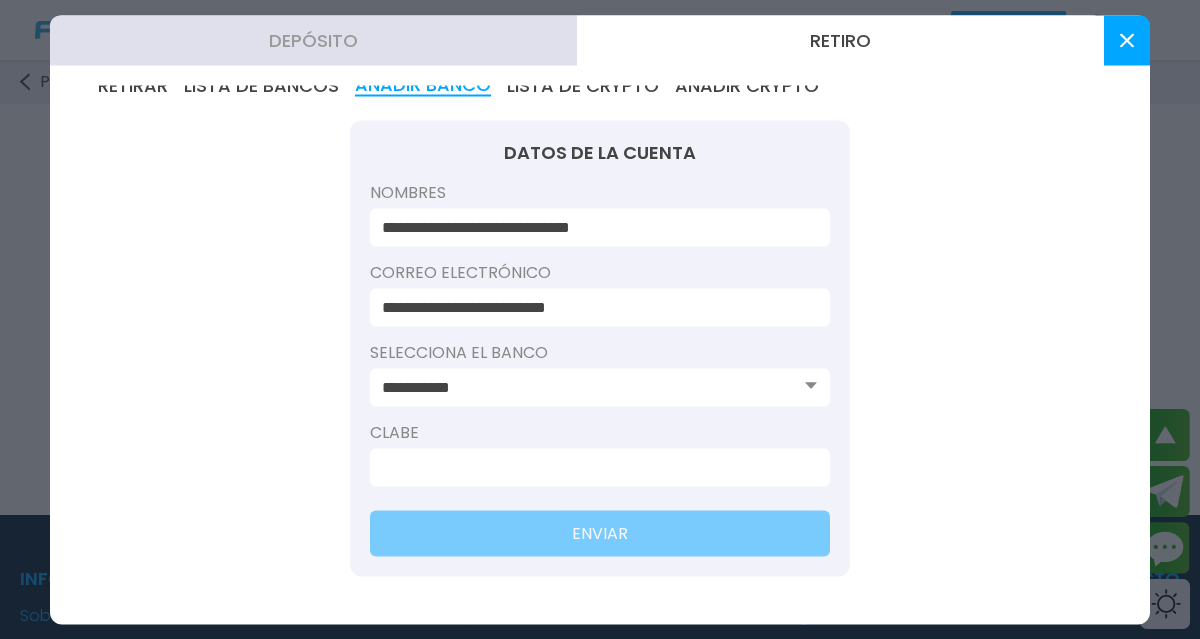scroll, scrollTop: 12, scrollLeft: 0, axis: vertical 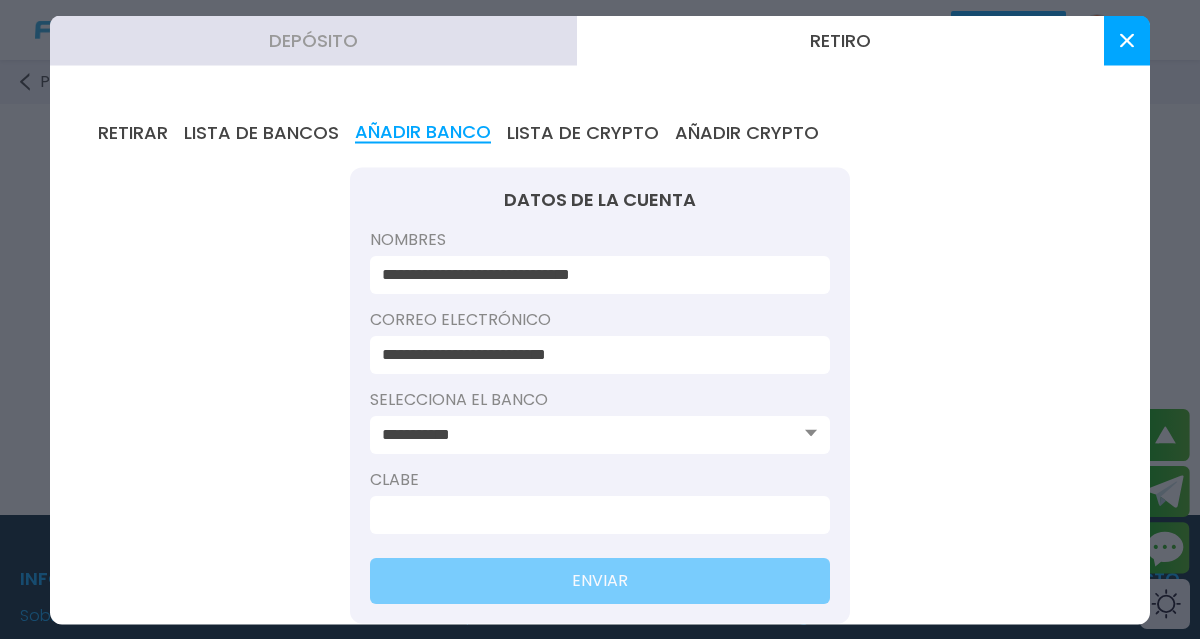 click on "LISTA DE CRYPTO" at bounding box center [583, 132] 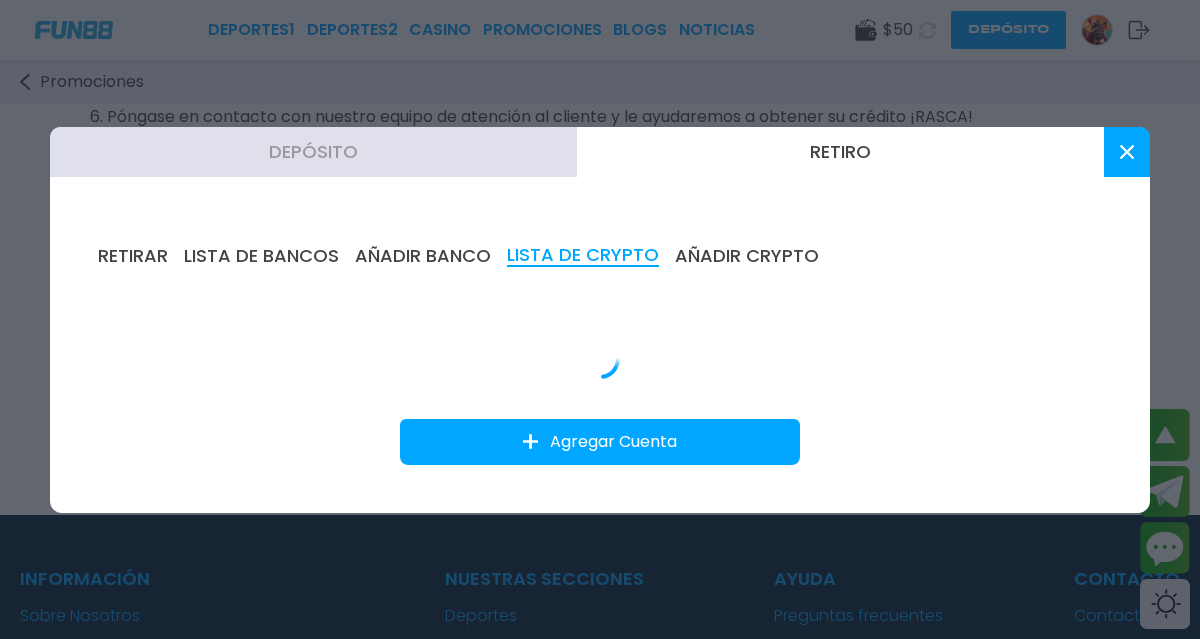 scroll, scrollTop: 0, scrollLeft: 0, axis: both 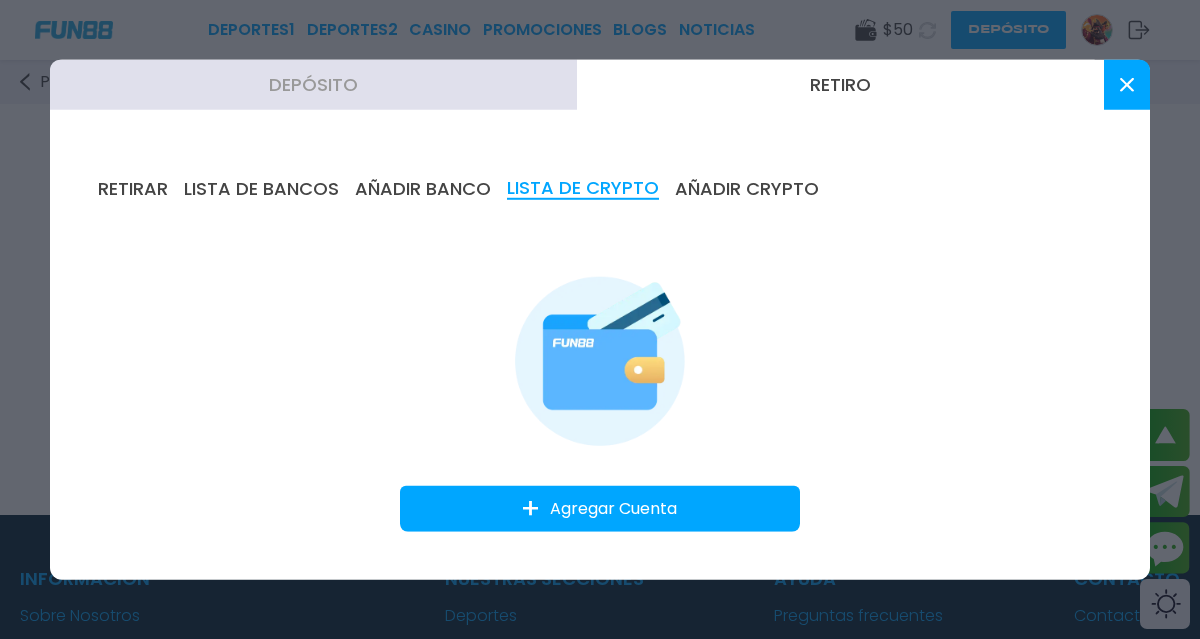 click on "AÑADIR CRYPTO" at bounding box center [747, 188] 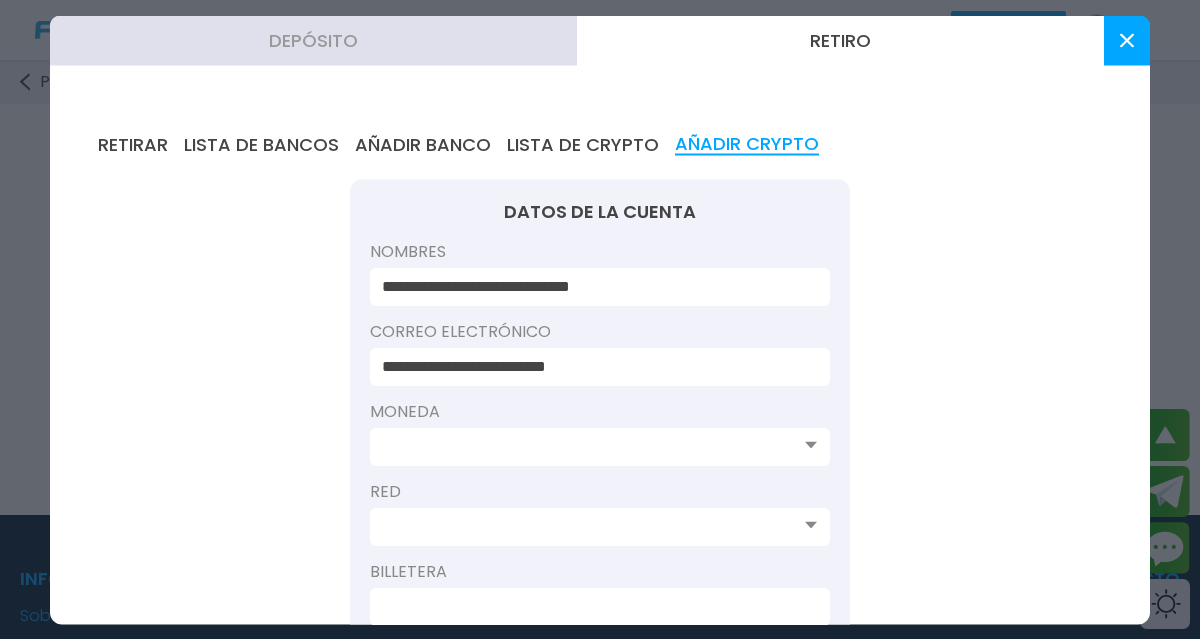 click on "AÑADIR BANCO" at bounding box center (423, 144) 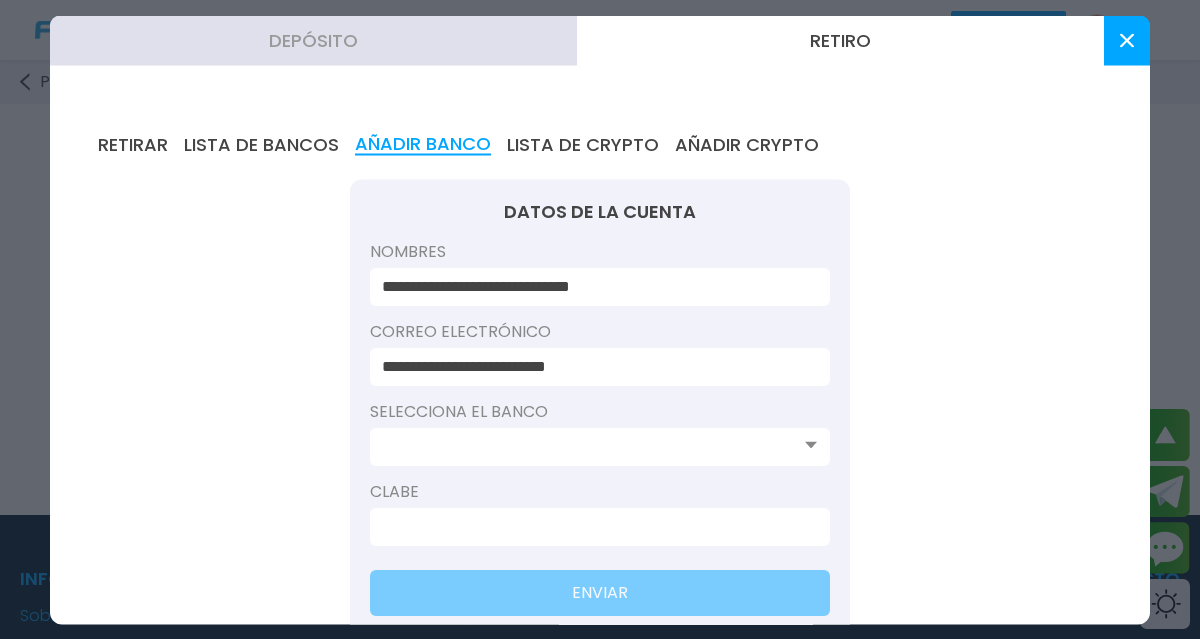 click on "LISTA DE BANCOS" at bounding box center (261, 144) 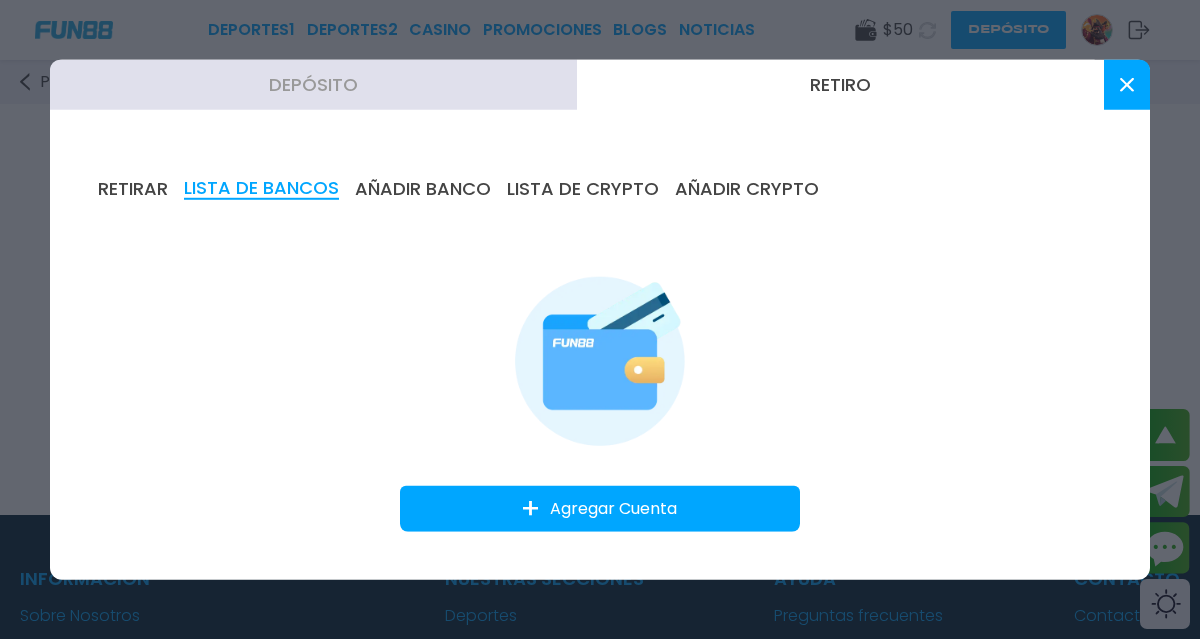 click on "Agregar Cuenta" at bounding box center (600, 509) 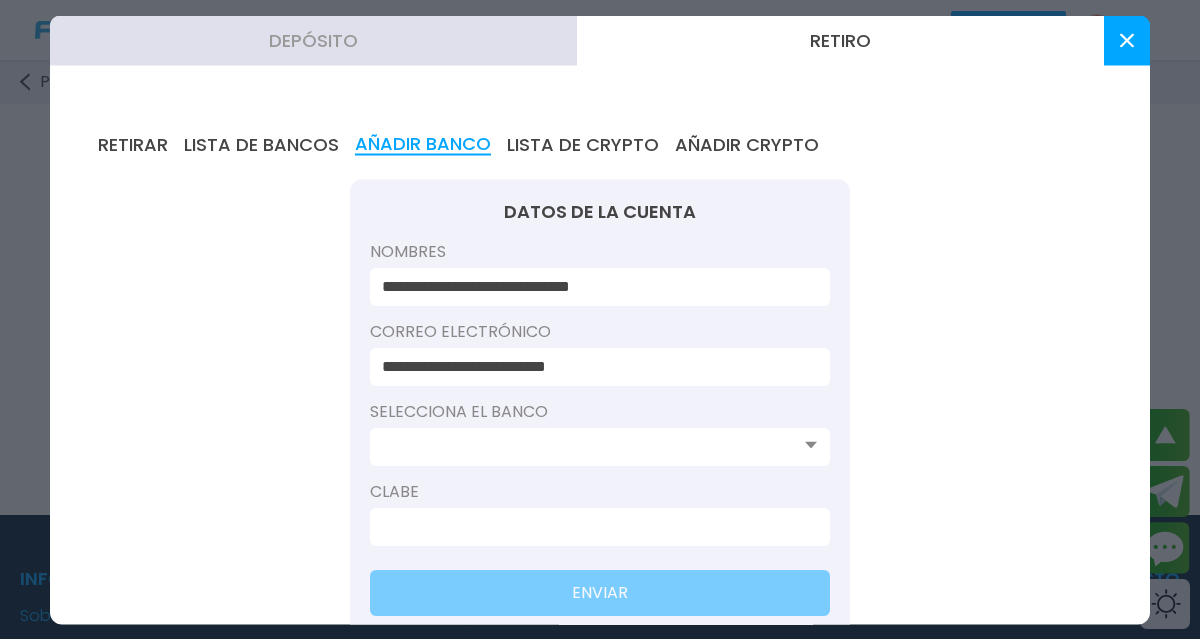 scroll, scrollTop: 59, scrollLeft: 0, axis: vertical 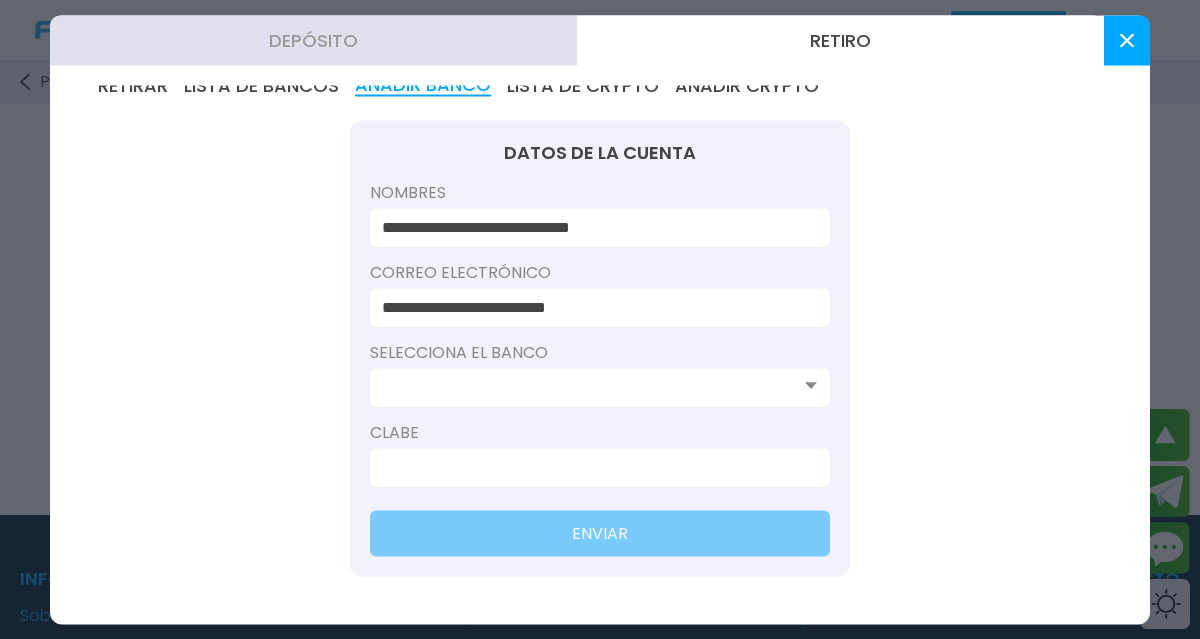 click at bounding box center (1127, 40) 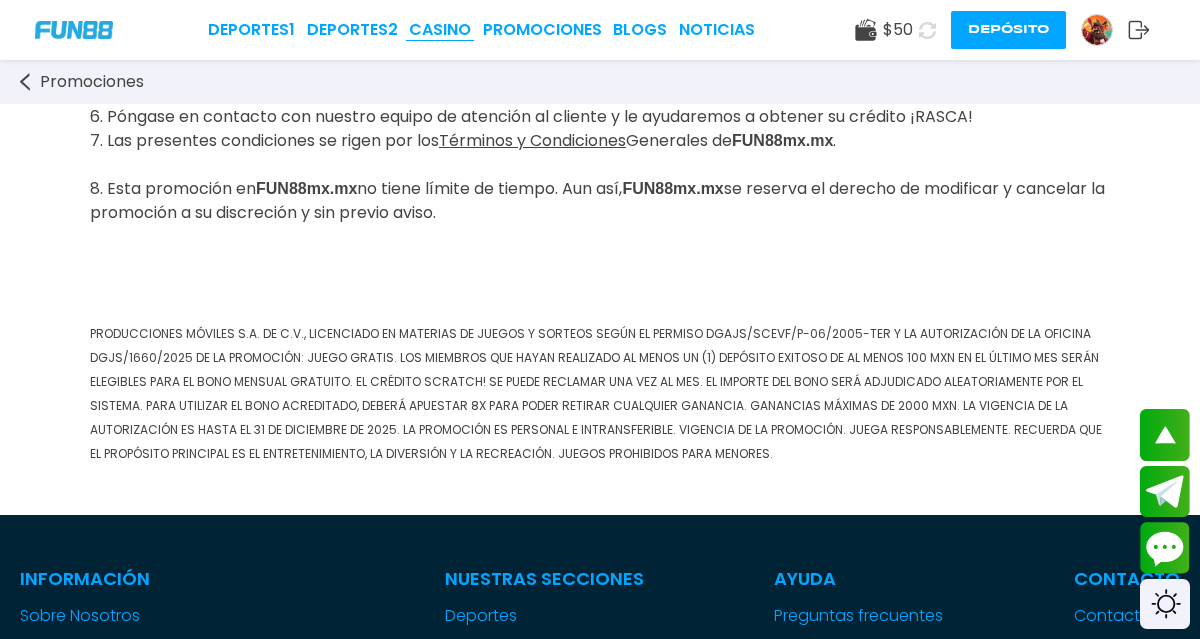 click on "CASINO" at bounding box center (440, 30) 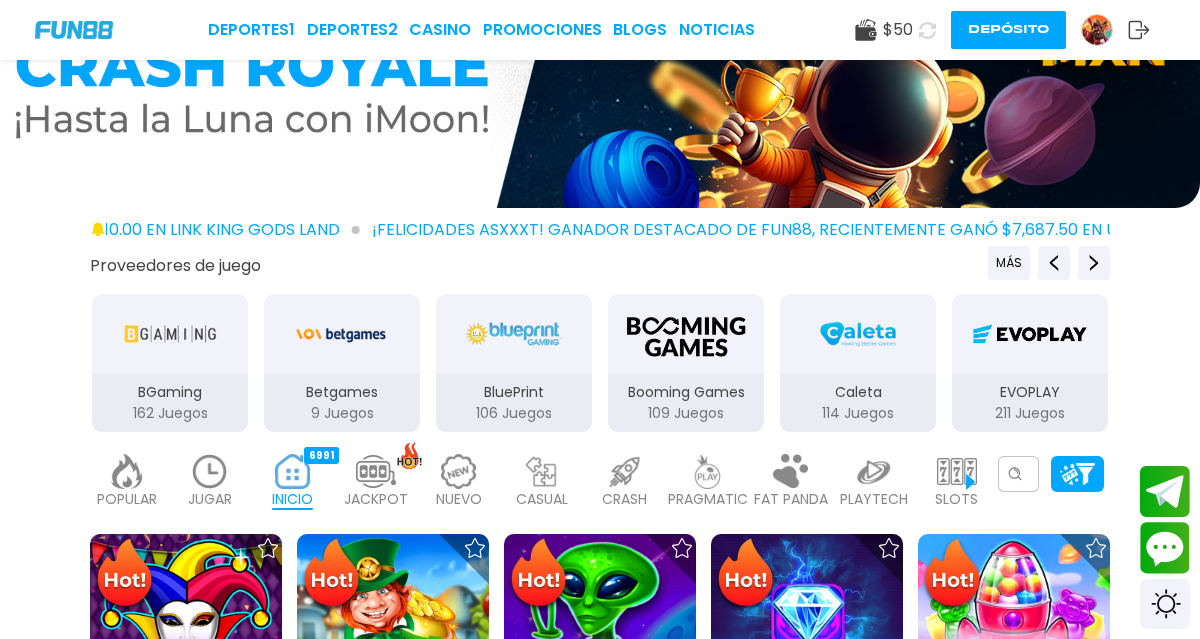 scroll, scrollTop: 127, scrollLeft: 0, axis: vertical 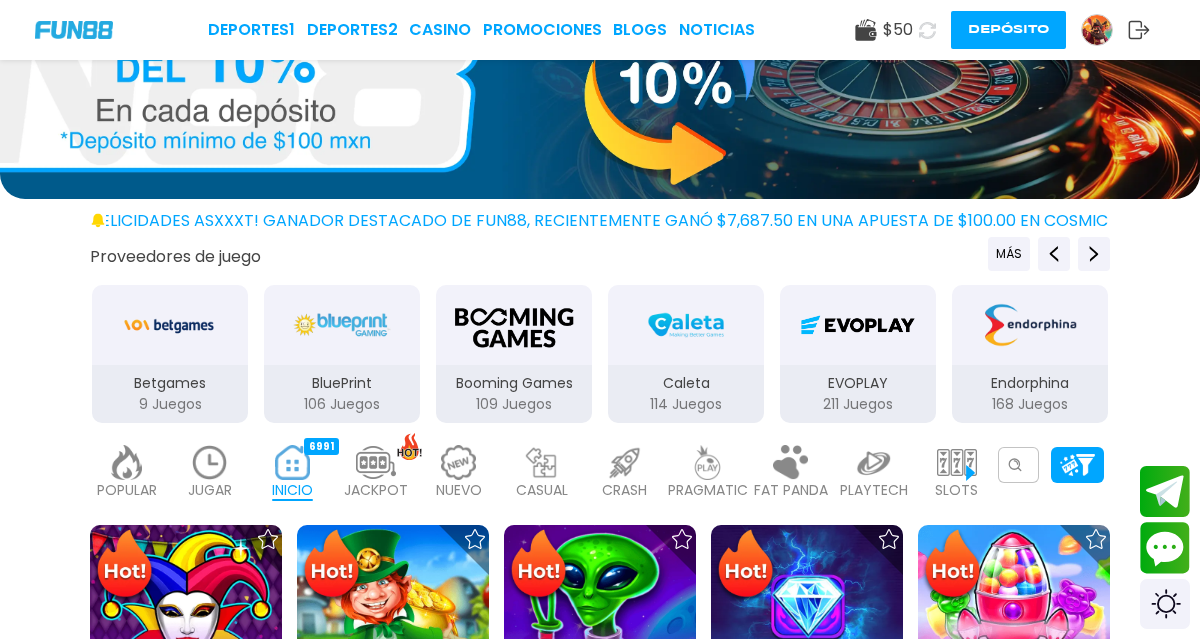 click at bounding box center (376, 462) 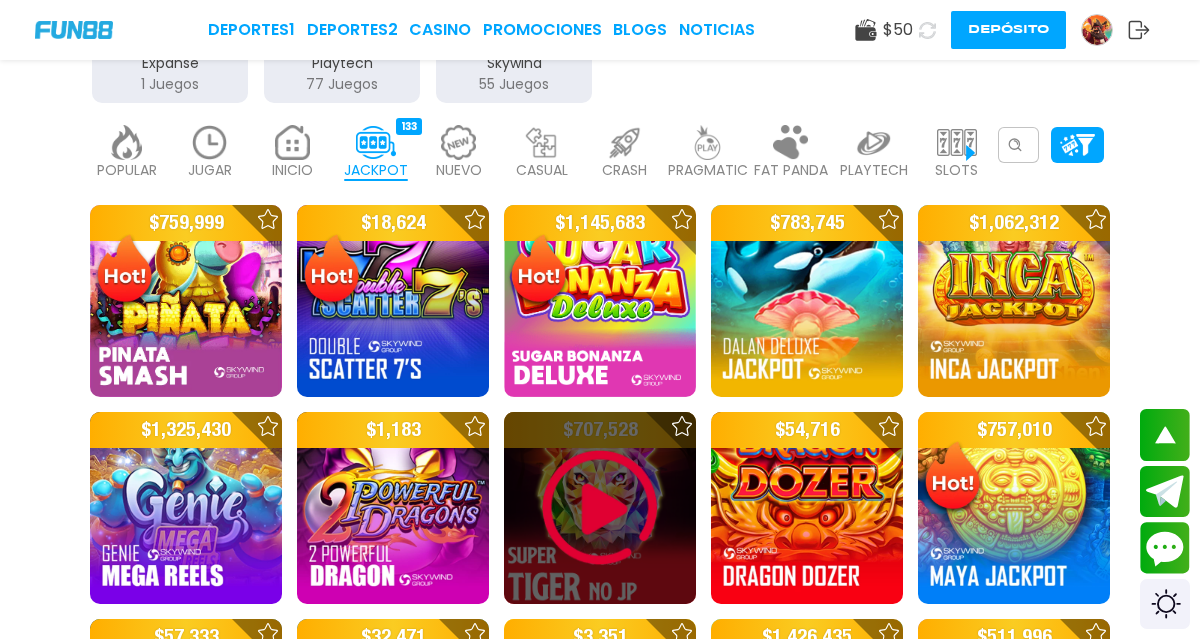 scroll, scrollTop: 444, scrollLeft: 0, axis: vertical 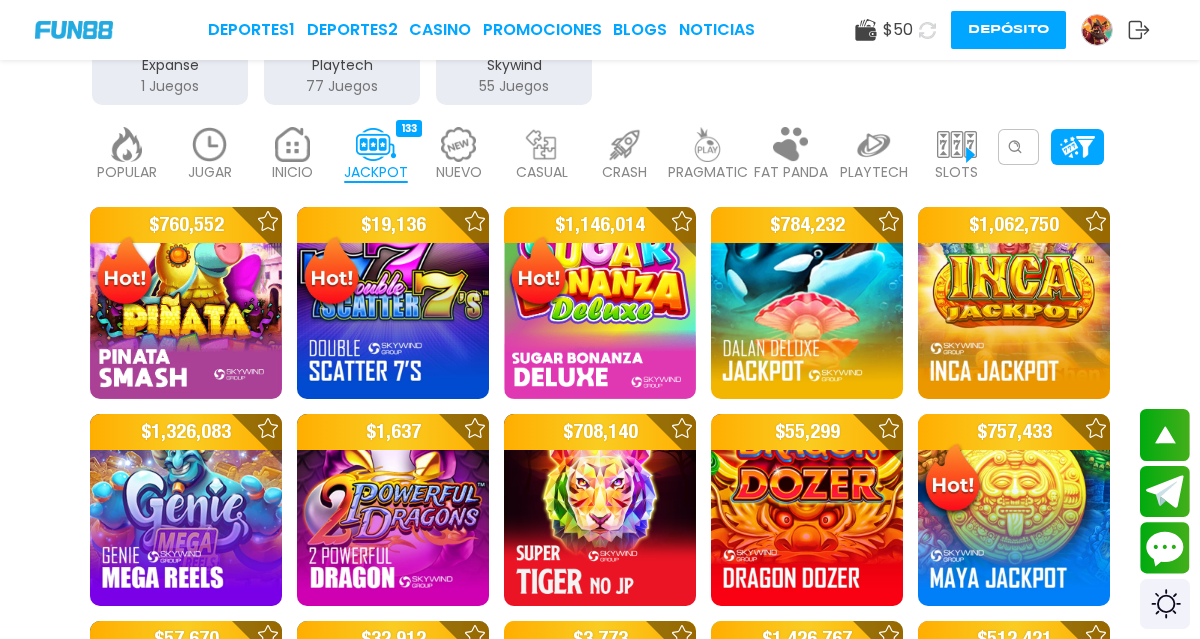 click at bounding box center (459, 144) 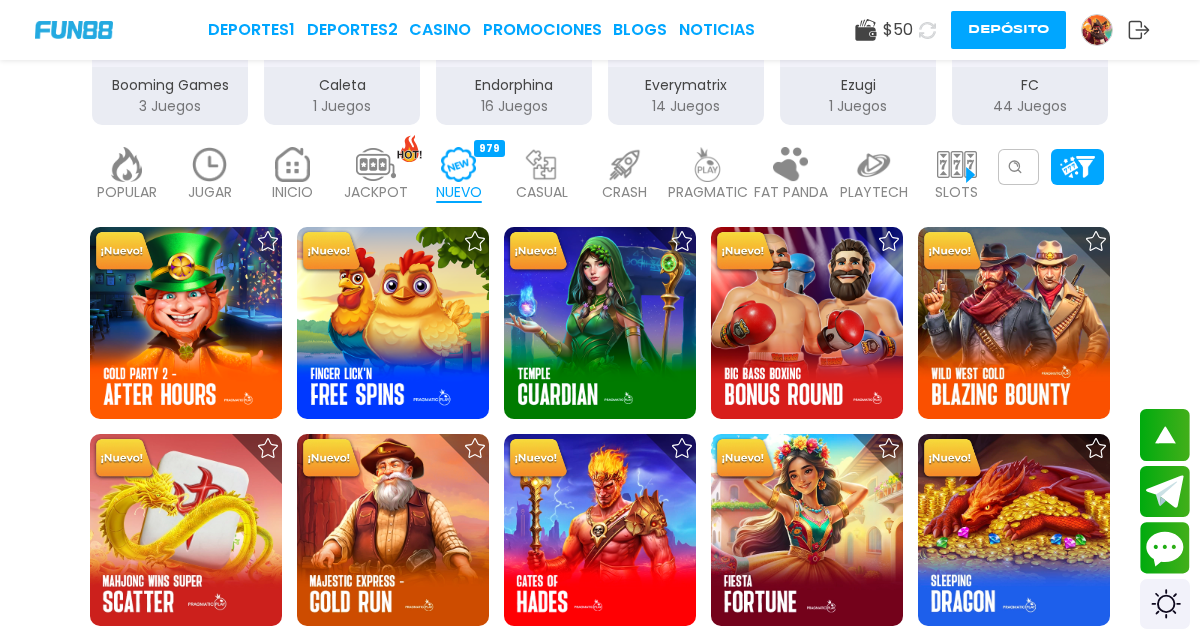 scroll, scrollTop: 43, scrollLeft: 0, axis: vertical 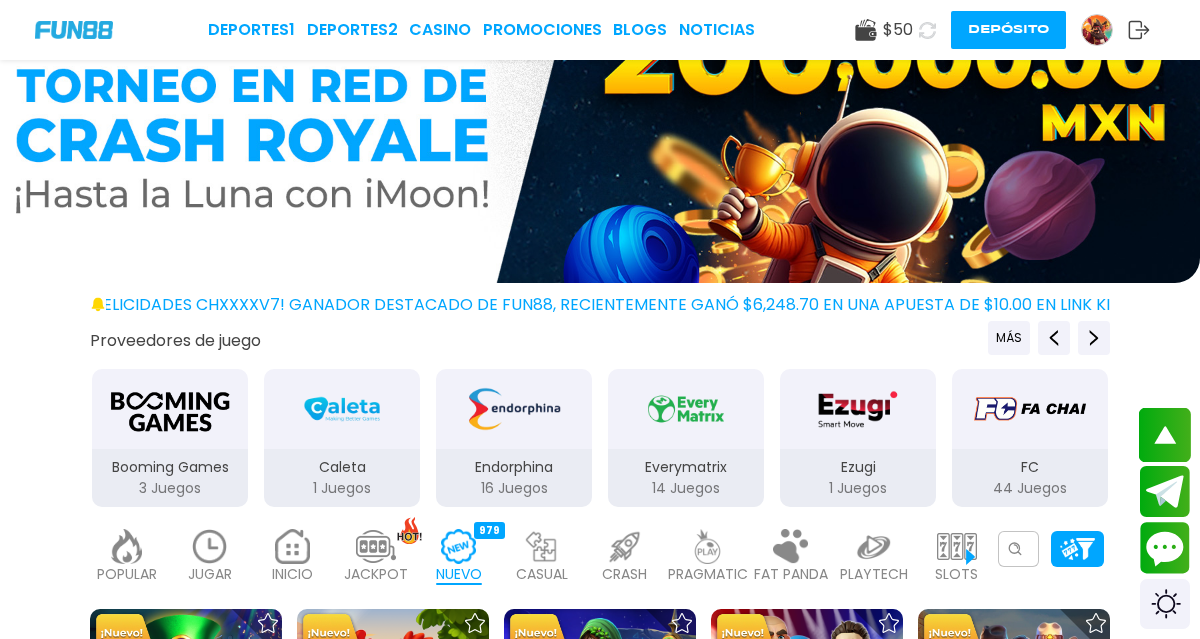 click at bounding box center (1165, 435) 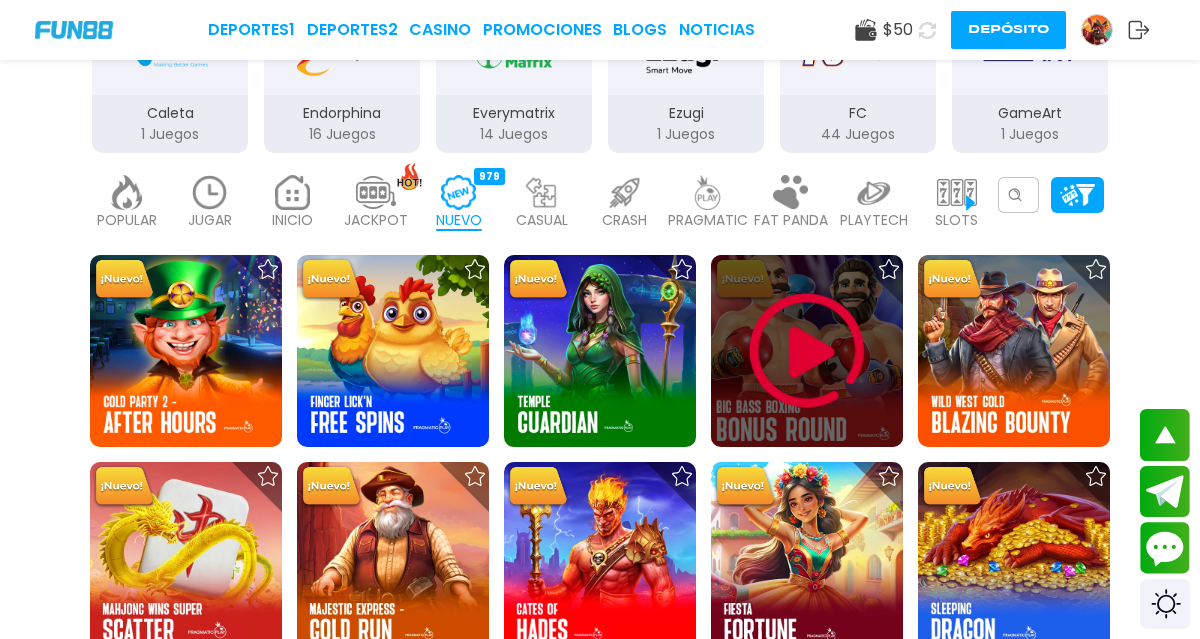 scroll, scrollTop: 411, scrollLeft: 0, axis: vertical 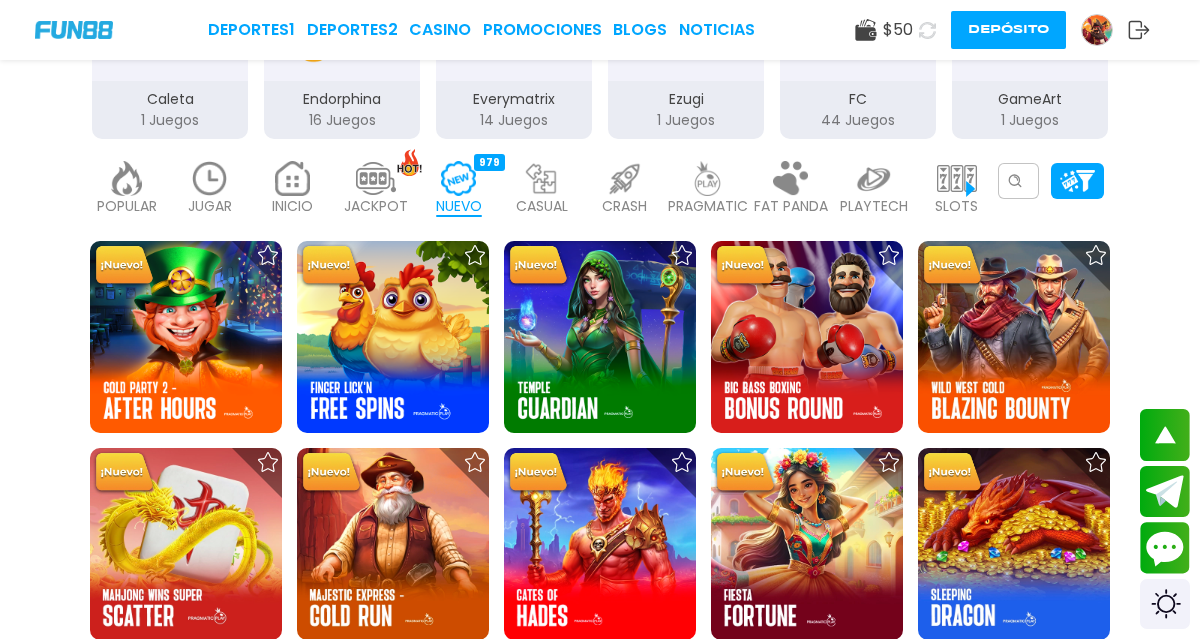 click at bounding box center (957, 178) 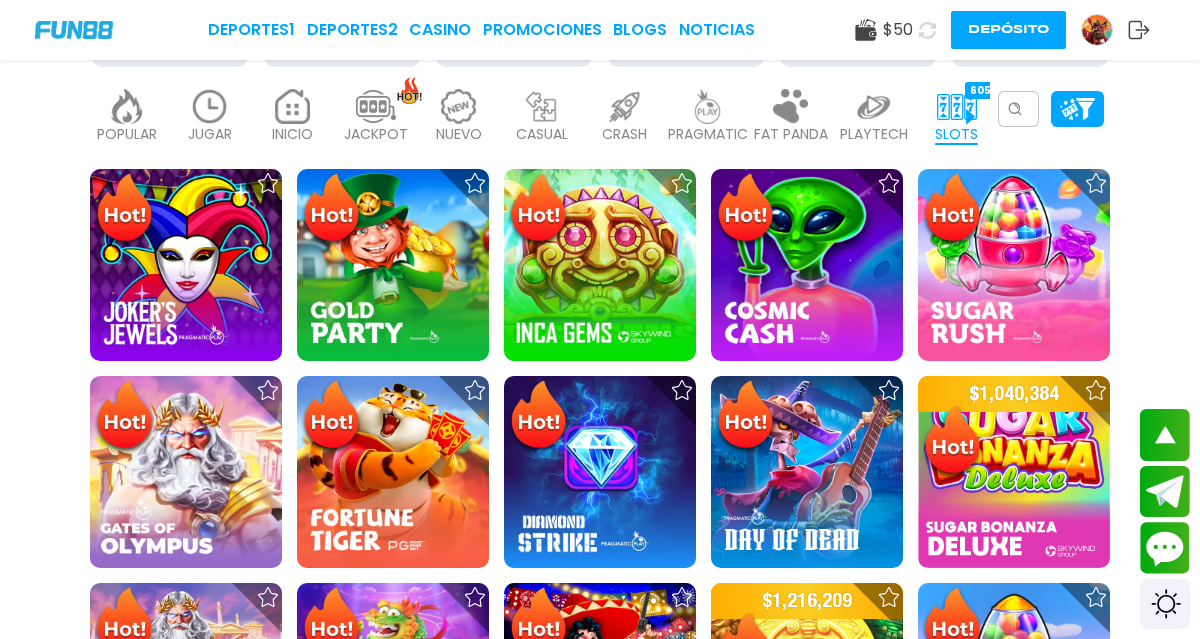 scroll, scrollTop: 493, scrollLeft: 0, axis: vertical 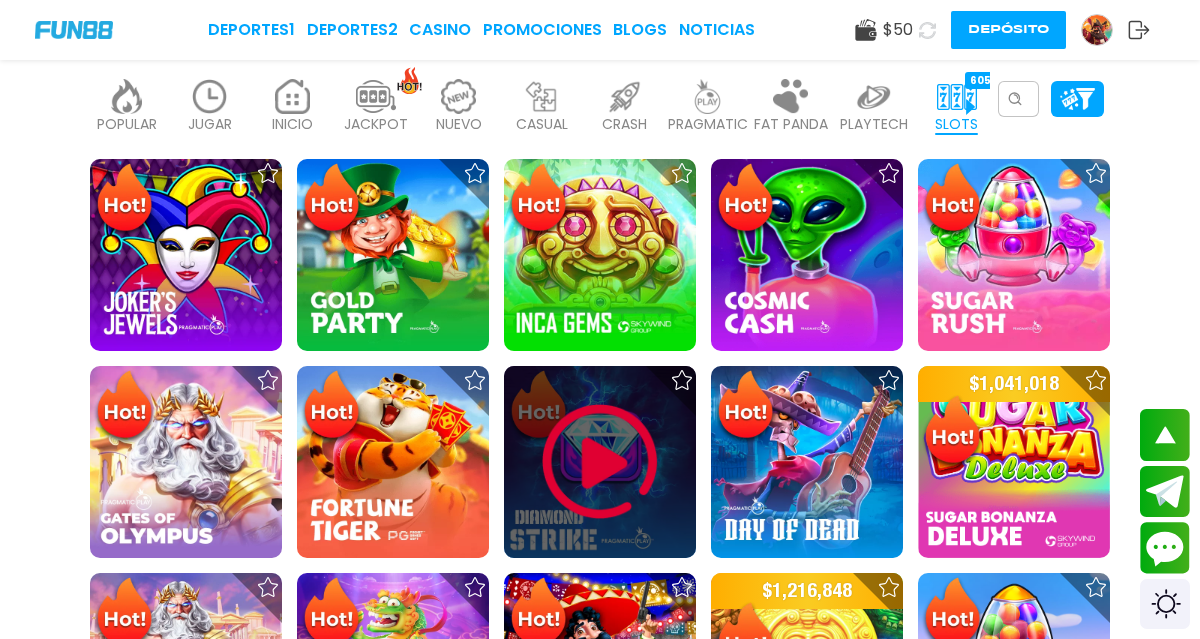 click at bounding box center (600, 462) 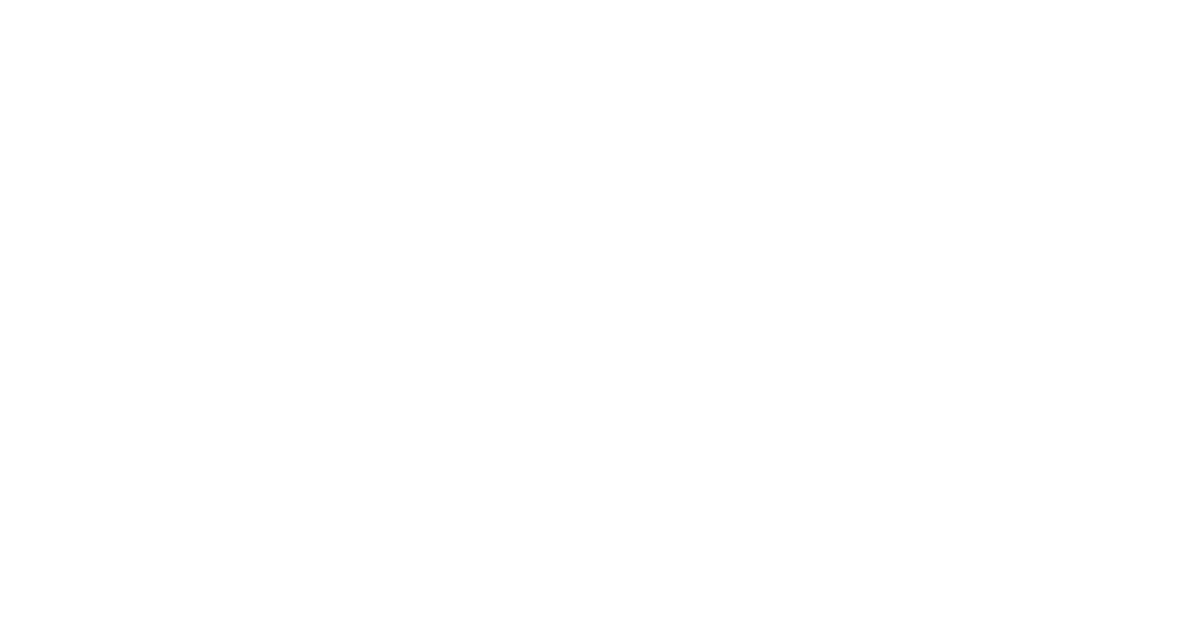 scroll, scrollTop: 0, scrollLeft: 0, axis: both 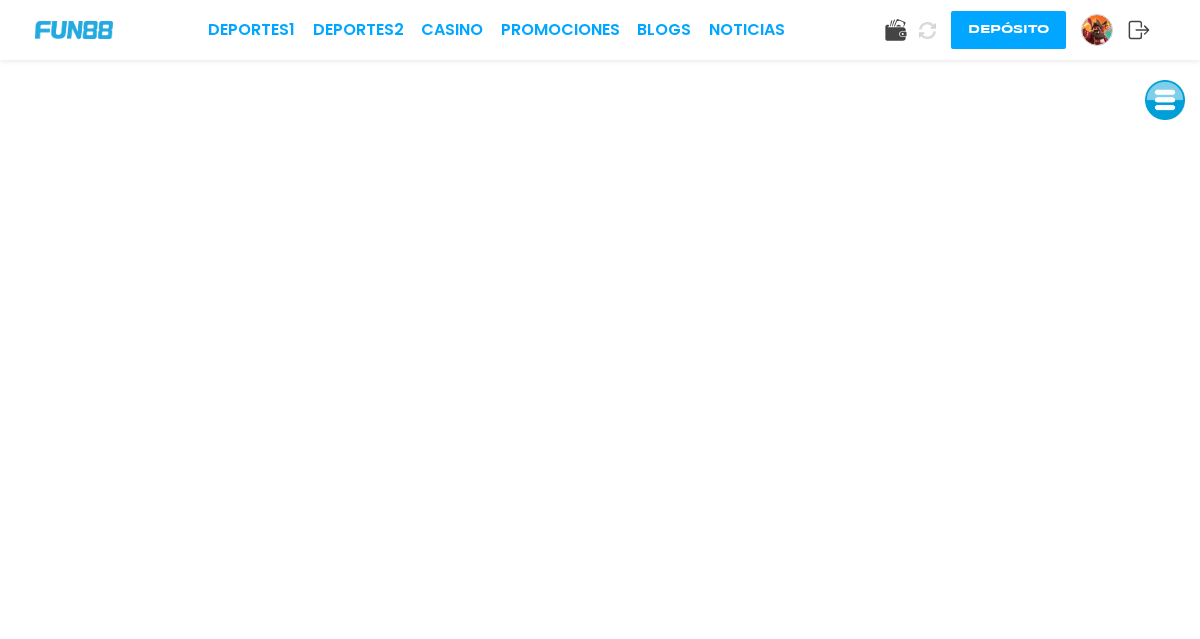 click 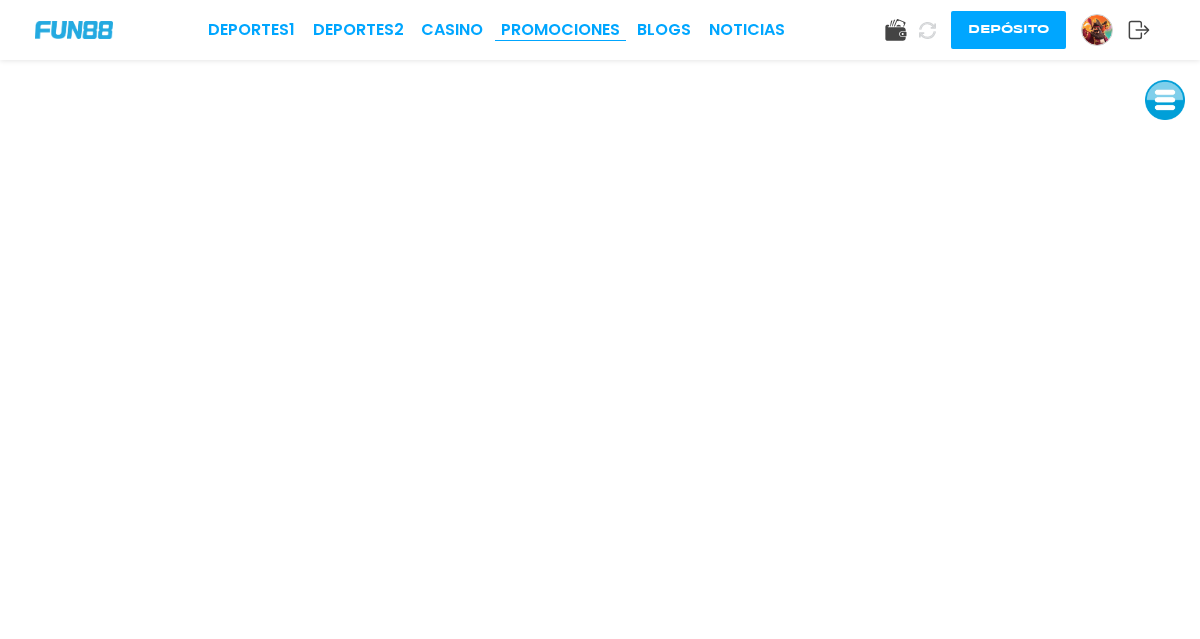 click on "Promociones" at bounding box center [560, 30] 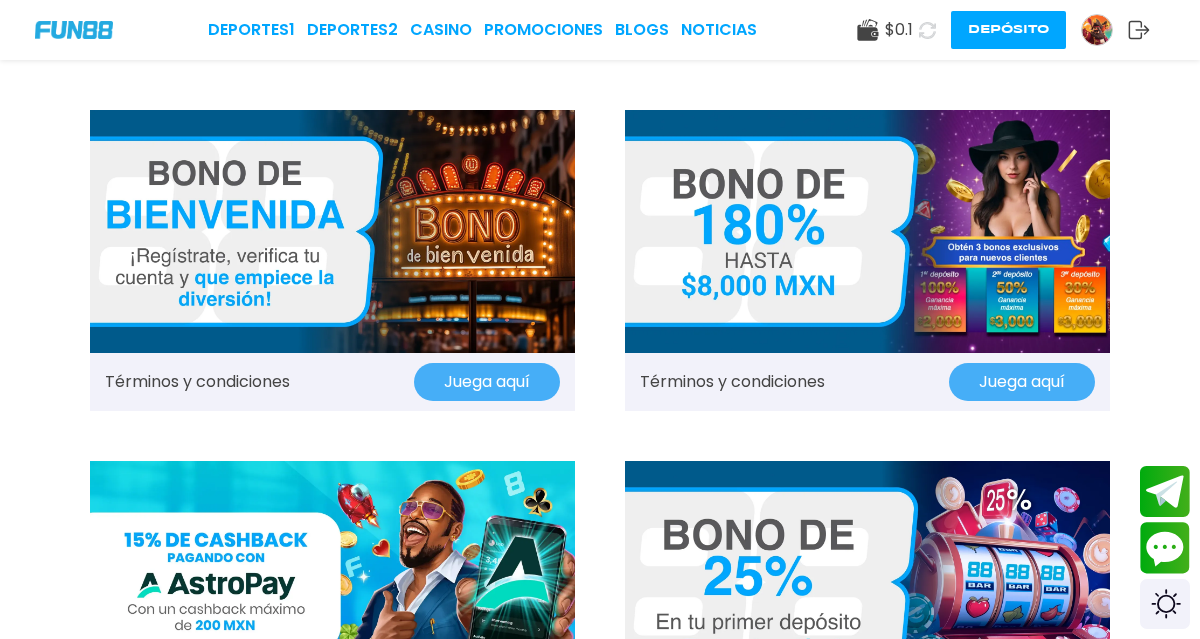 click on "Juega aquí" at bounding box center [487, 382] 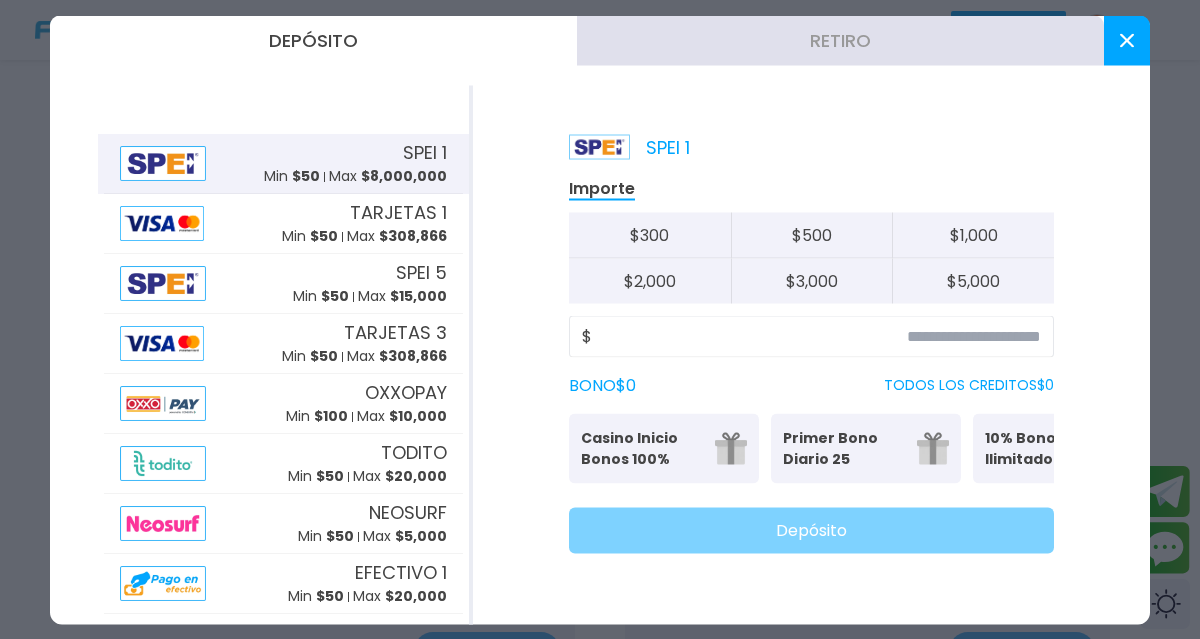 scroll, scrollTop: 98, scrollLeft: 0, axis: vertical 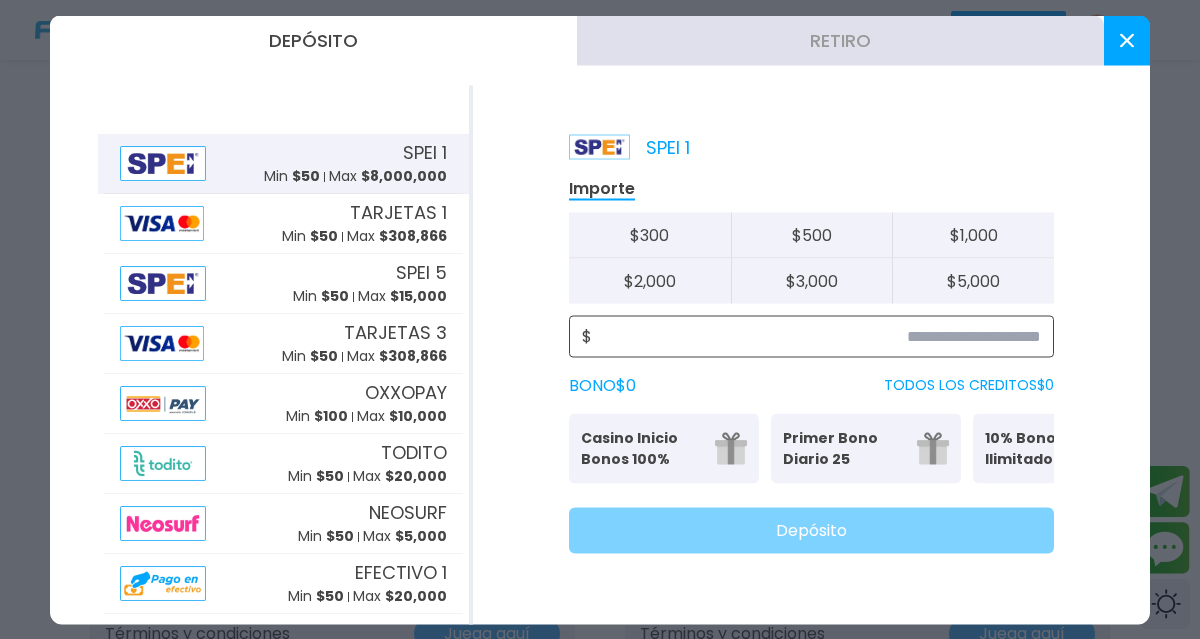 click at bounding box center [816, 336] 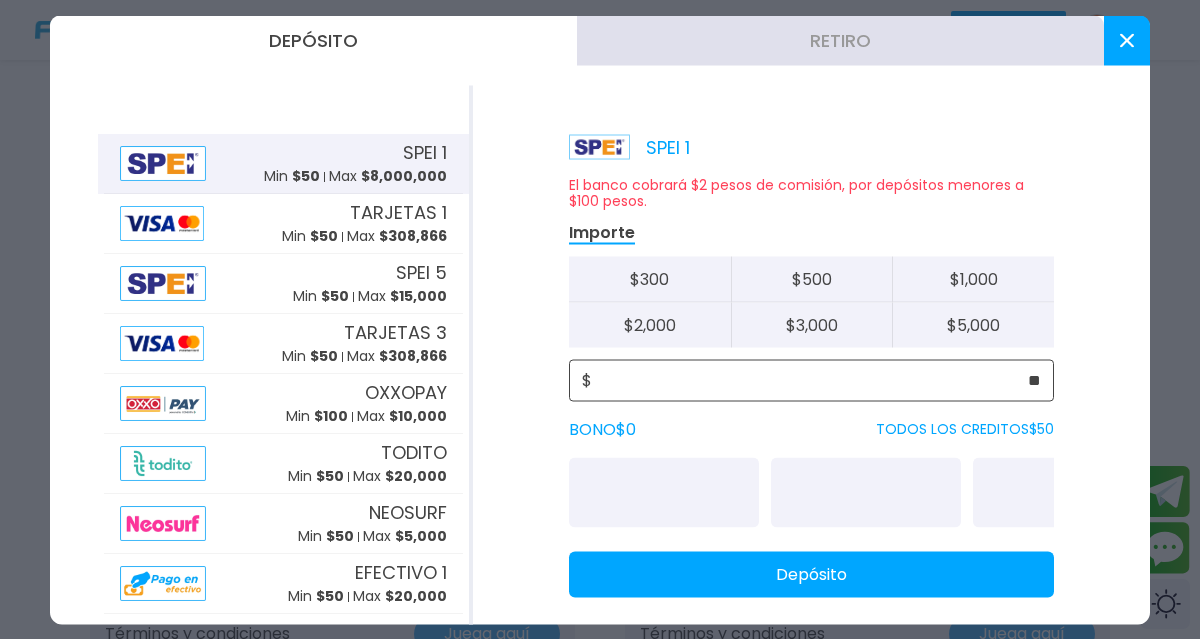 type on "**" 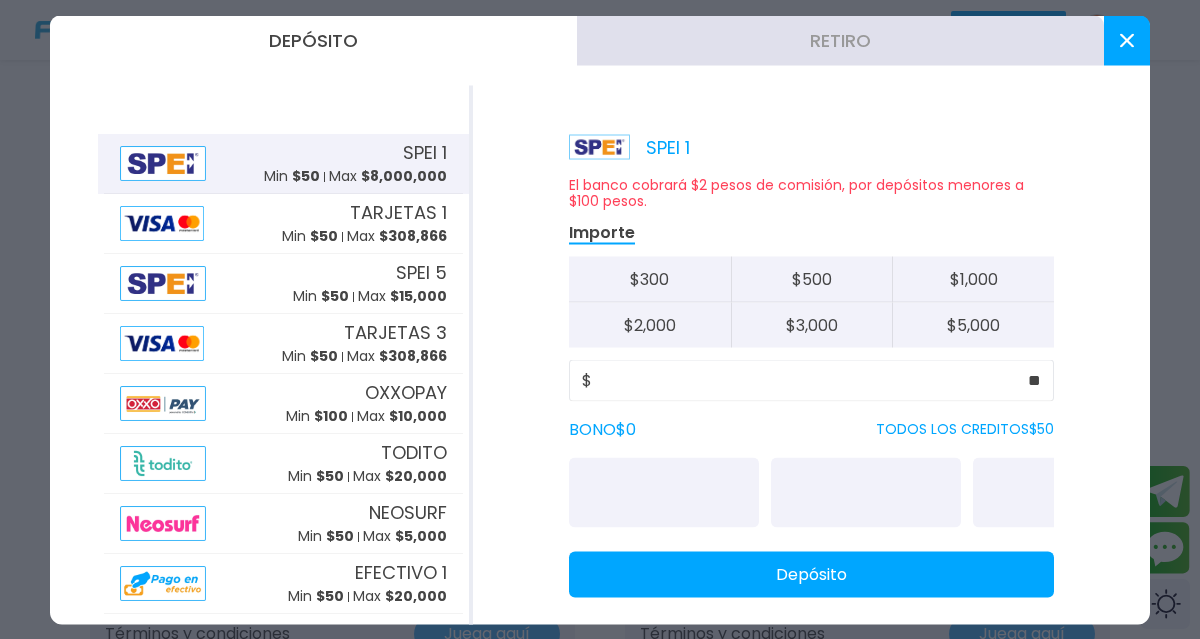 click on "Depósito" at bounding box center (811, 574) 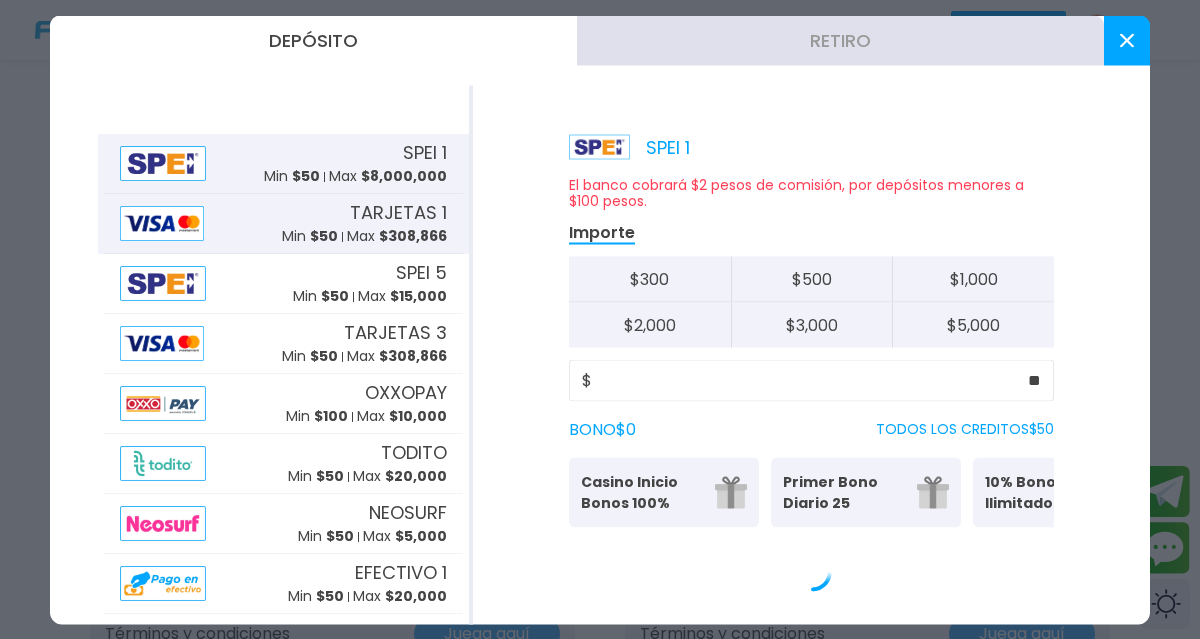 click on "Deportes  1 Deportes  2 CASINO Promociones BLOGS NOTICIAS $ 0.1 Depósito Términos y condiciones Juega aquí Términos y condiciones Juega aquí Términos y condiciones Juega aquí Términos y condiciones Juega aquí Términos y condiciones Juega aquí Términos y condiciones Juega aquí Términos y condiciones Juega aquí Términos y condiciones Juega aquí Términos y condiciones Juega aquí Términos y condiciones Juega aquí Oferta de Casino en vivo de FUN88 México
Lo que más te acerca a jugar en un casino de verdad es la oferta de casino en vivo de FUN88 México. Sus salas para apostar en directo y con crupier te permite vivir una experiencia de apuesta real desde la comodidad de tu hogar y con la misma emoción.
Prueba suerte en el Blackjack
Royal Blackjack 2 de Playtech.
Blackjack Classic 75 de Evolution.
Blackjack VIP X de Evolution.
¡Más de 70 salas de Baccarat en vivo!
Baccarat de OneTouch." at bounding box center [600, 2171] 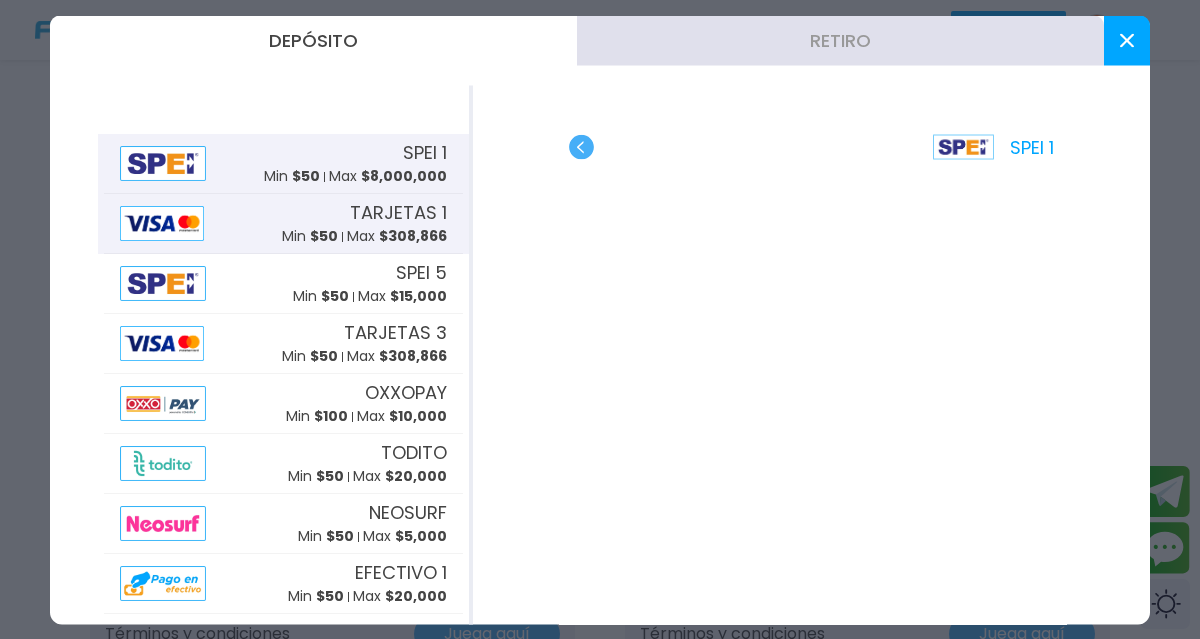 click on "TARJETAS 1" at bounding box center [398, 212] 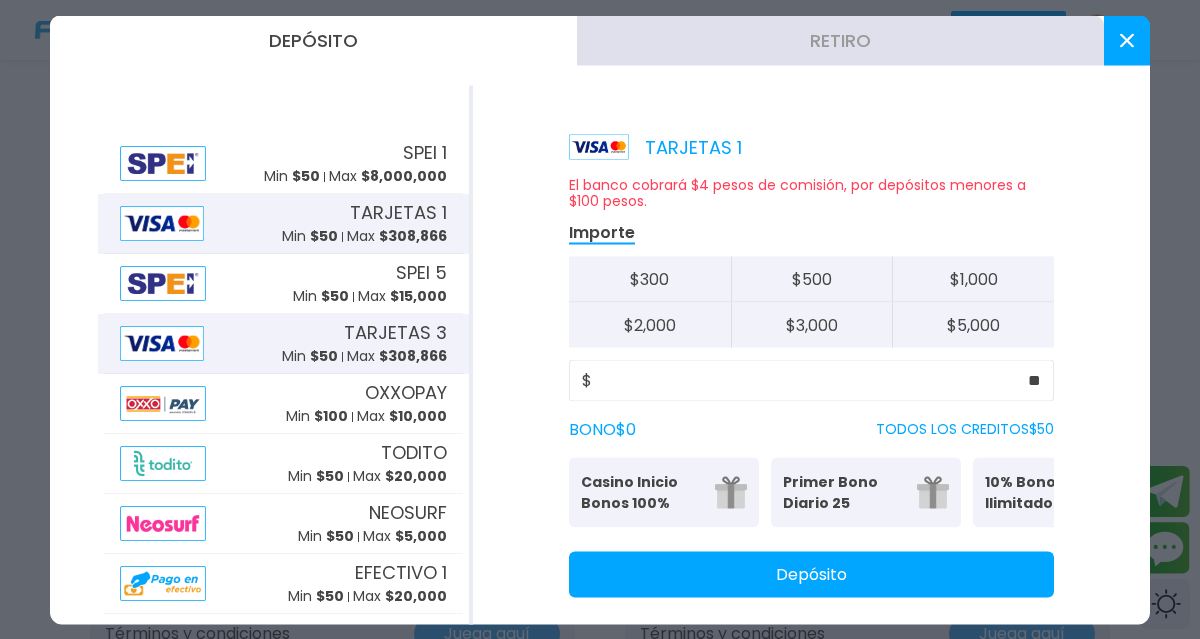 click on "TARJETAS 3" at bounding box center [395, 332] 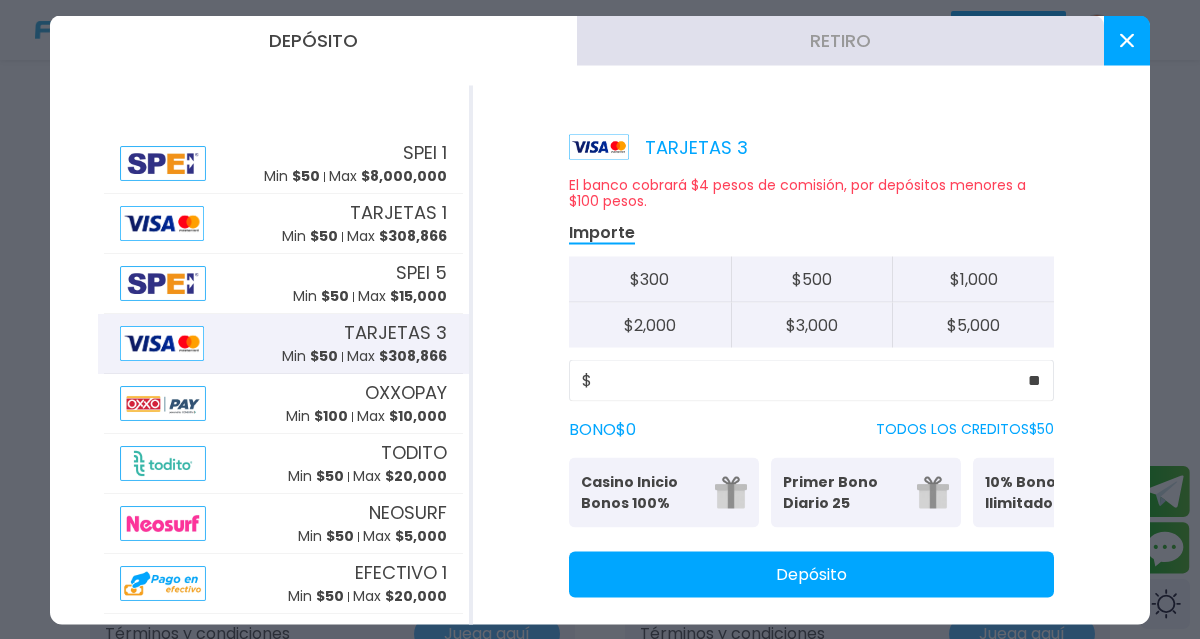 click on "TARJETAS 3" at bounding box center (658, 146) 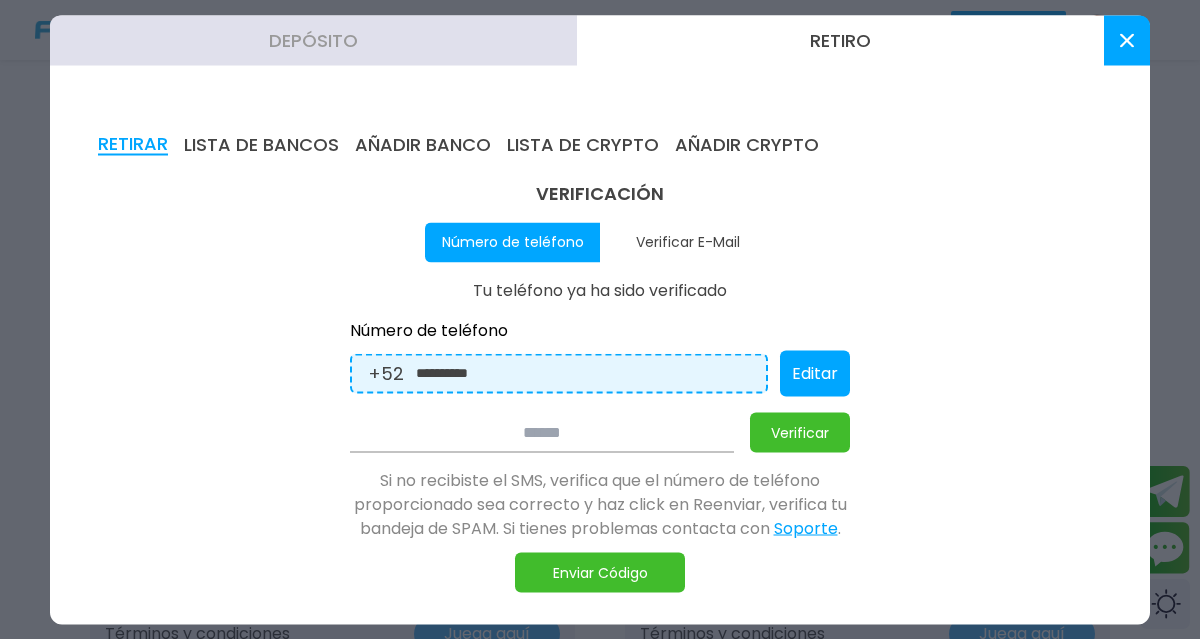 click 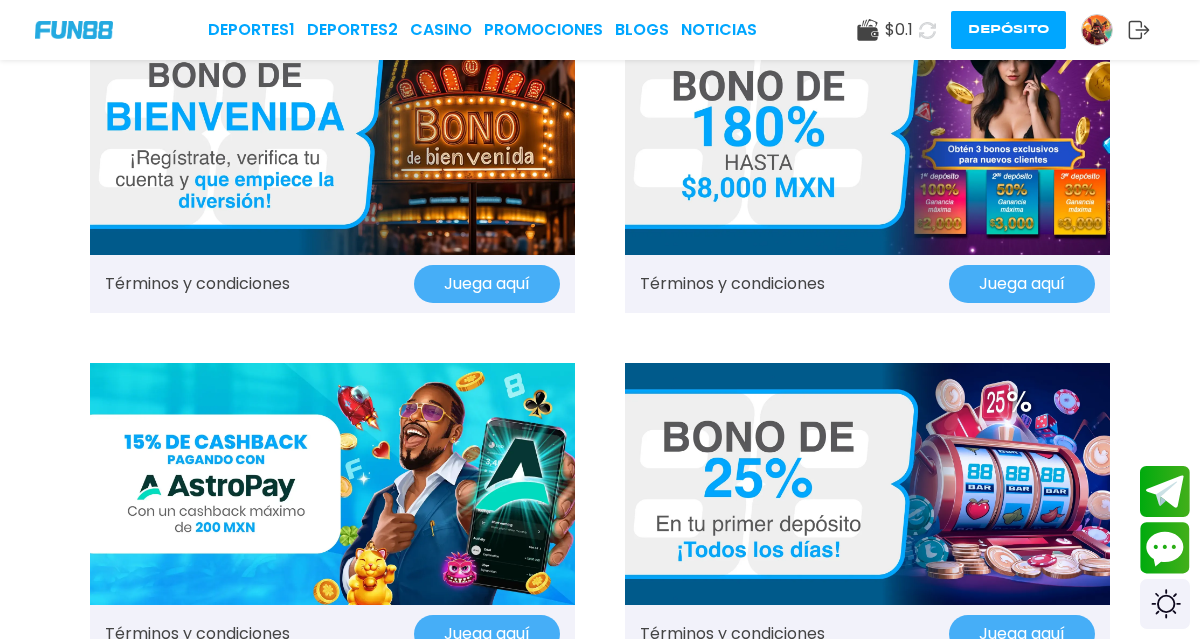 click at bounding box center [74, 29] 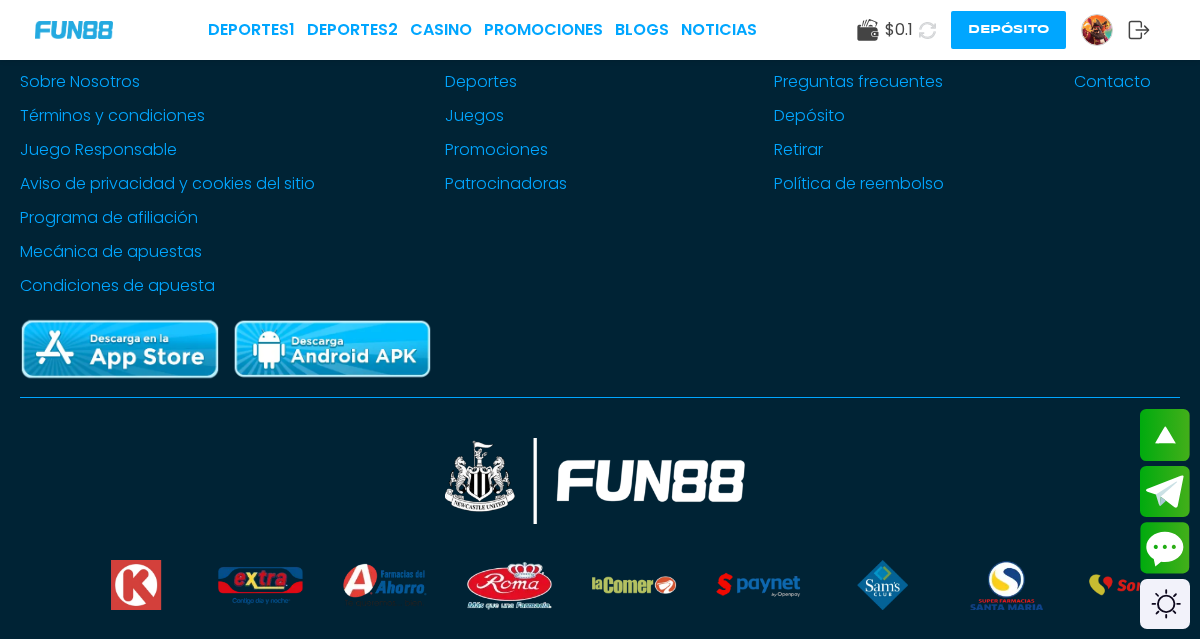 scroll, scrollTop: 5351, scrollLeft: 0, axis: vertical 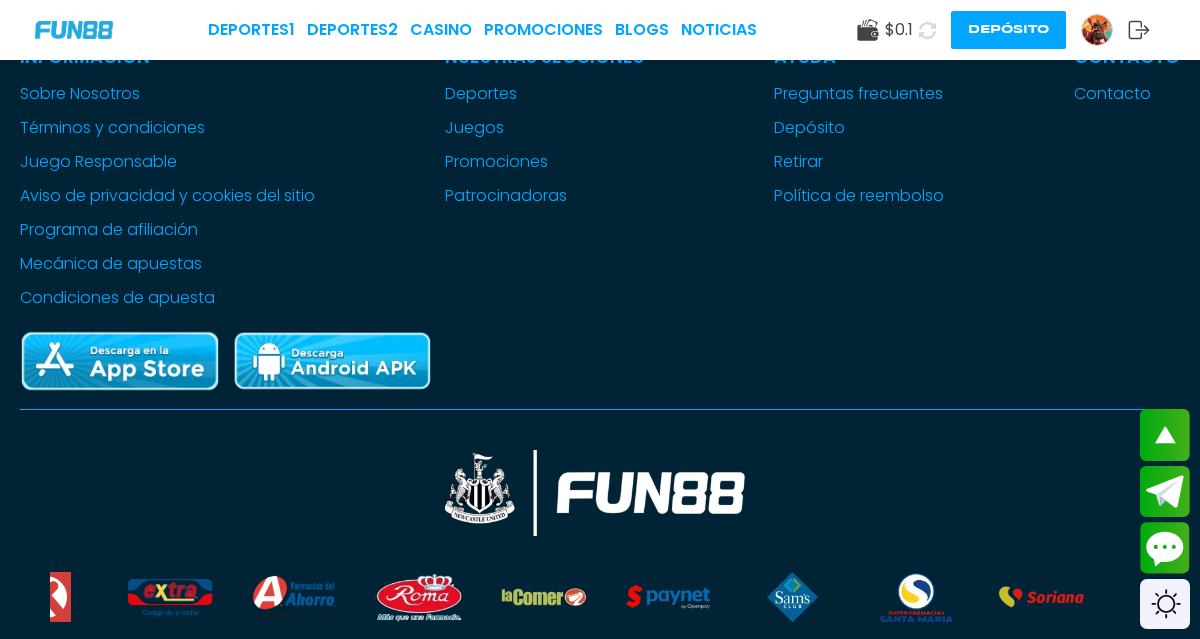 click at bounding box center (1097, 30) 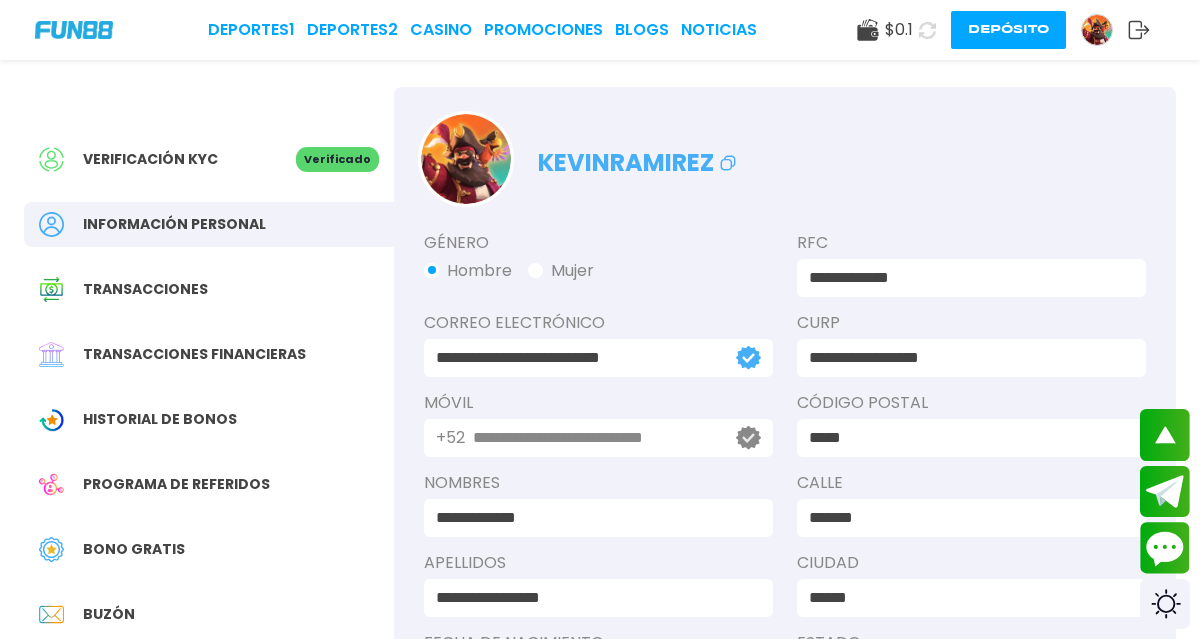 scroll, scrollTop: 0, scrollLeft: 0, axis: both 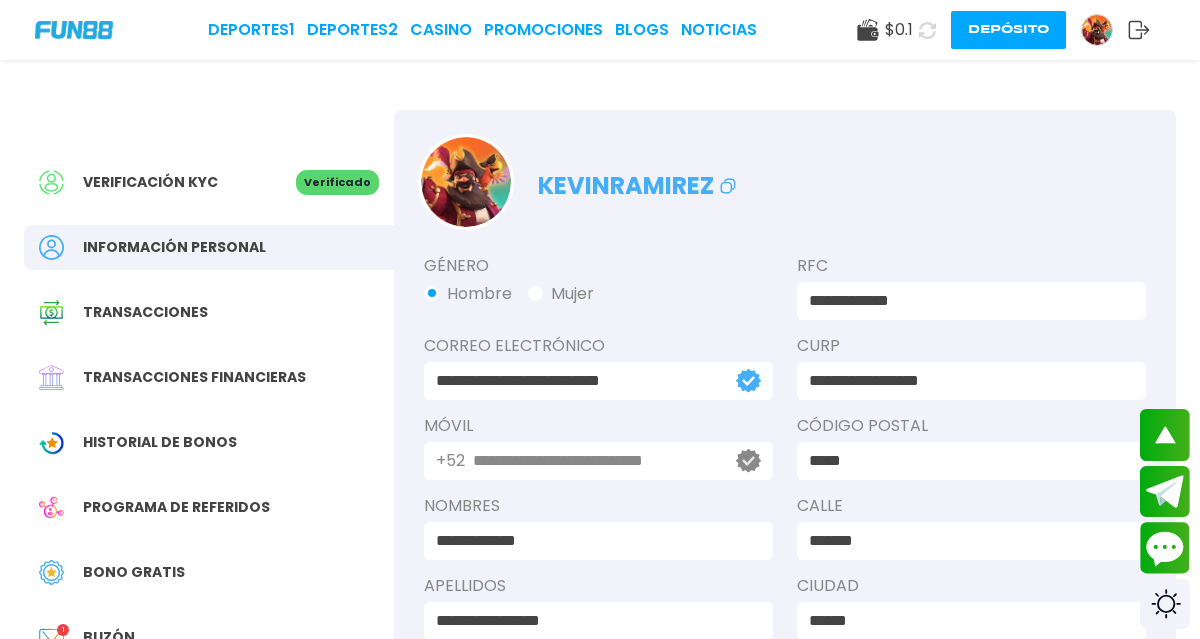 click on "Verificado" at bounding box center (337, 182) 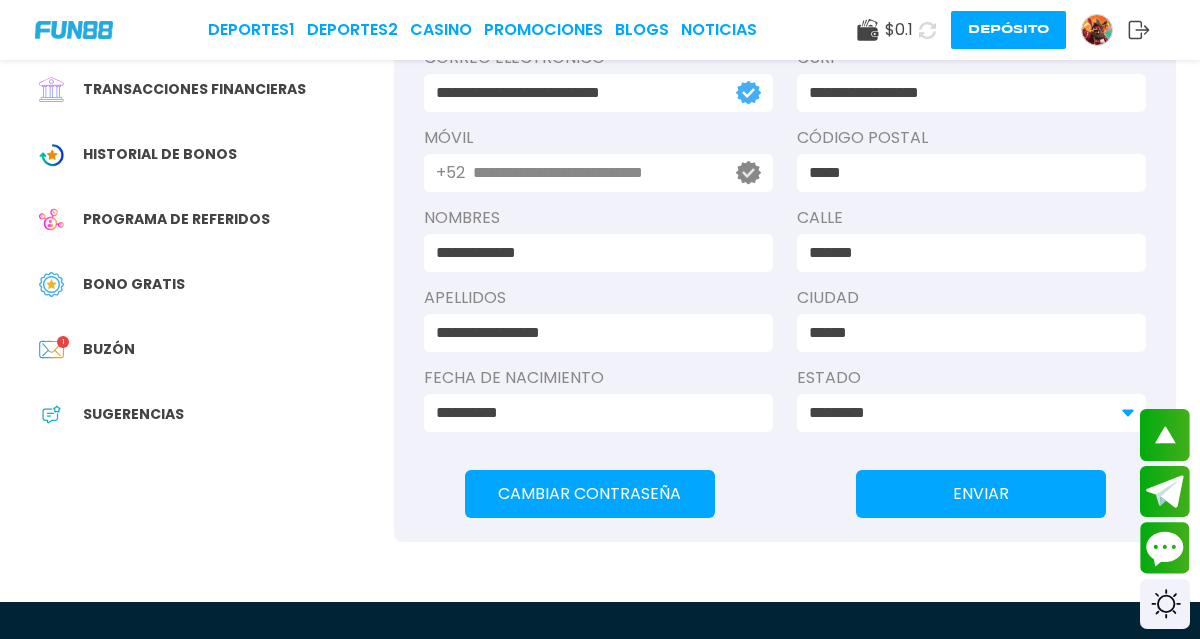 scroll, scrollTop: 292, scrollLeft: 0, axis: vertical 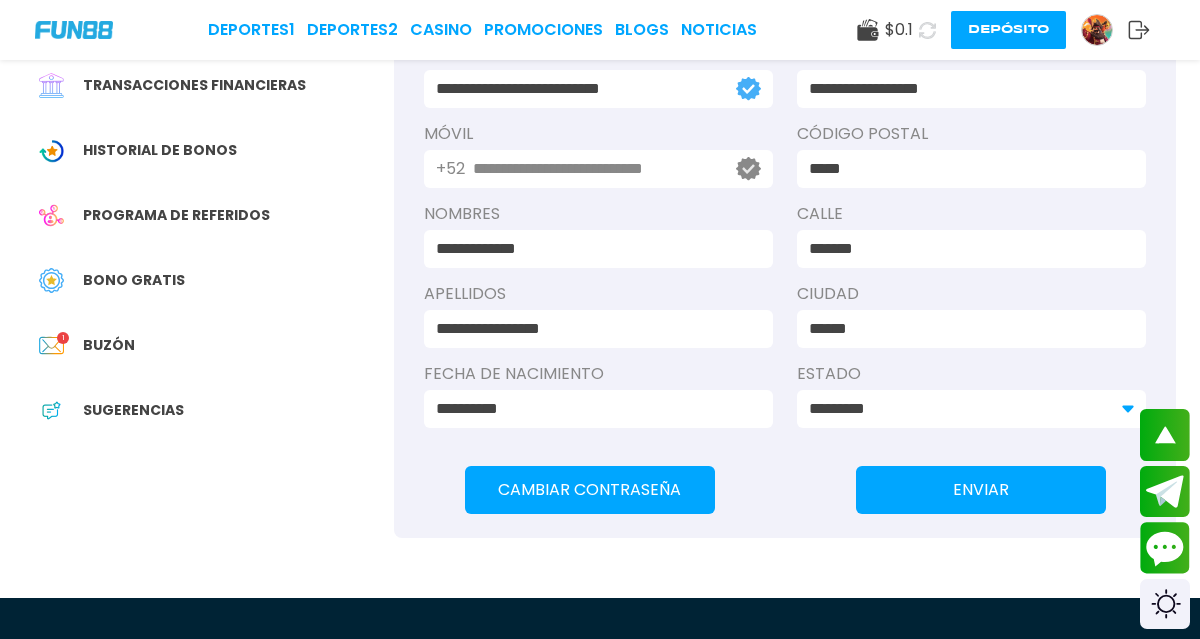 click on "Buzón" at bounding box center [109, 345] 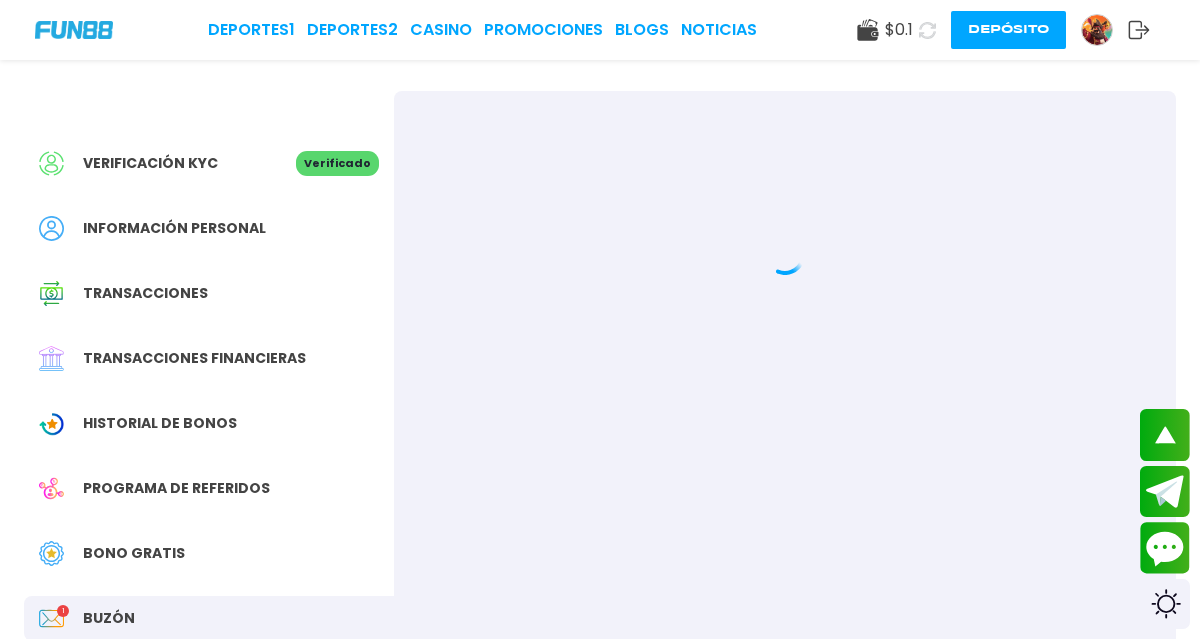 scroll, scrollTop: 0, scrollLeft: 0, axis: both 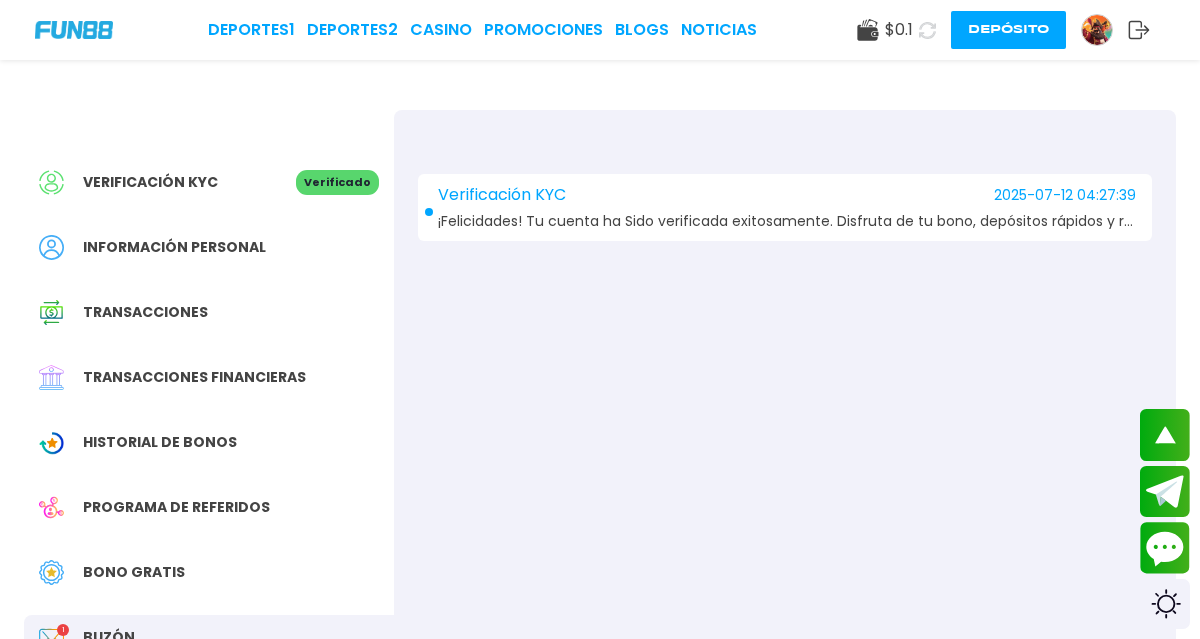 click on "¡Felicidades! Tu cuenta ha Sido verificada exitosamente. Disfruta de tu bono, depósitos rápidos y retiros en 20 minutos.!" at bounding box center (787, 221) 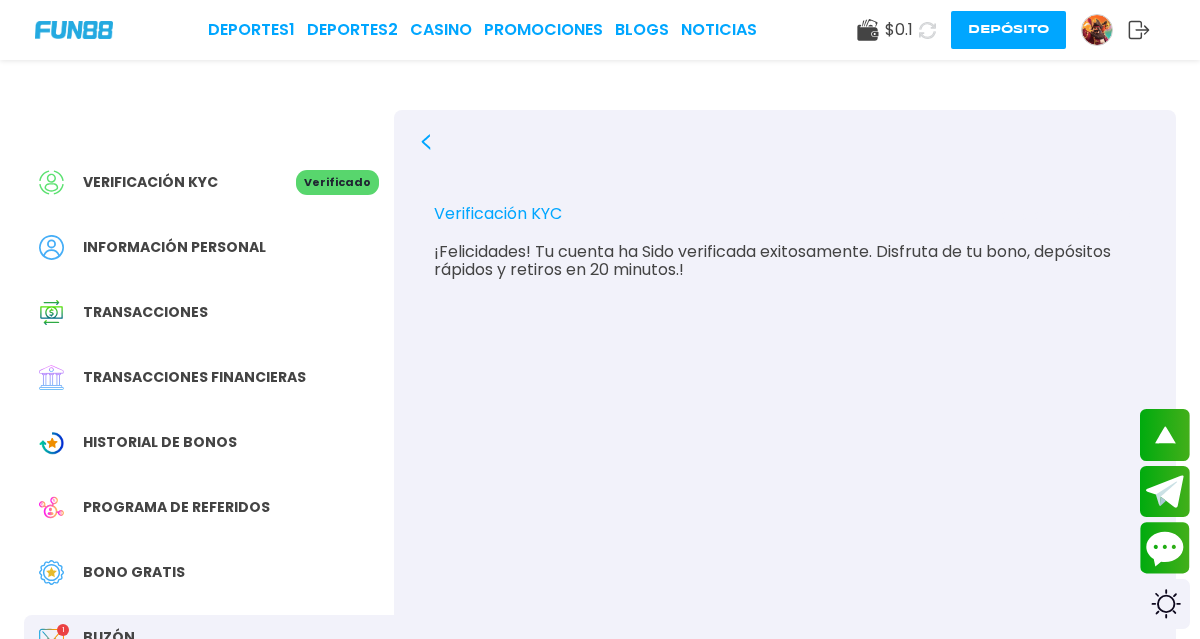 click on "¡Felicidades! Tu cuenta ha Sido verificada exitosamente. Disfruta de tu bono, depósitos rápidos y retiros en 20 minutos.!" at bounding box center (785, 261) 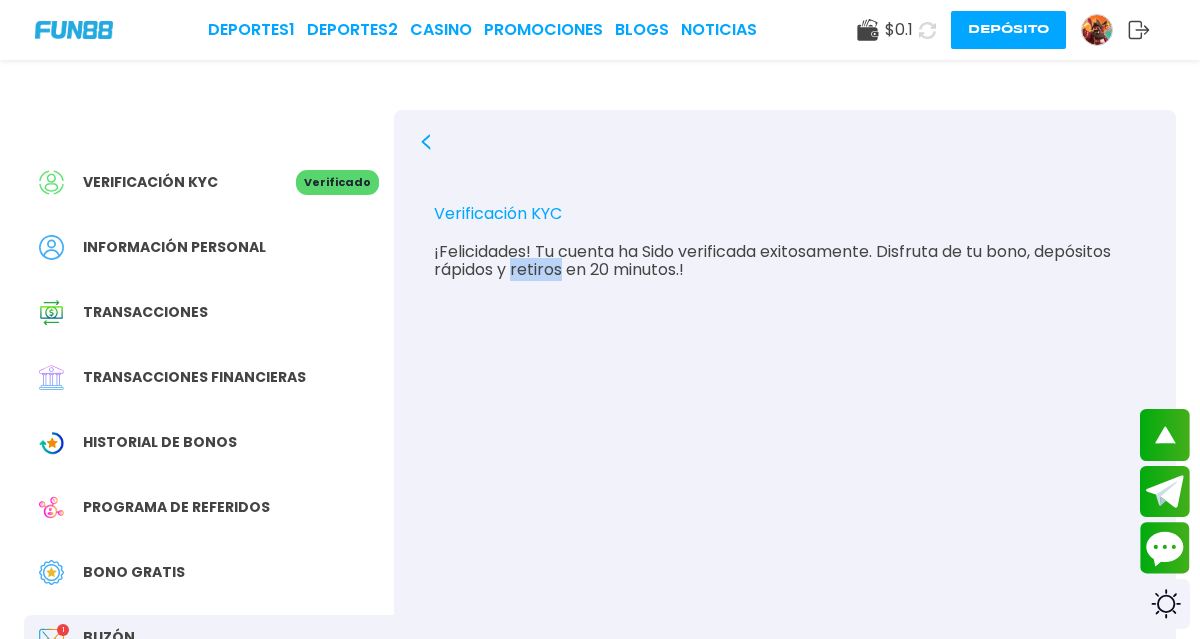 click on "¡Felicidades! Tu cuenta ha Sido verificada exitosamente. Disfruta de tu bono, depósitos rápidos y retiros en 20 minutos.!" at bounding box center [785, 261] 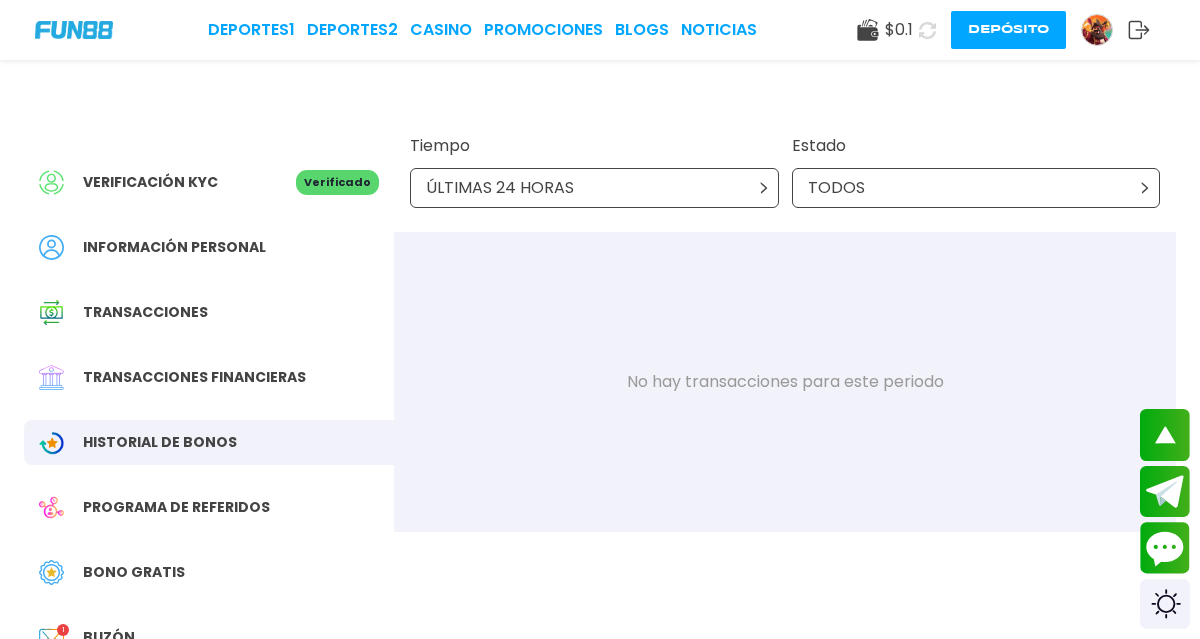 click 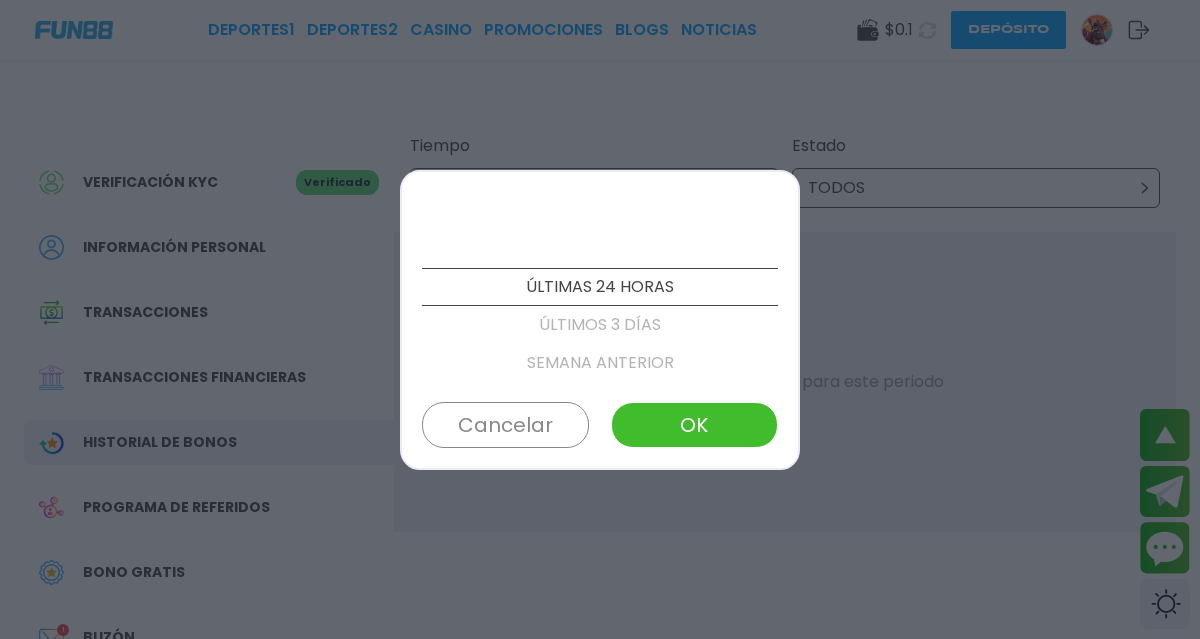 click at bounding box center (600, 319) 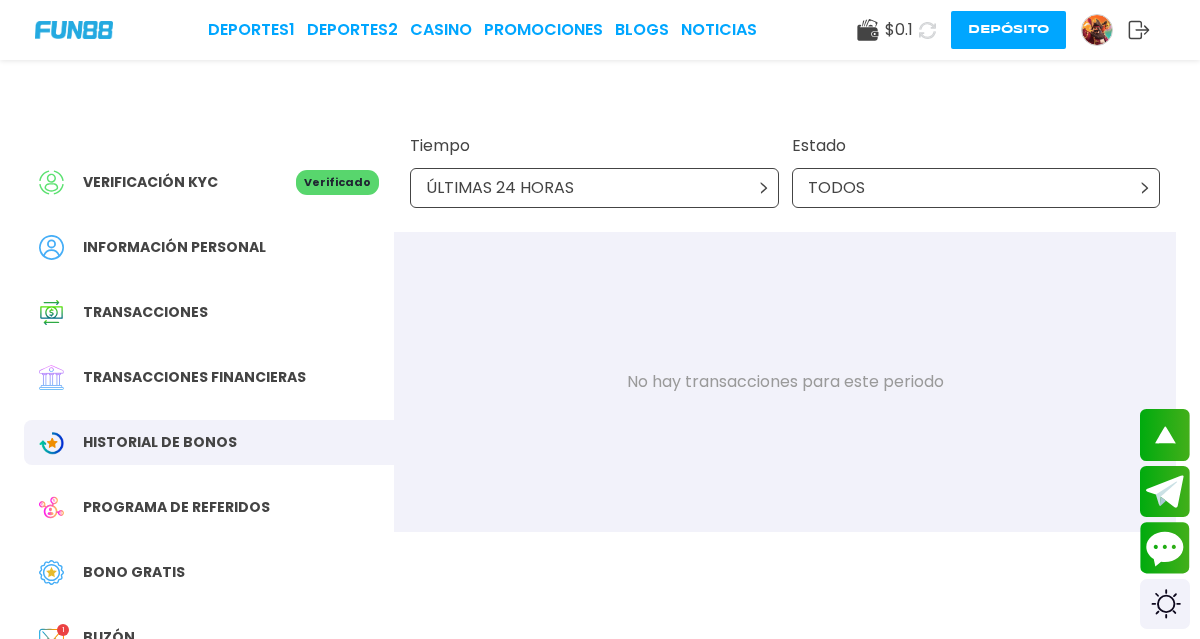 click on "TODOS" at bounding box center (976, 188) 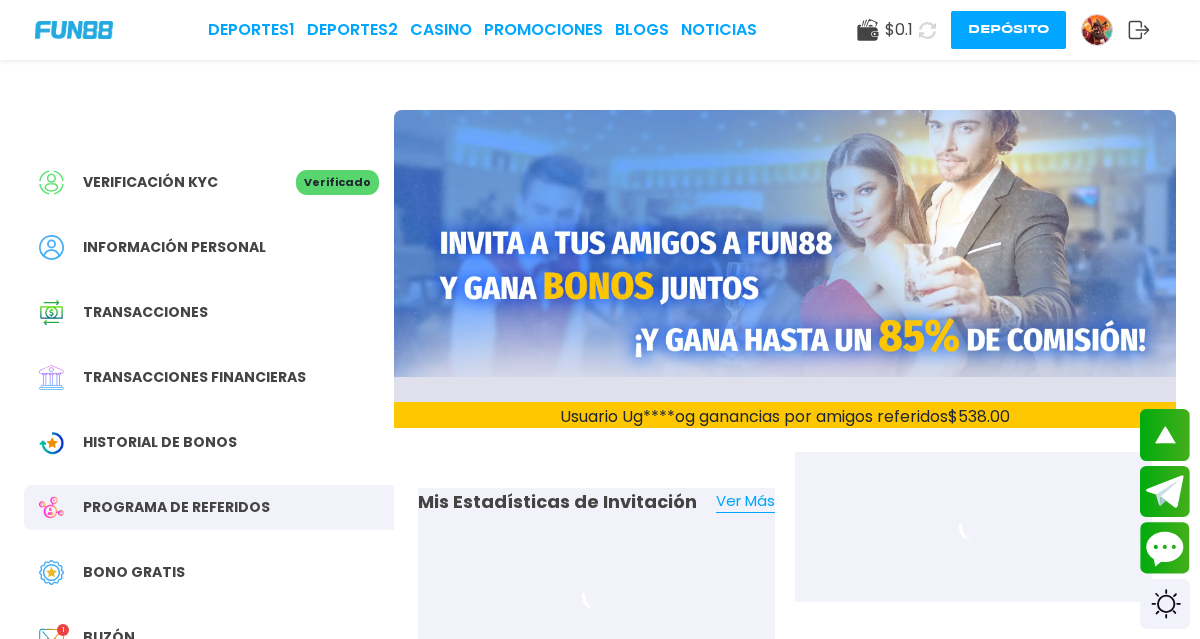 click on "Bono Gratis" at bounding box center [209, 572] 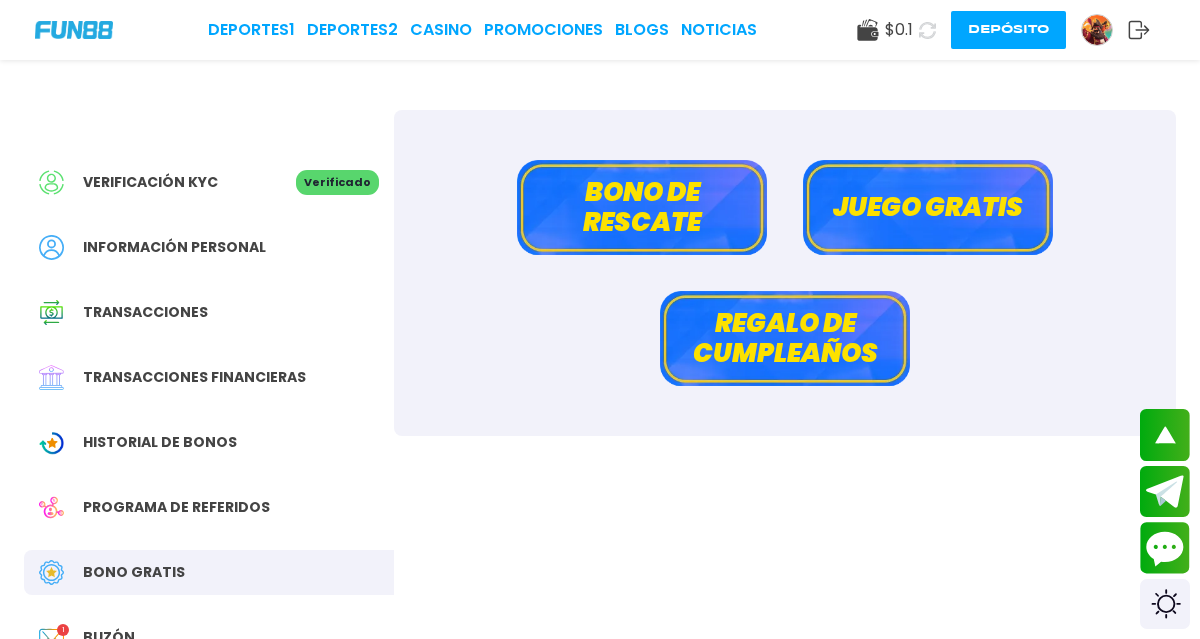 click on "Bono de rescate" at bounding box center [642, 207] 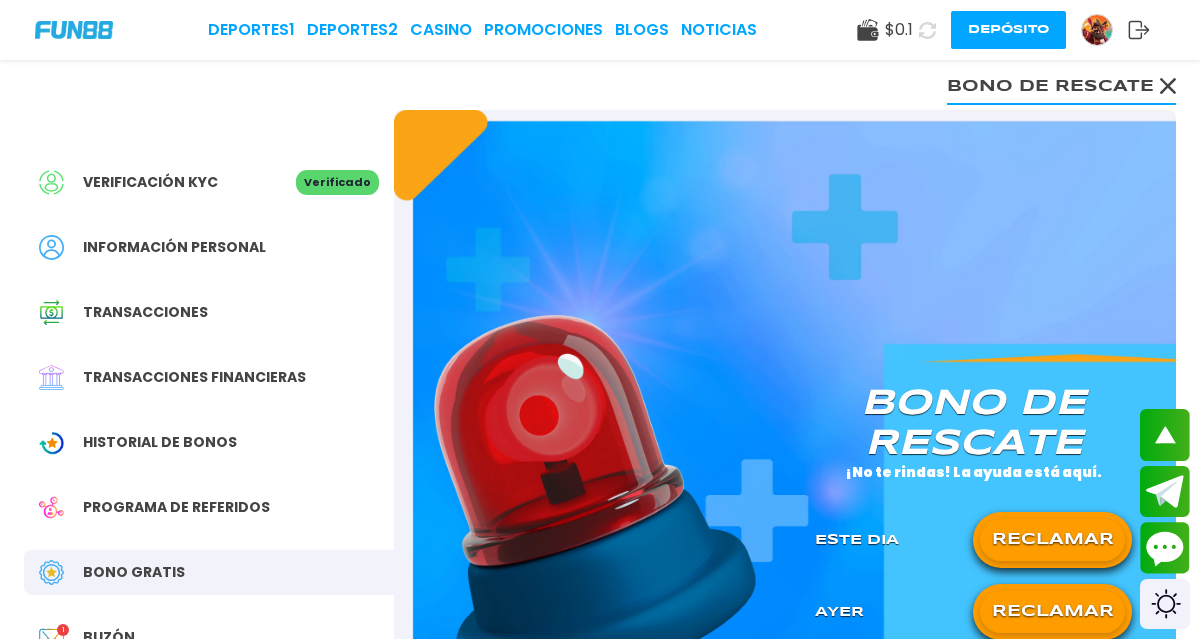 click on "RECLAMAR" at bounding box center (1052, 540) 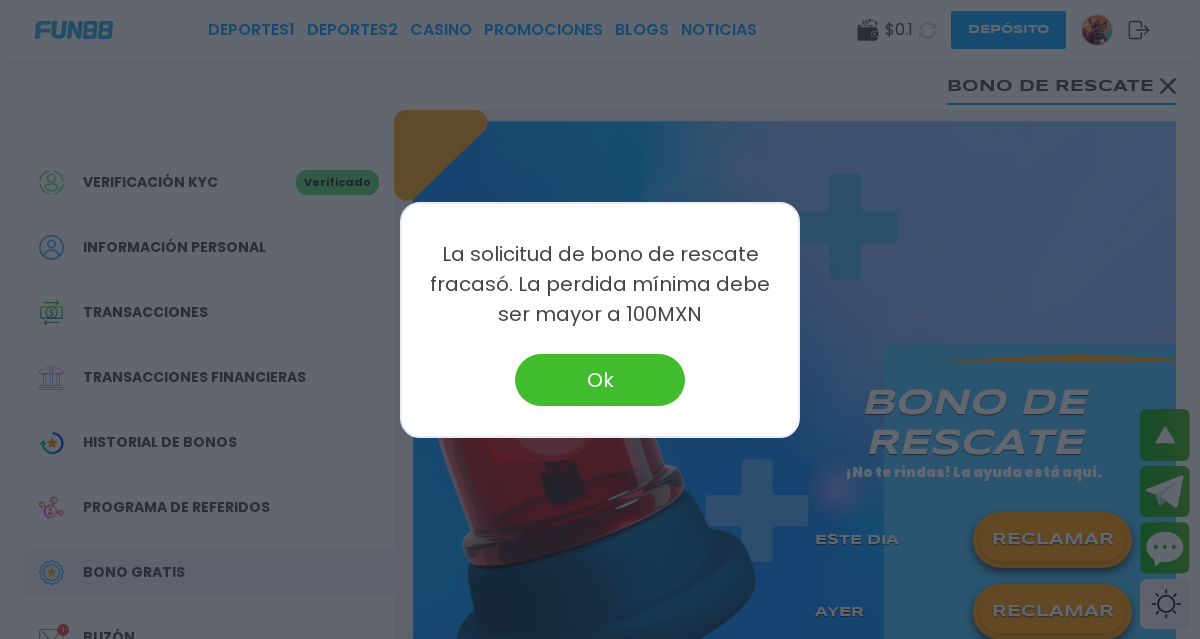 click on "Ok" at bounding box center (600, 380) 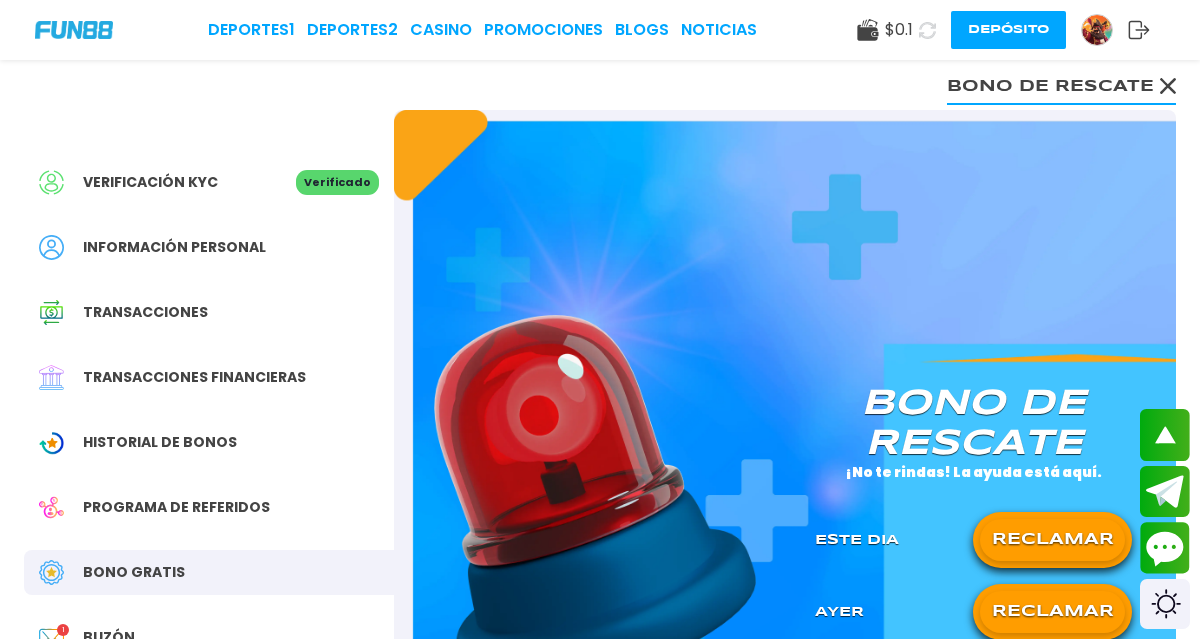 click at bounding box center [1097, 30] 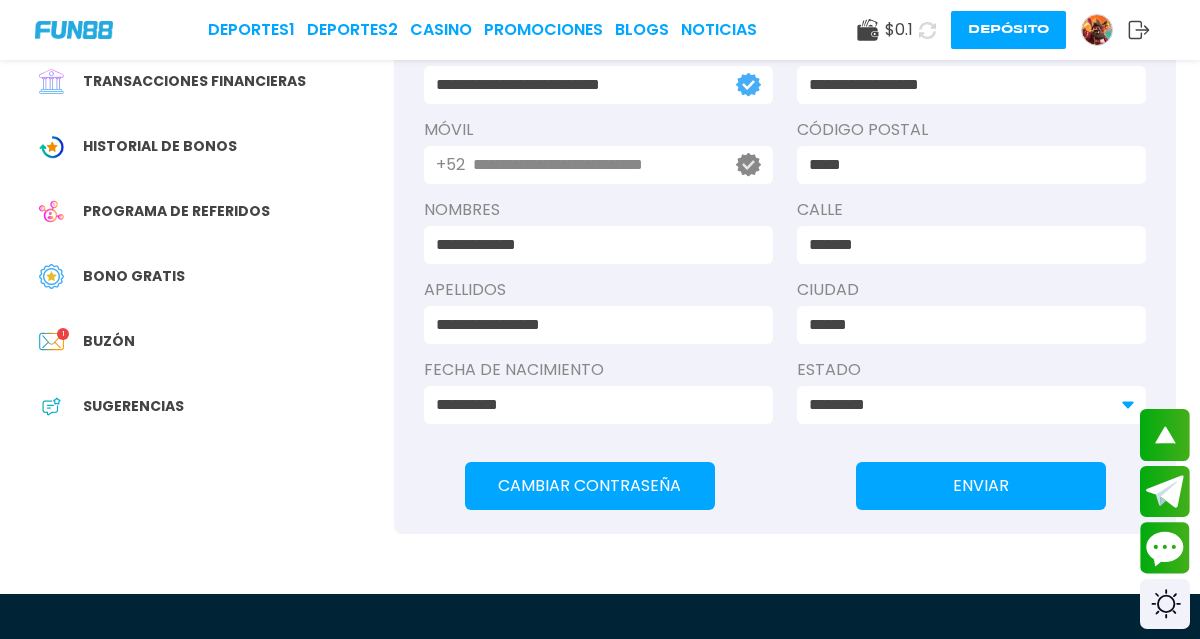 scroll, scrollTop: 304, scrollLeft: 0, axis: vertical 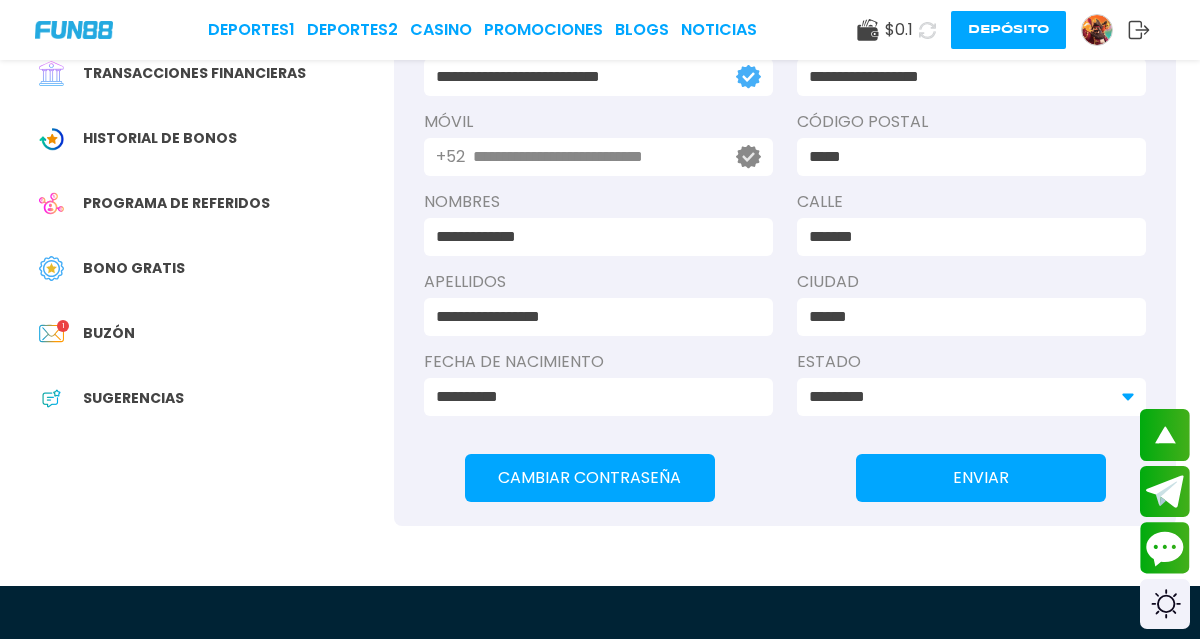 click on "Buzón 1" at bounding box center (209, 333) 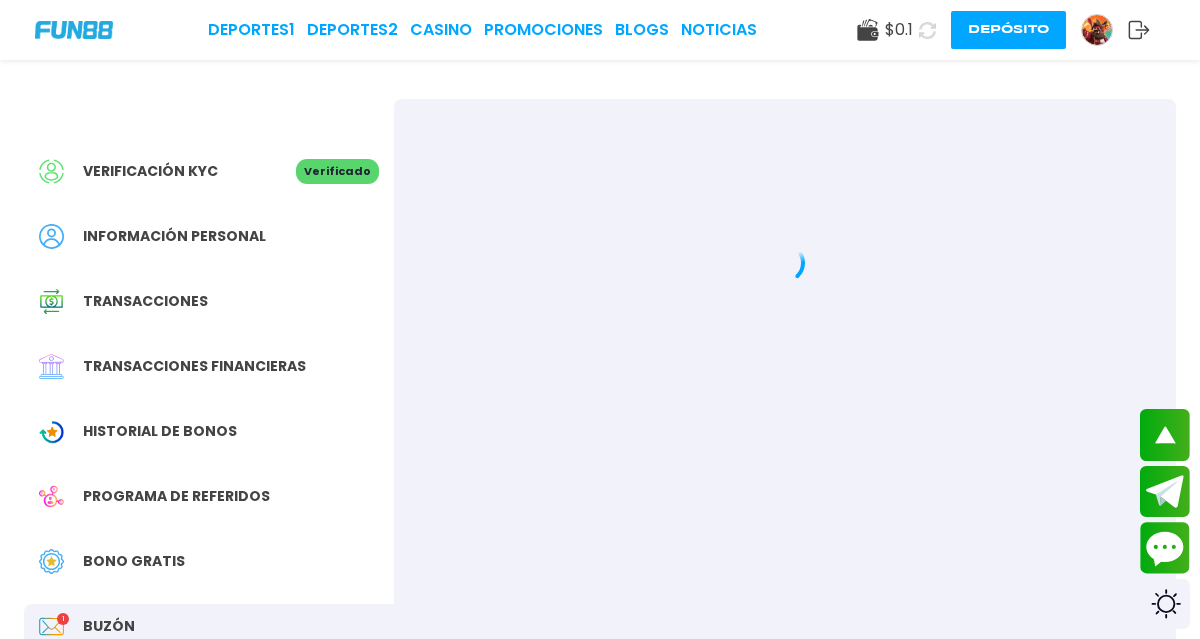 scroll, scrollTop: 0, scrollLeft: 0, axis: both 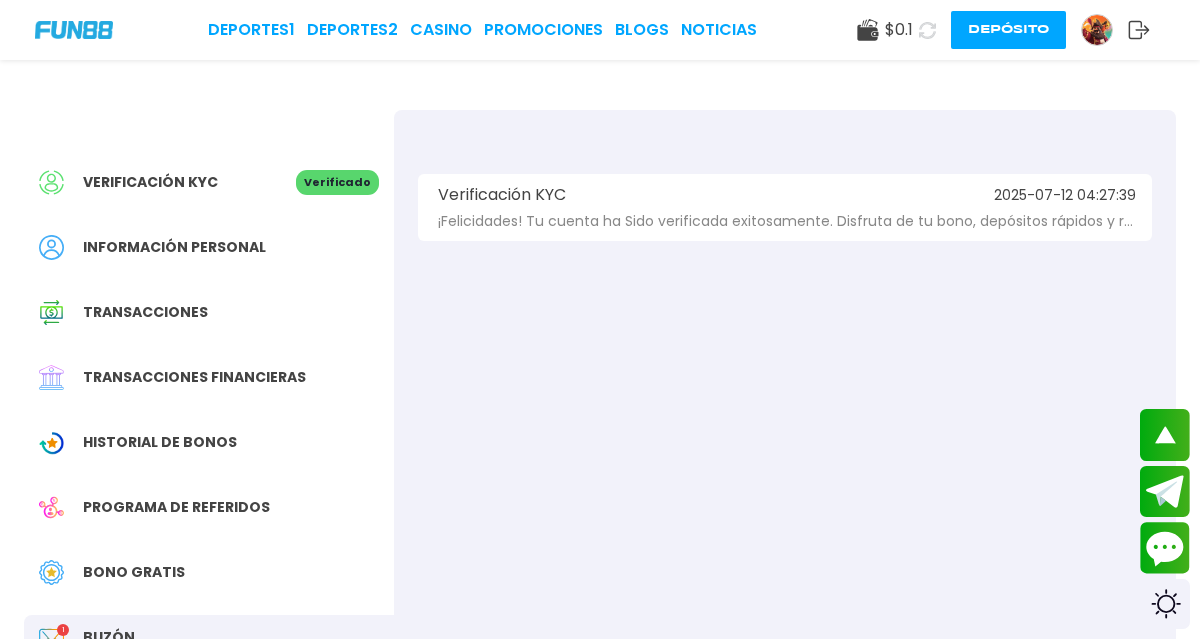 click on "Verificación KYC" at bounding box center (502, 195) 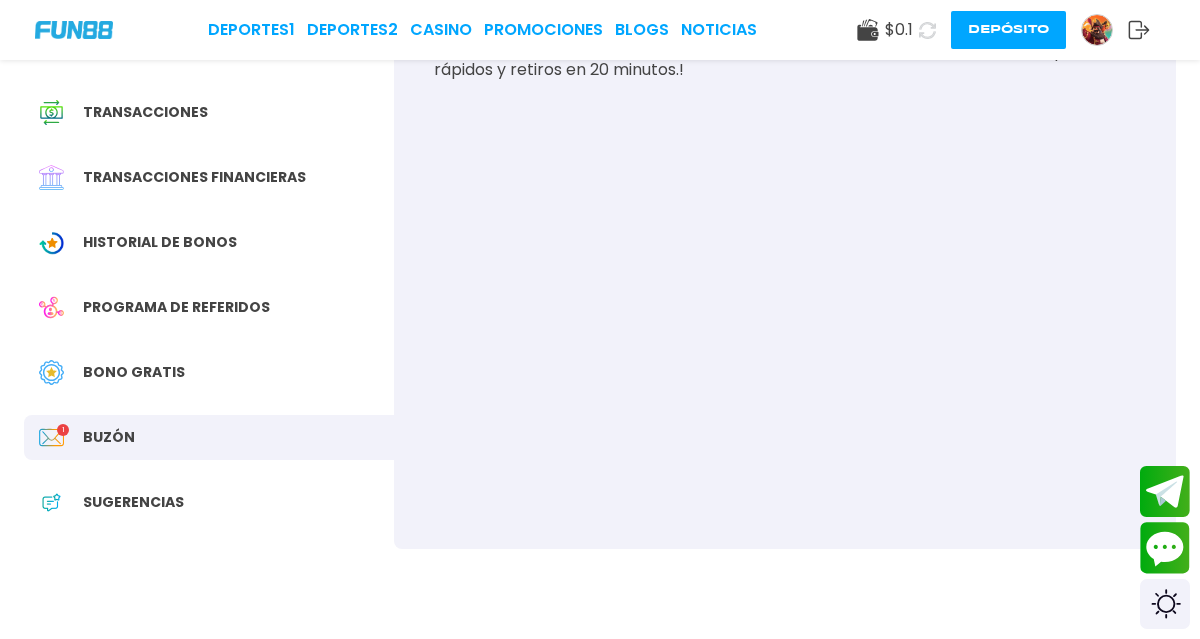 scroll, scrollTop: 218, scrollLeft: 0, axis: vertical 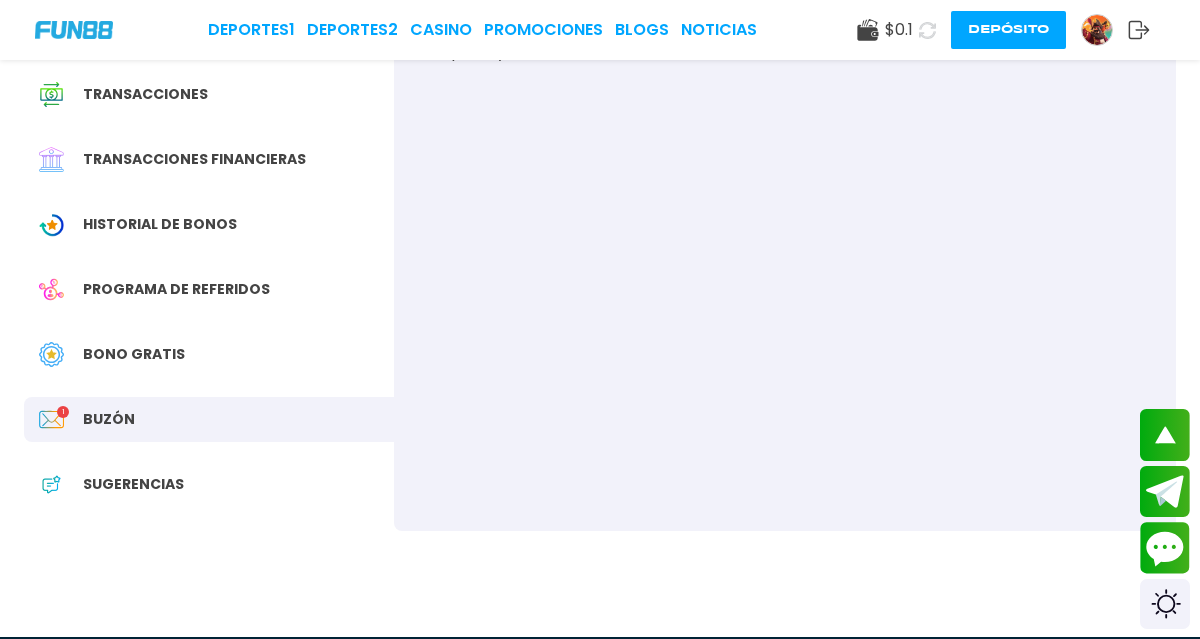 click at bounding box center [1097, 30] 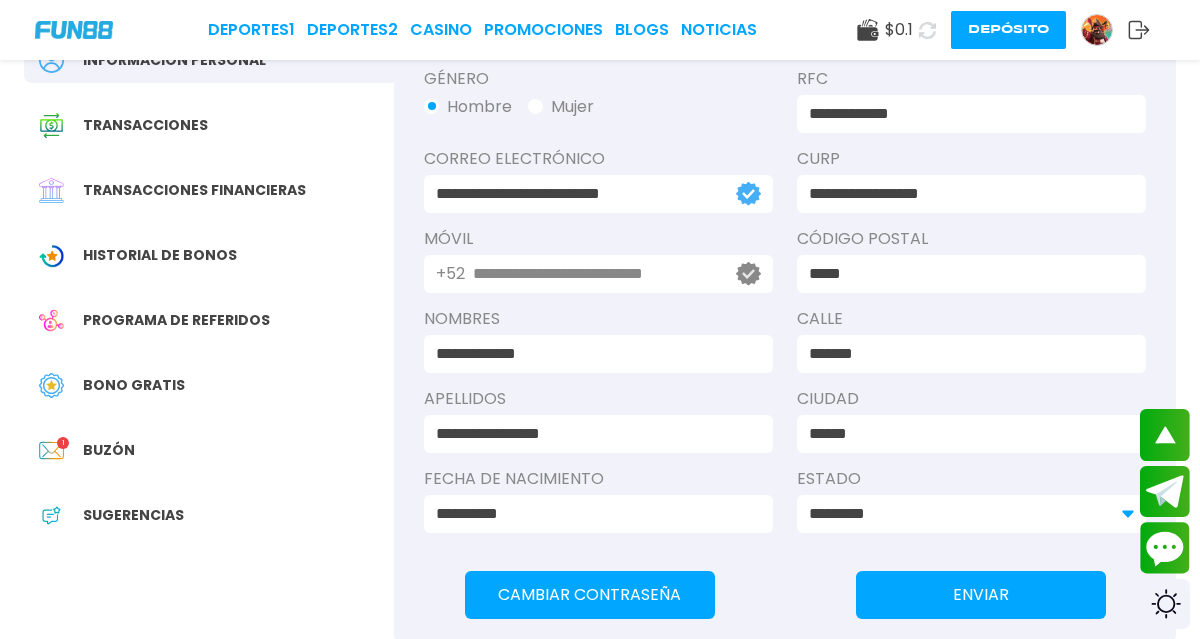 scroll, scrollTop: 0, scrollLeft: 0, axis: both 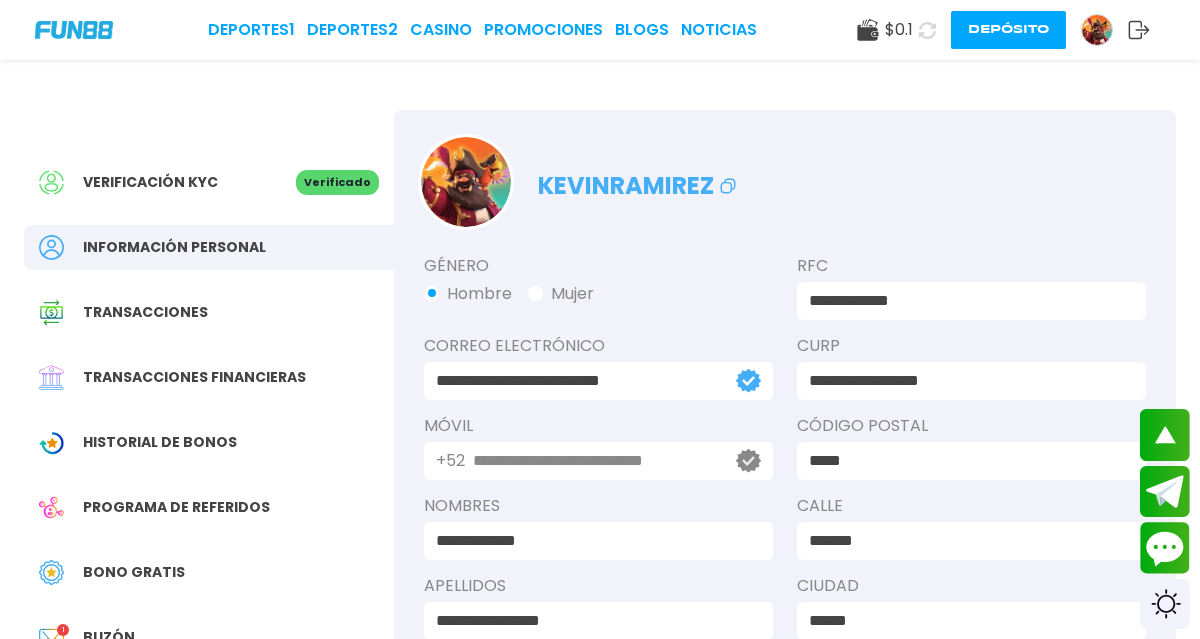 click on "Verificación KYC" at bounding box center (167, 182) 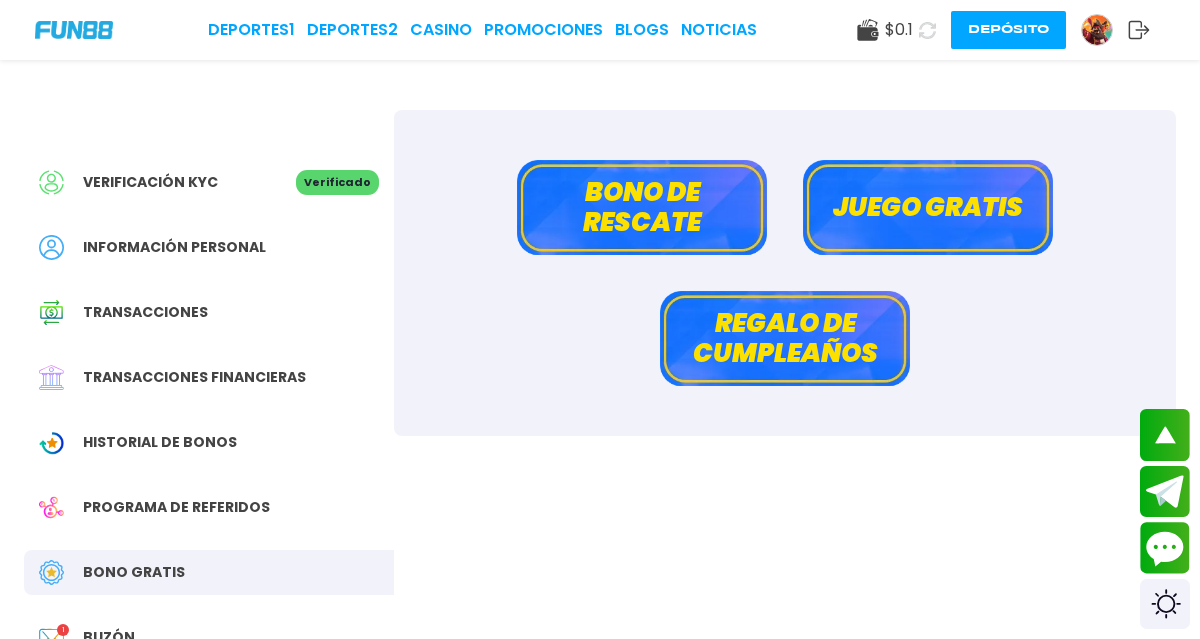 click on "Juego gratis" at bounding box center (928, 207) 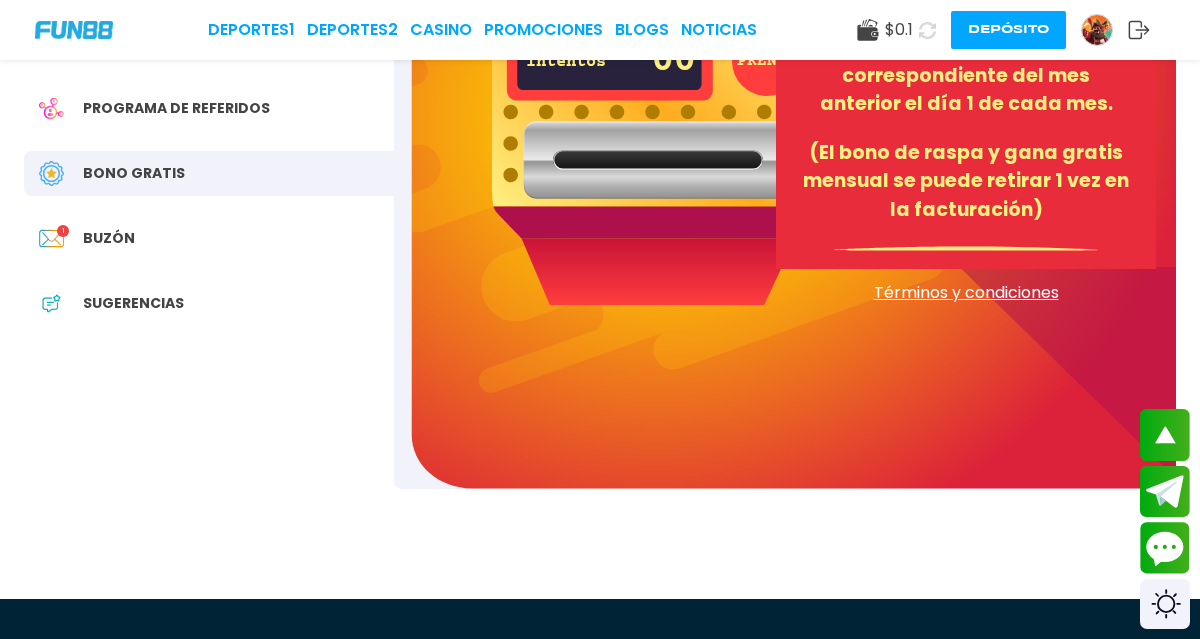 scroll, scrollTop: 422, scrollLeft: 0, axis: vertical 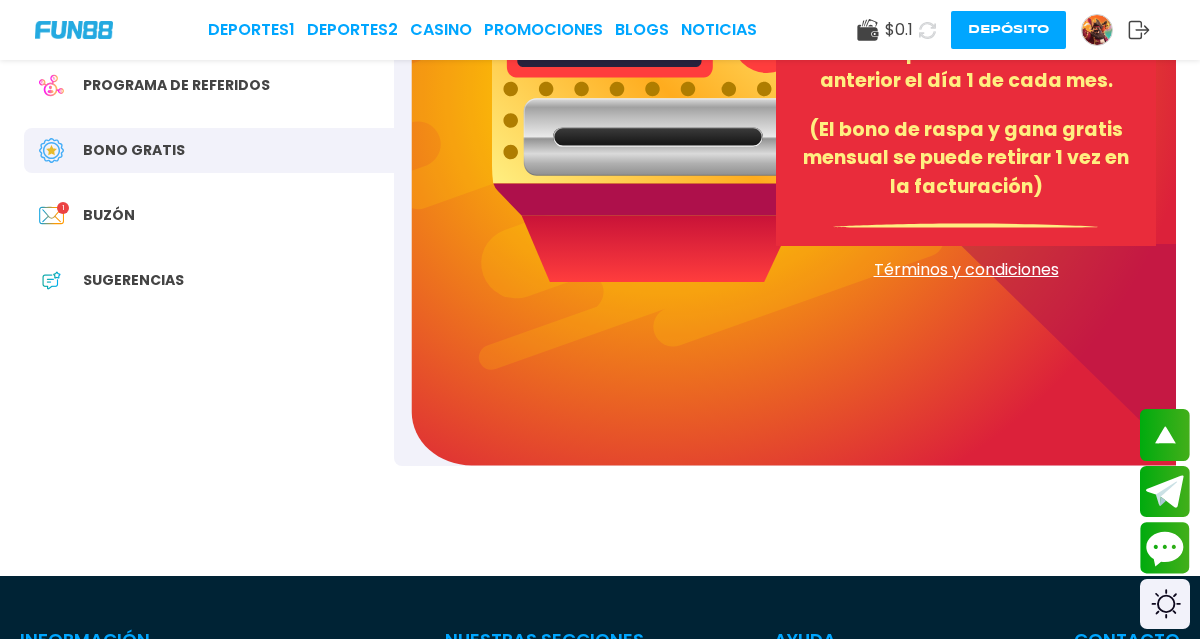 click 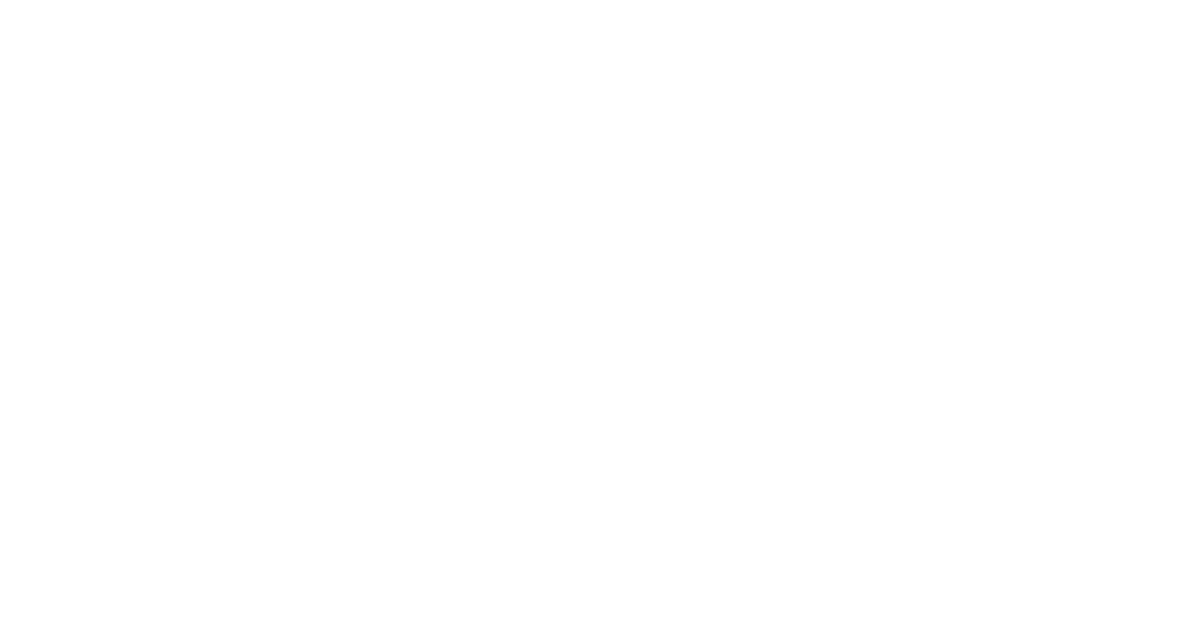 scroll, scrollTop: 0, scrollLeft: 0, axis: both 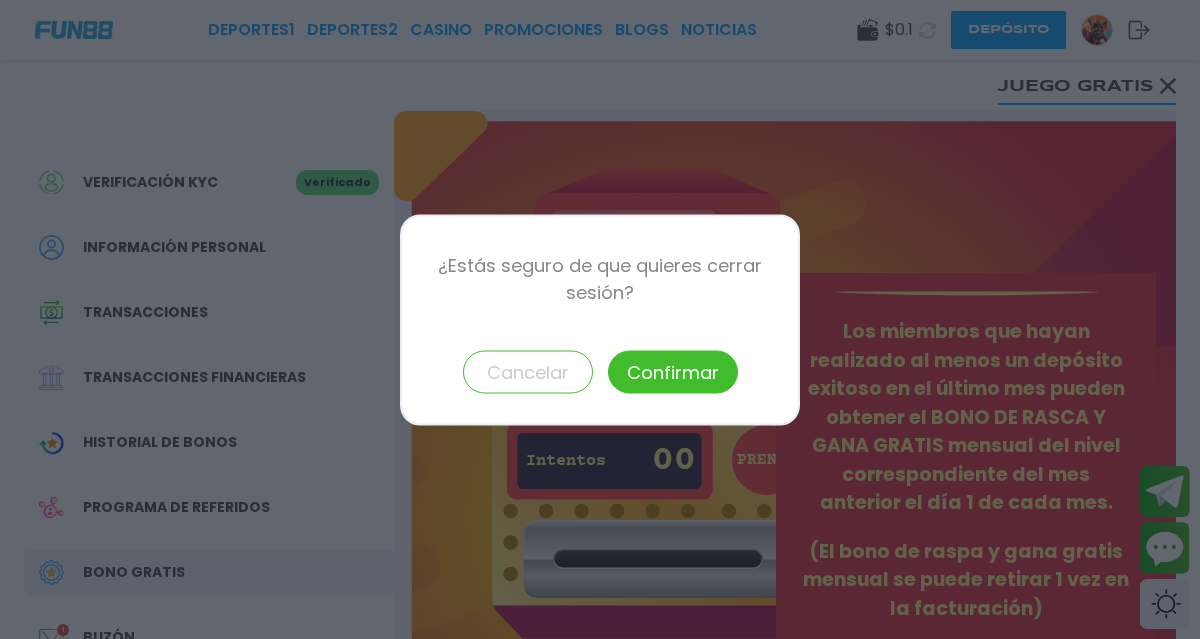 click on "Confirmar" at bounding box center [673, 371] 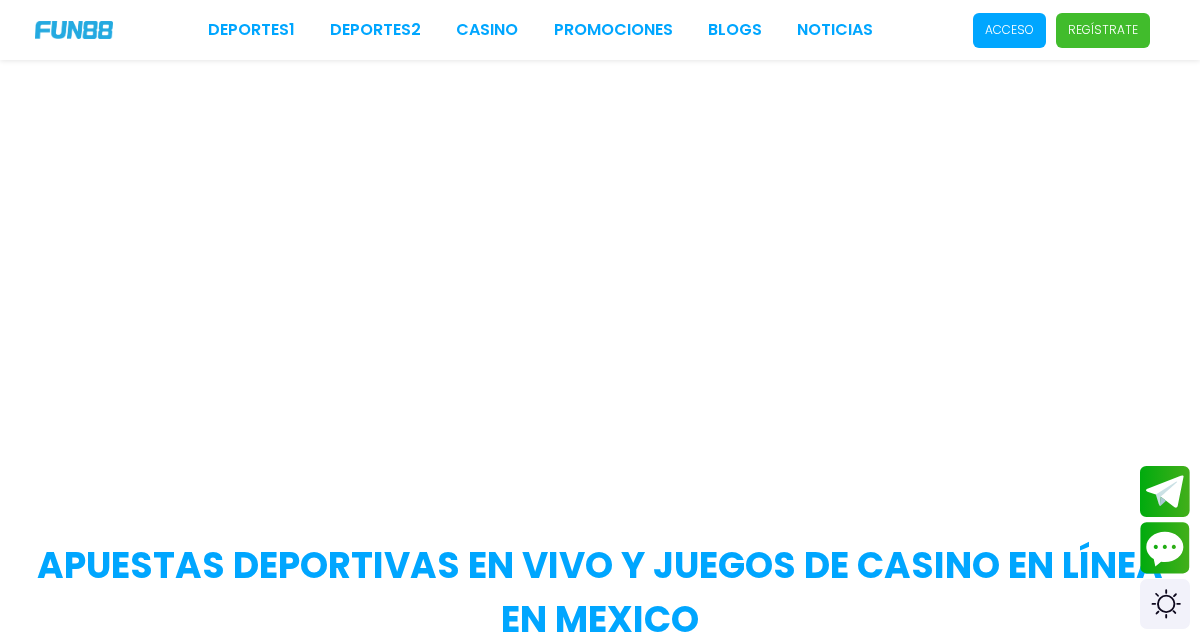 scroll, scrollTop: 0, scrollLeft: 0, axis: both 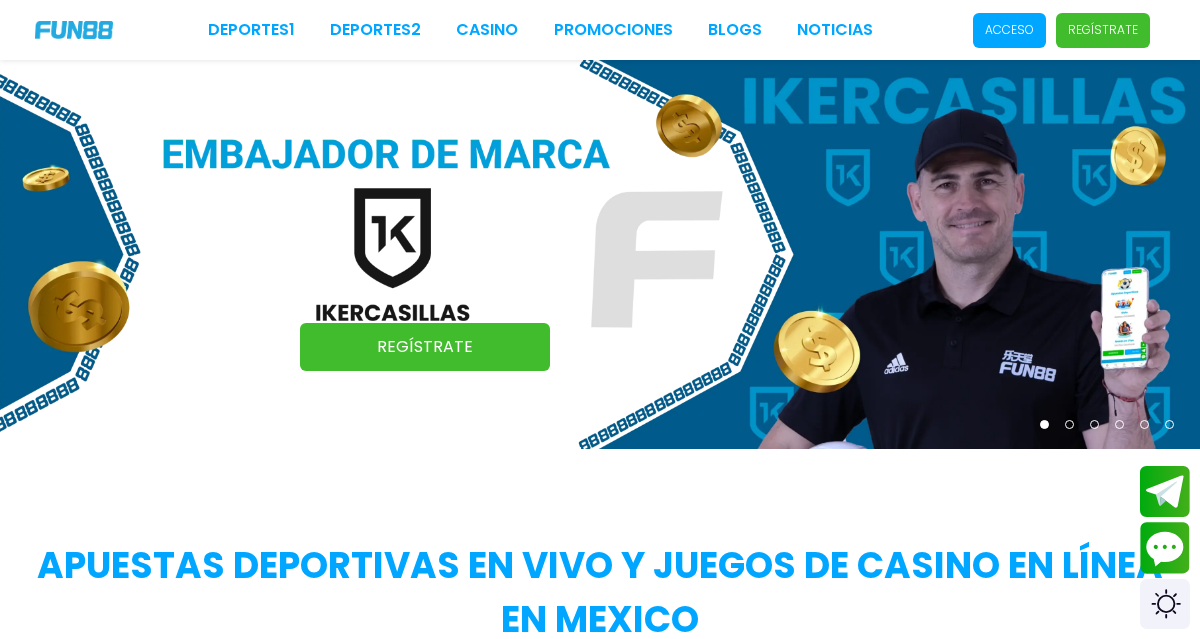 click on "Acceso" at bounding box center [1009, 30] 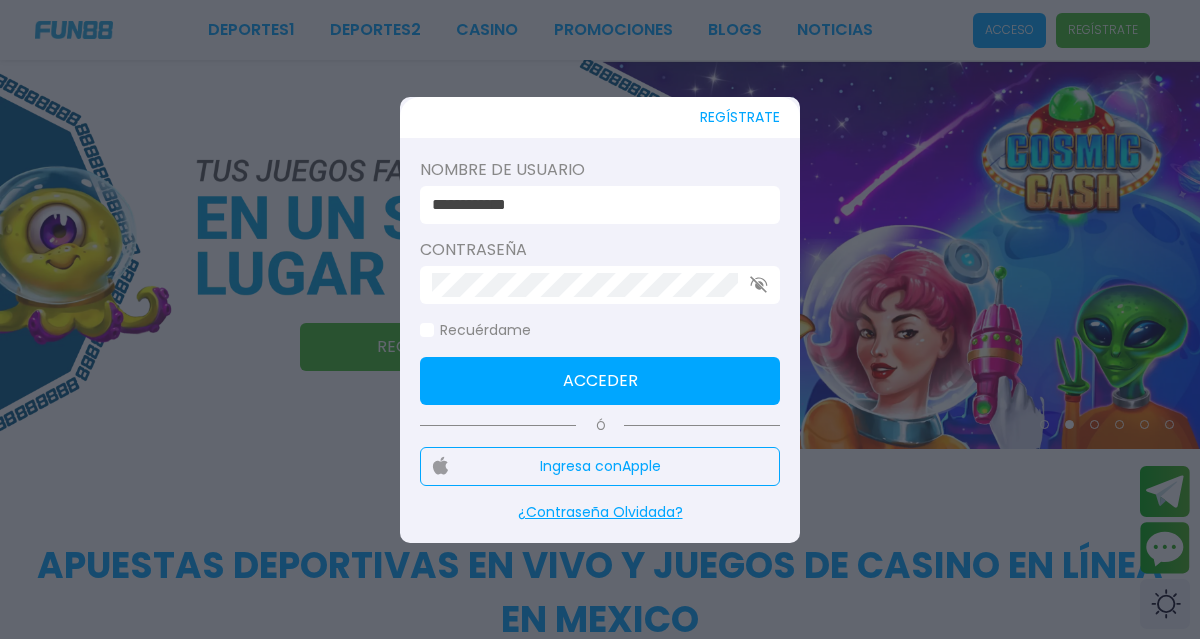 click on "**********" at bounding box center (594, 205) 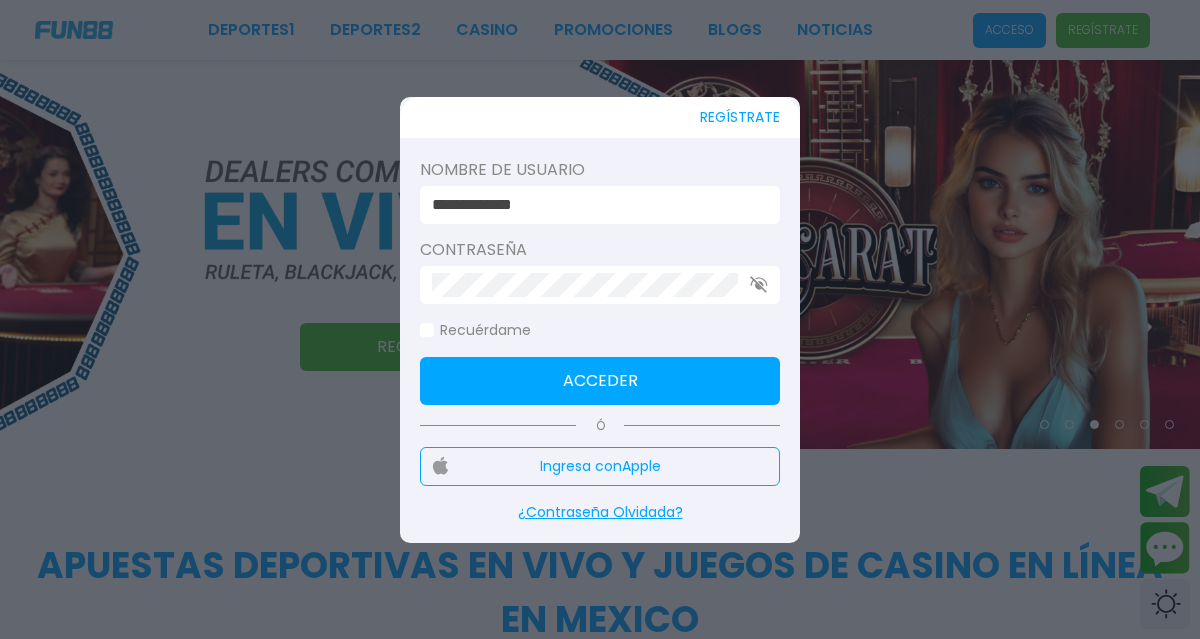 type on "**********" 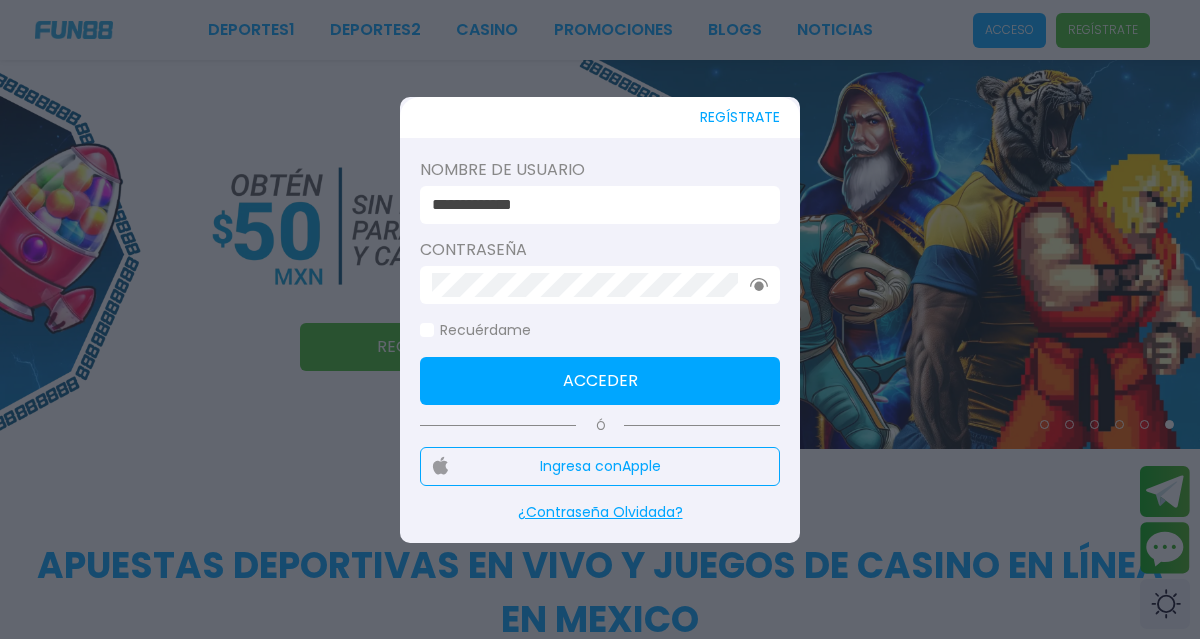 click on "REGÍSTRATE" at bounding box center [740, 117] 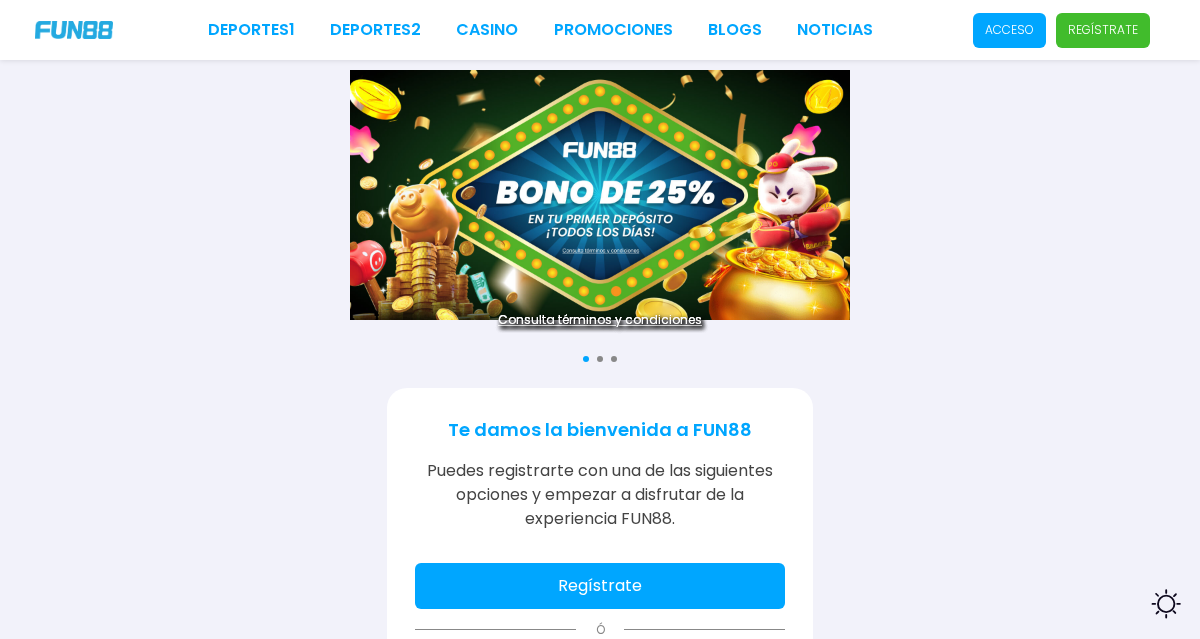 click on "Regístrate" at bounding box center (600, 586) 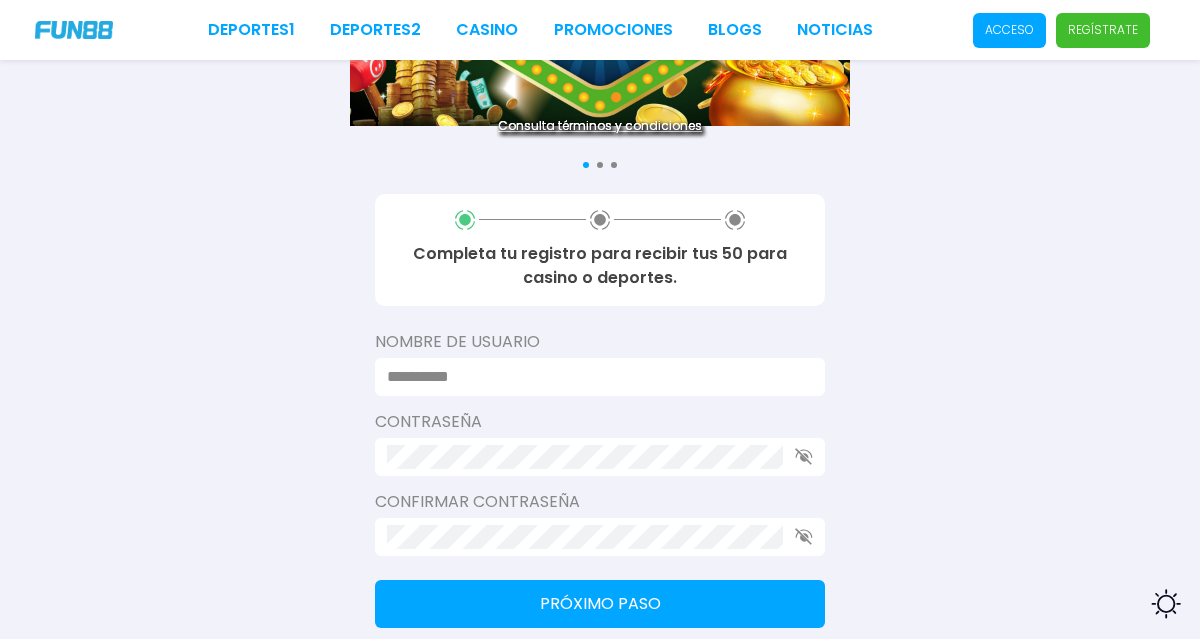scroll, scrollTop: 217, scrollLeft: 0, axis: vertical 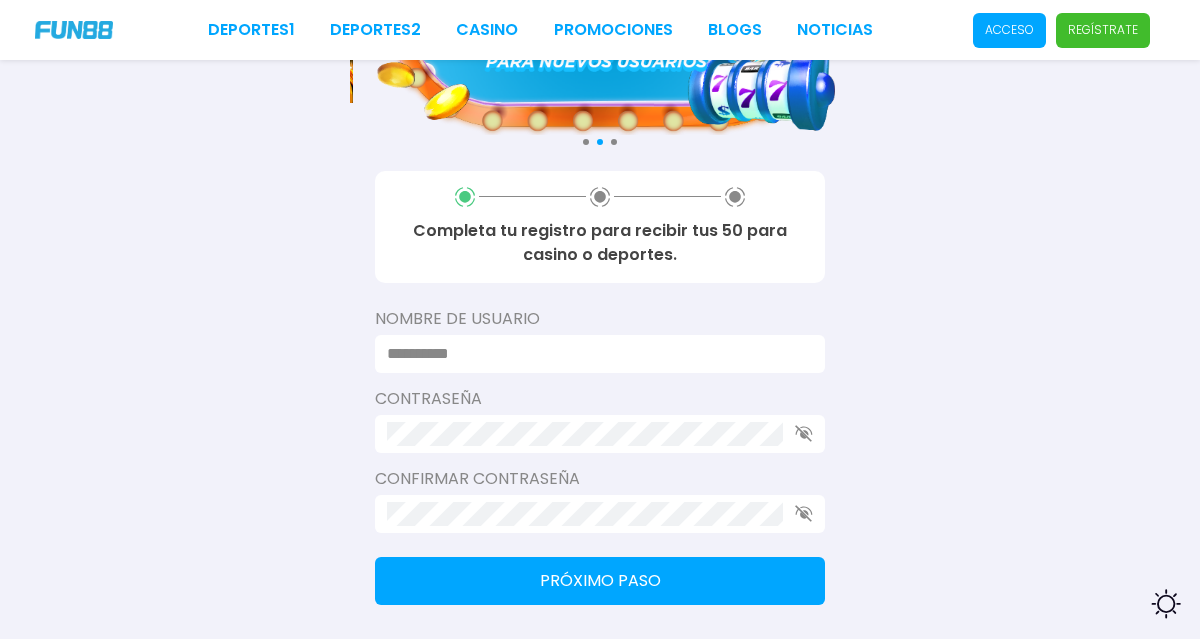 click at bounding box center (594, 354) 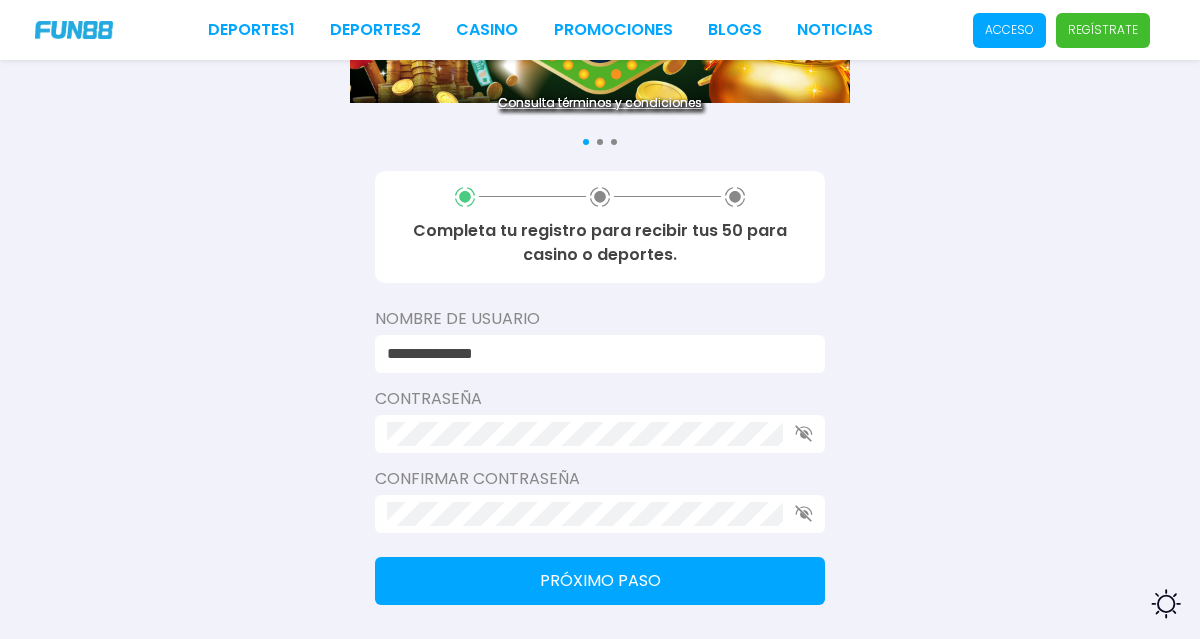 click on "**********" at bounding box center [594, 354] 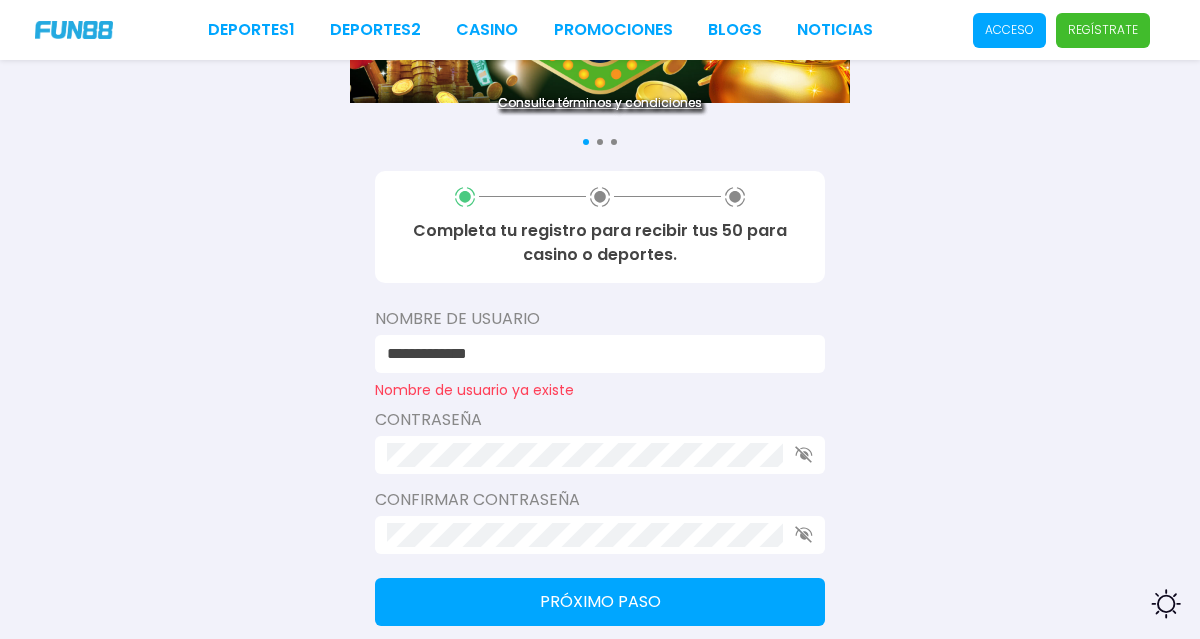 click on "**********" at bounding box center [594, 354] 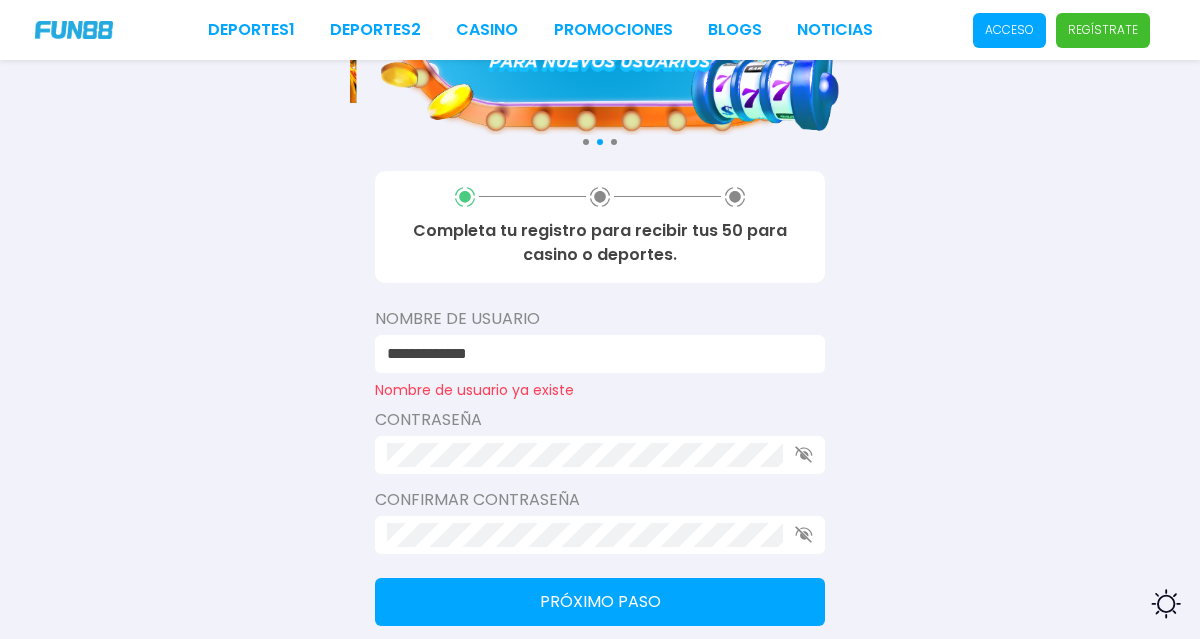 click on "**********" at bounding box center [594, 354] 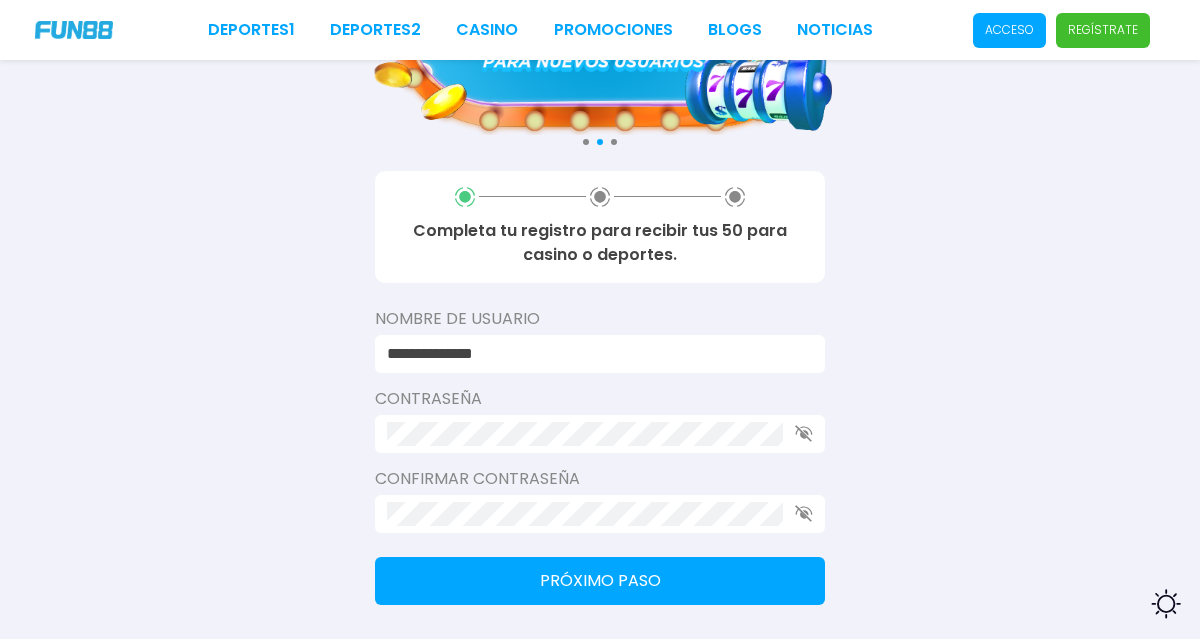 type on "**********" 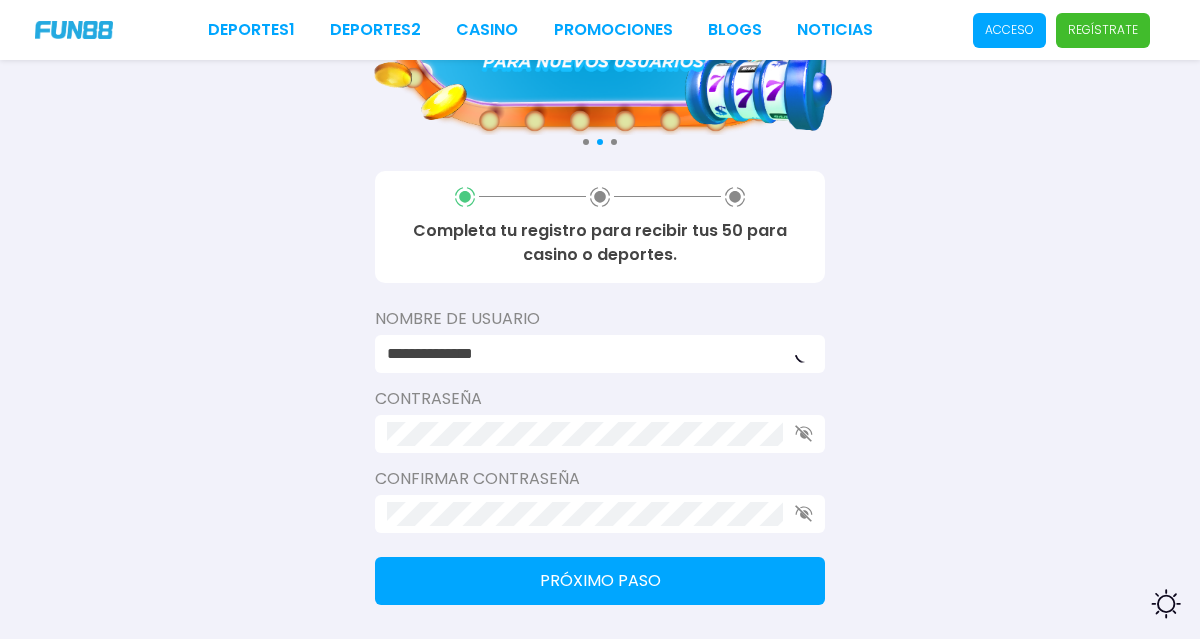 click on "**********" at bounding box center [600, 301] 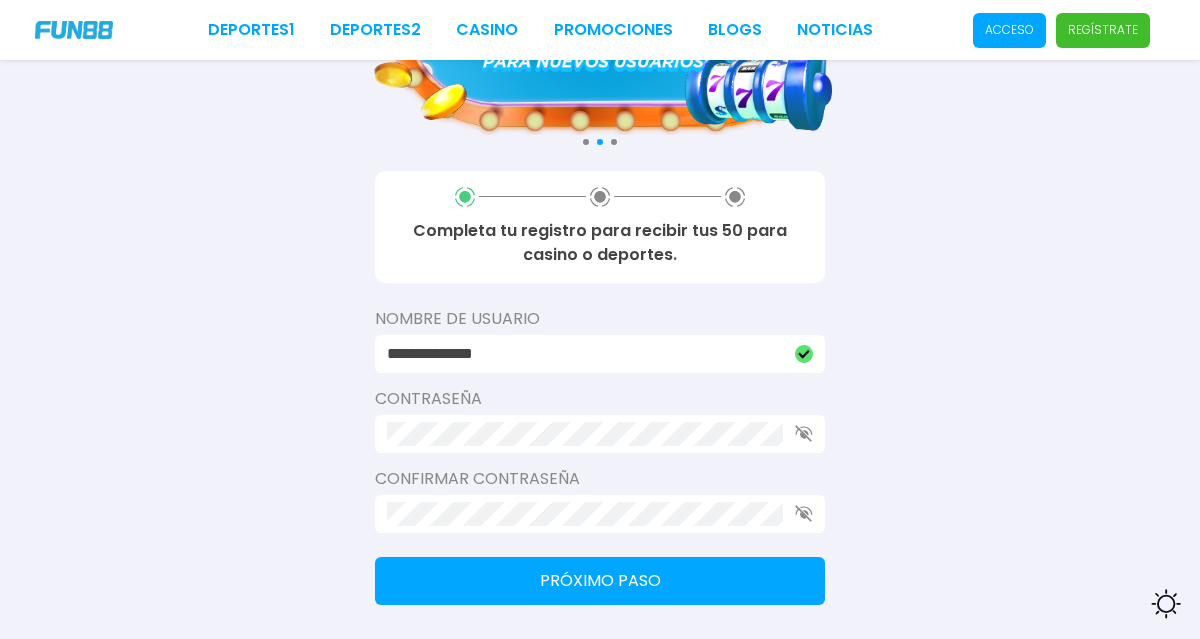 click on "Próximo paso" at bounding box center [600, 581] 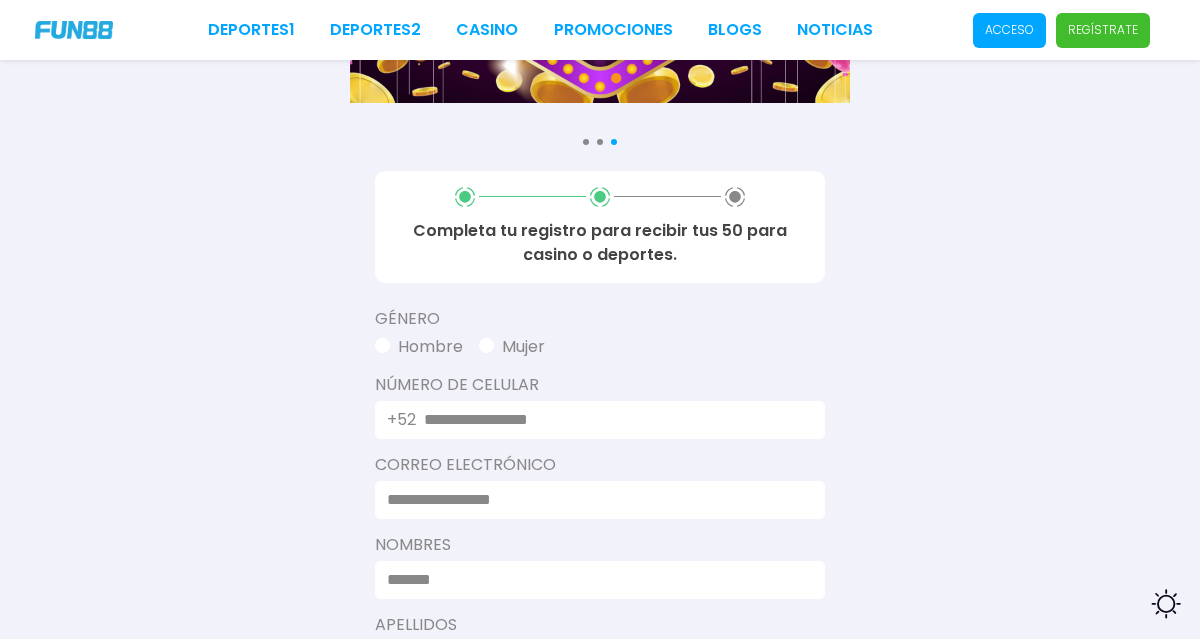 click on "+52" at bounding box center (600, 420) 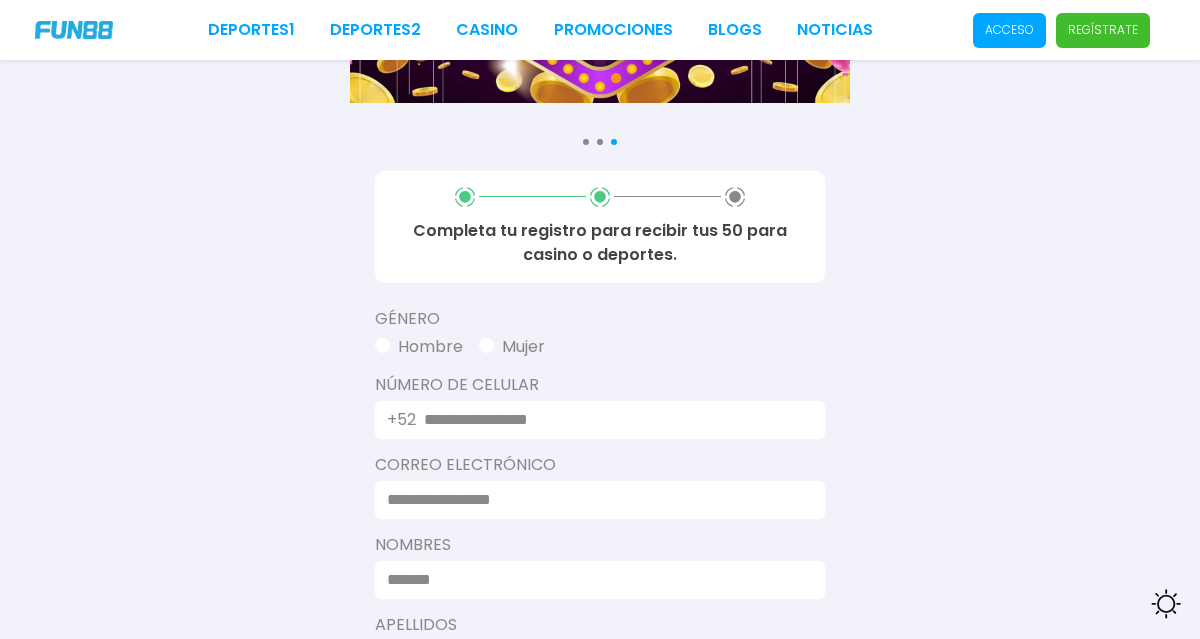 click on "Hombre" at bounding box center [419, 347] 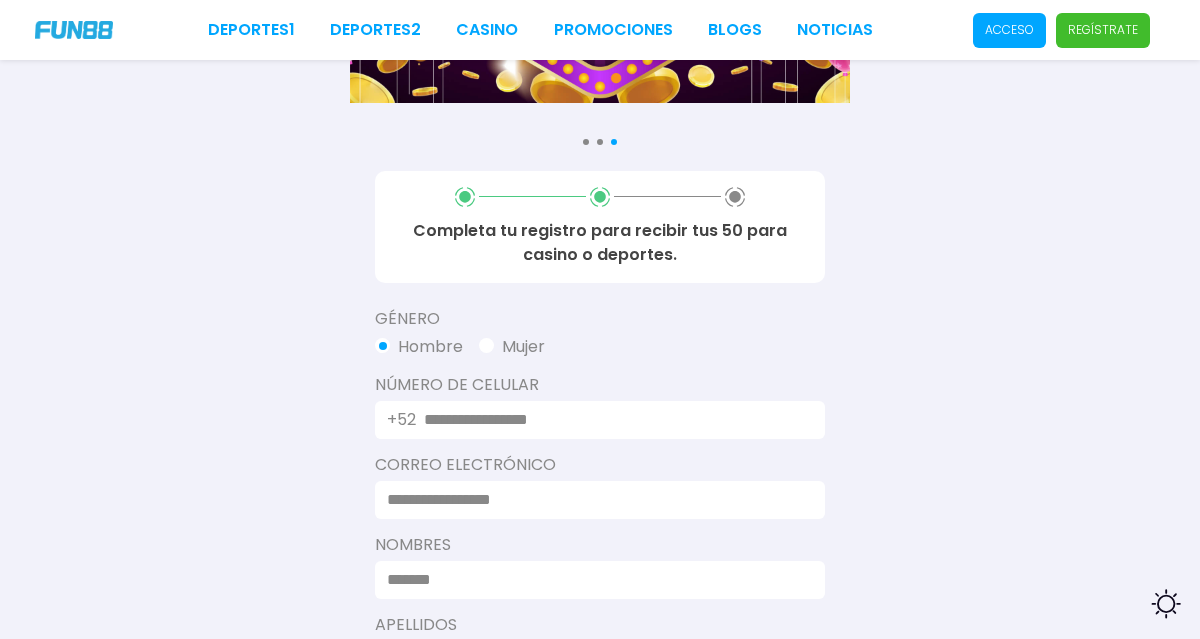 click on "+52" at bounding box center [600, 420] 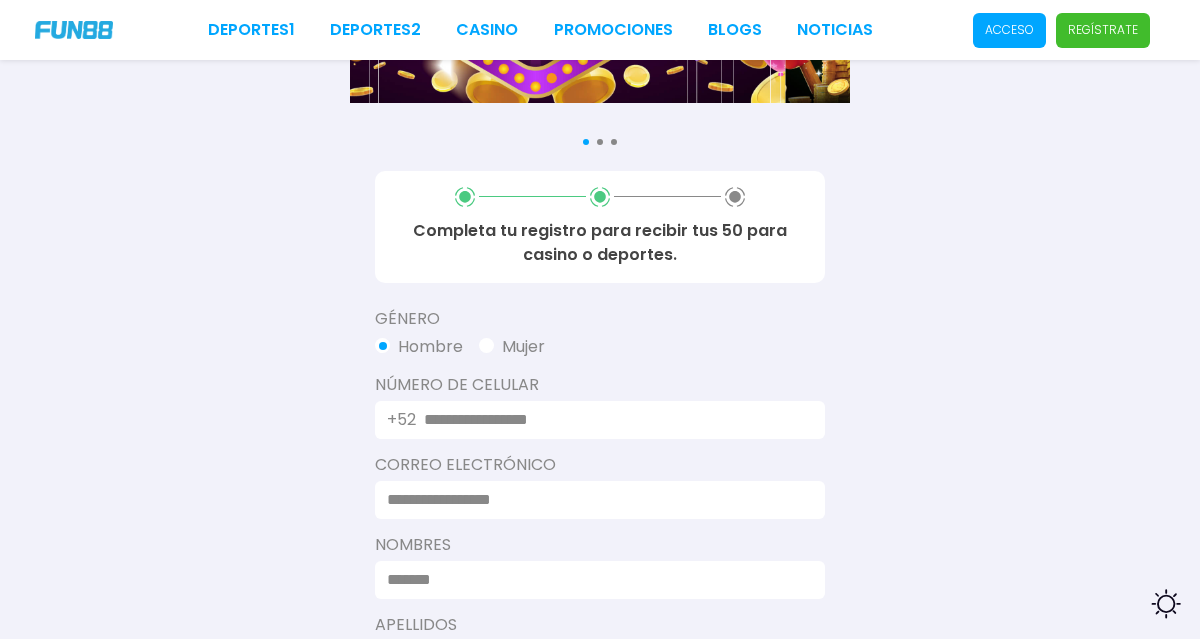 click on "+52" at bounding box center (600, 420) 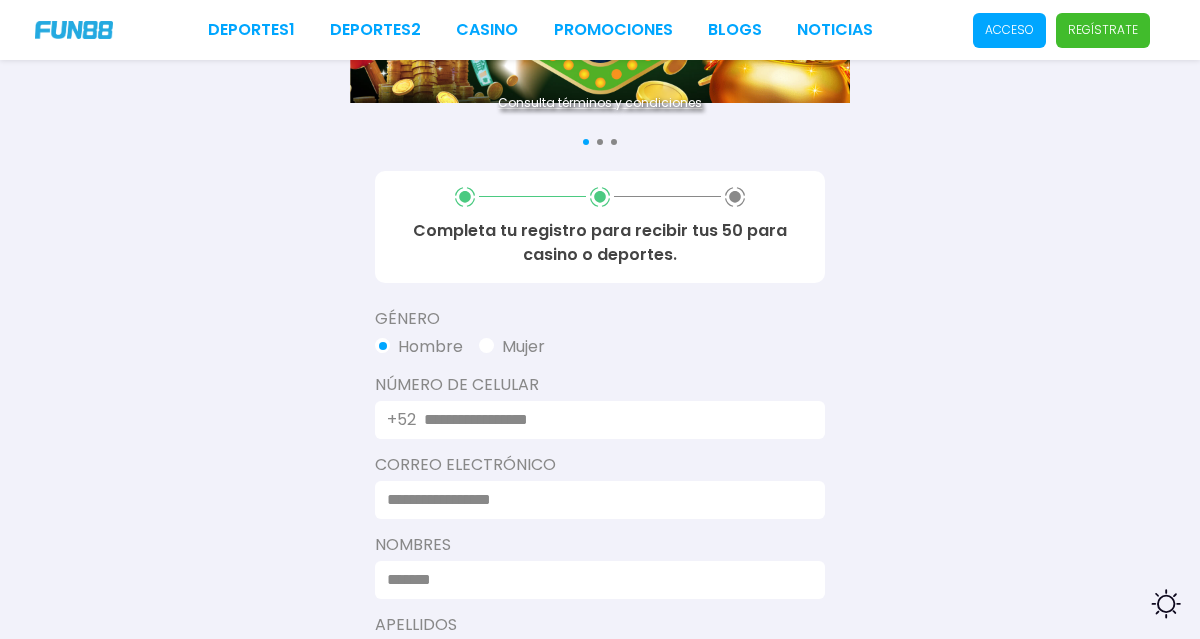 click at bounding box center (612, 420) 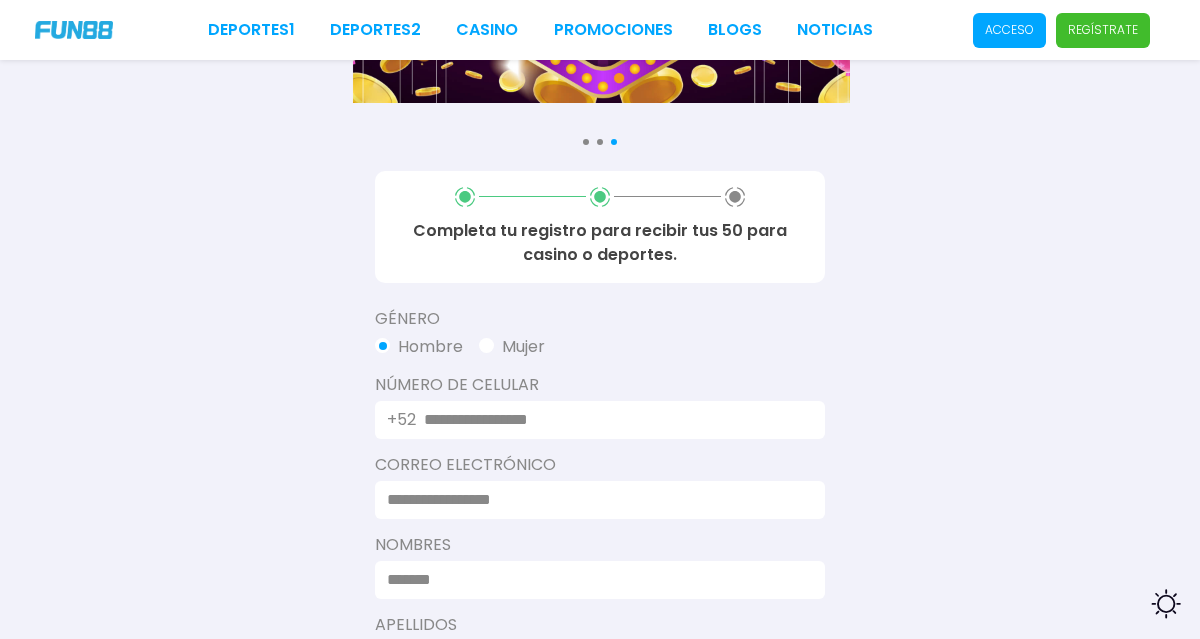 type on "**********" 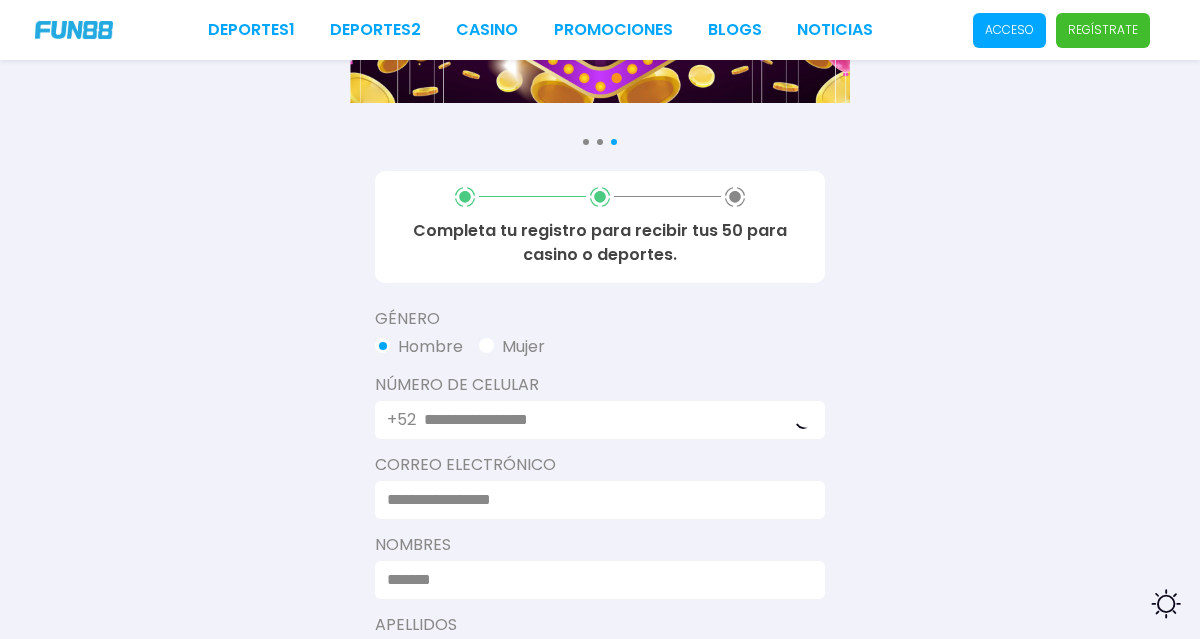 click at bounding box center [594, 500] 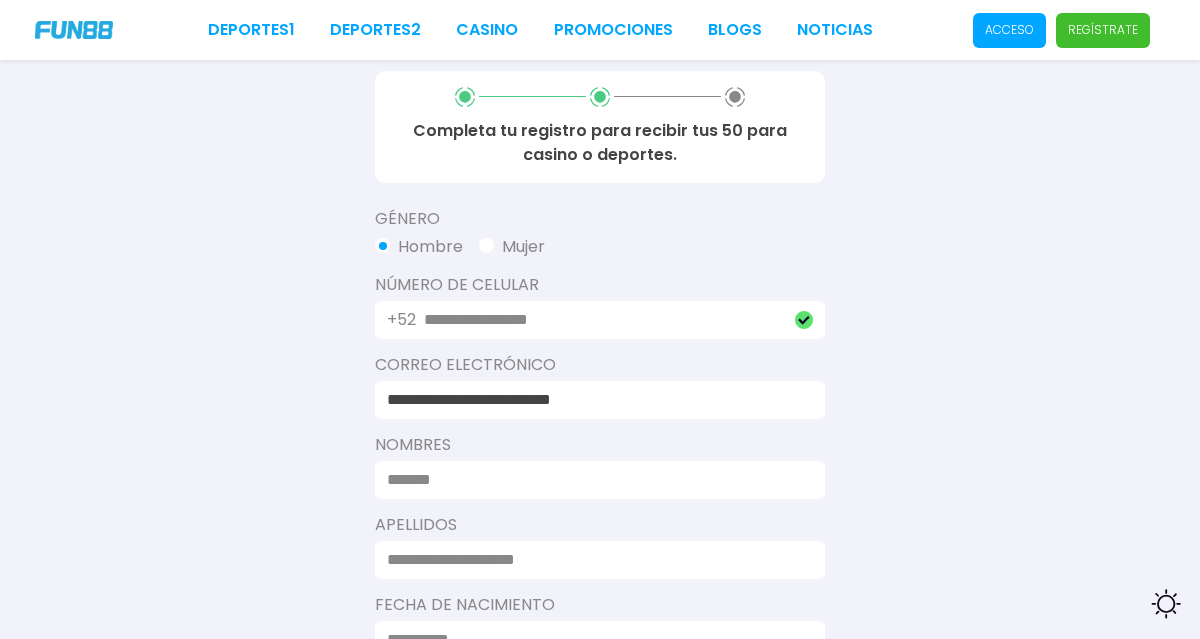 scroll, scrollTop: 325, scrollLeft: 0, axis: vertical 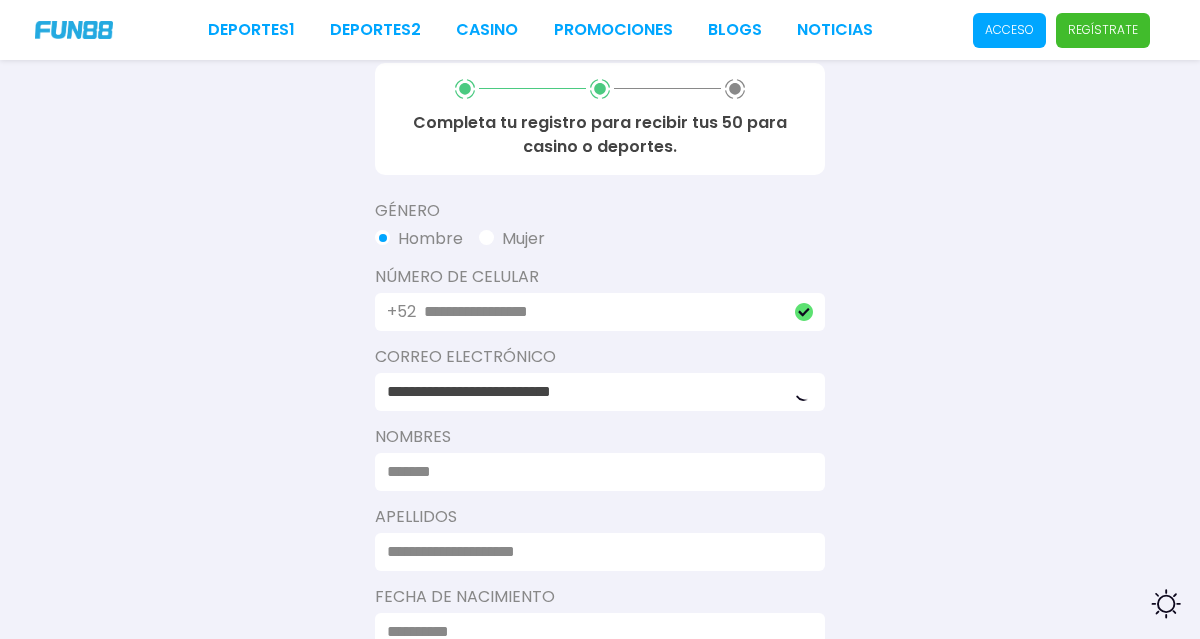 click at bounding box center (594, 472) 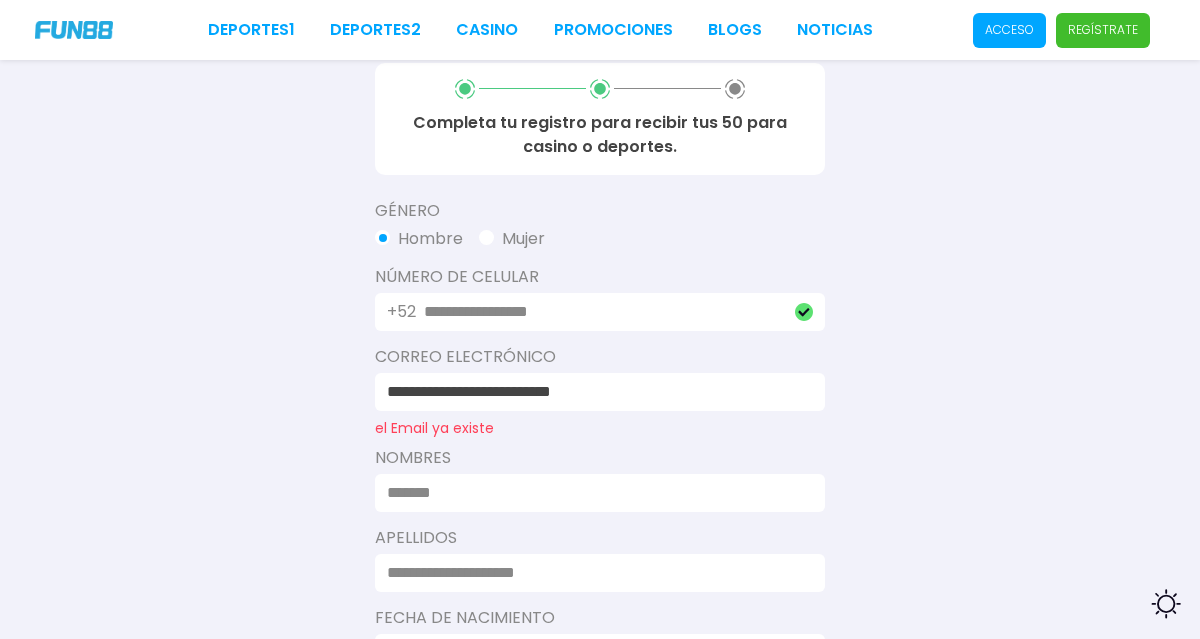 click on "**********" at bounding box center (594, 392) 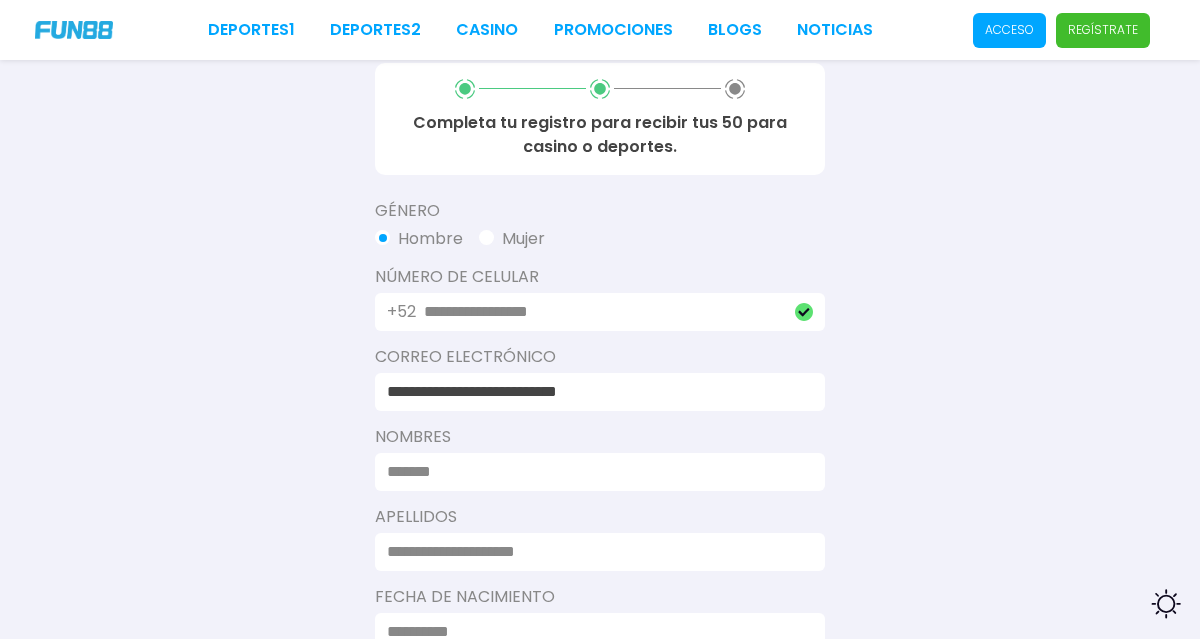 type on "**********" 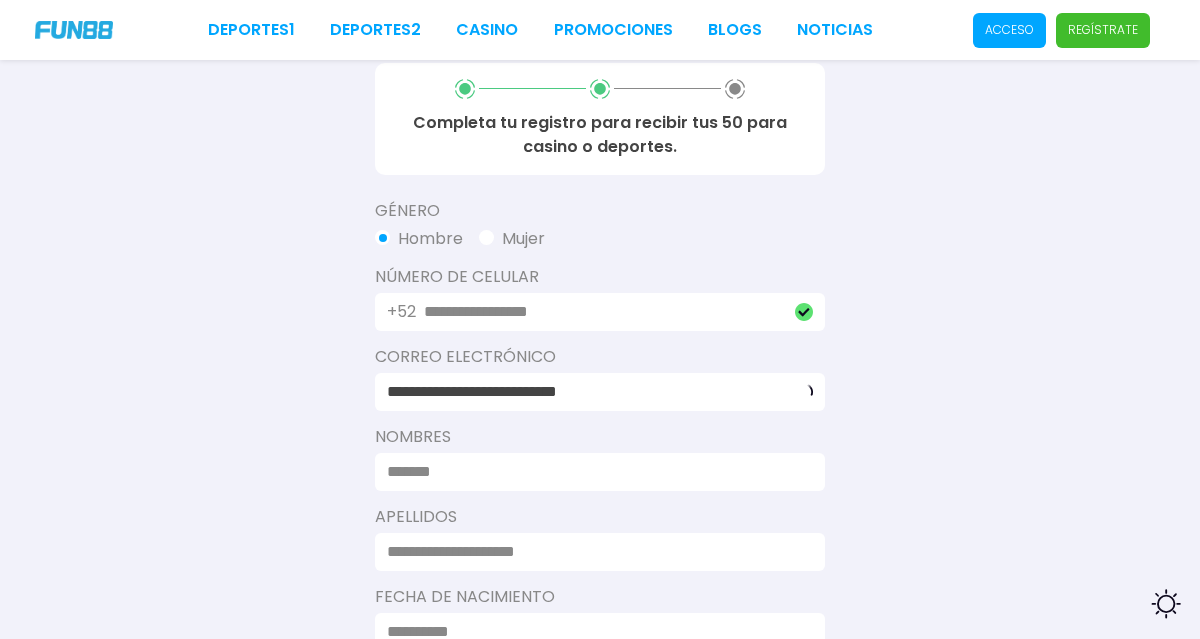 click at bounding box center (594, 472) 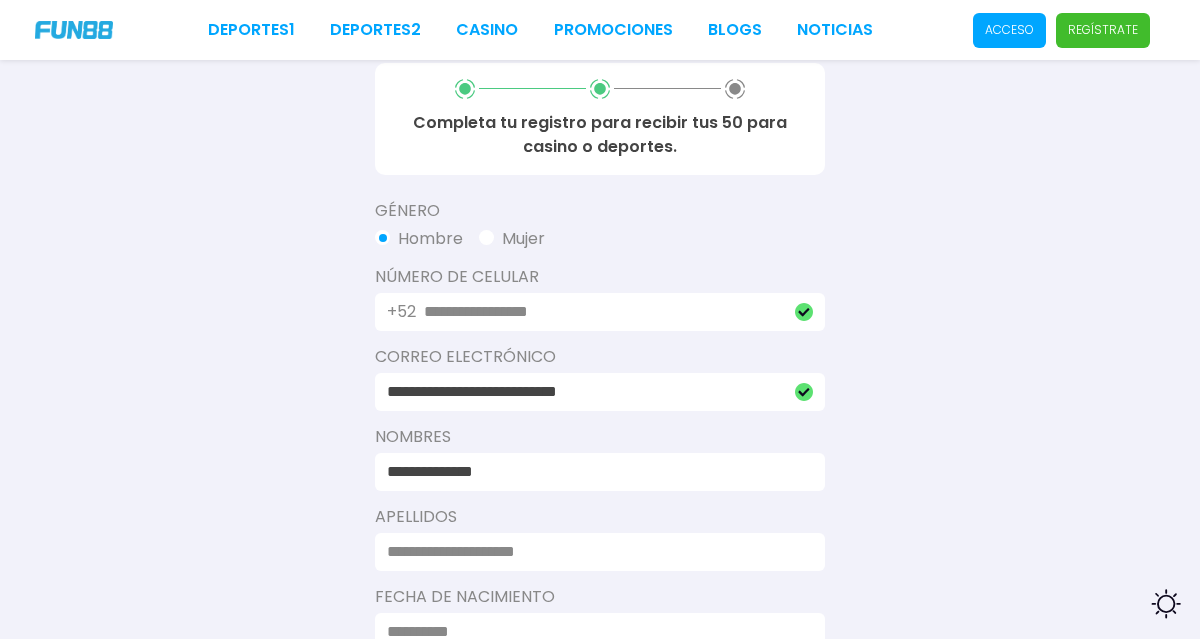 type on "**********" 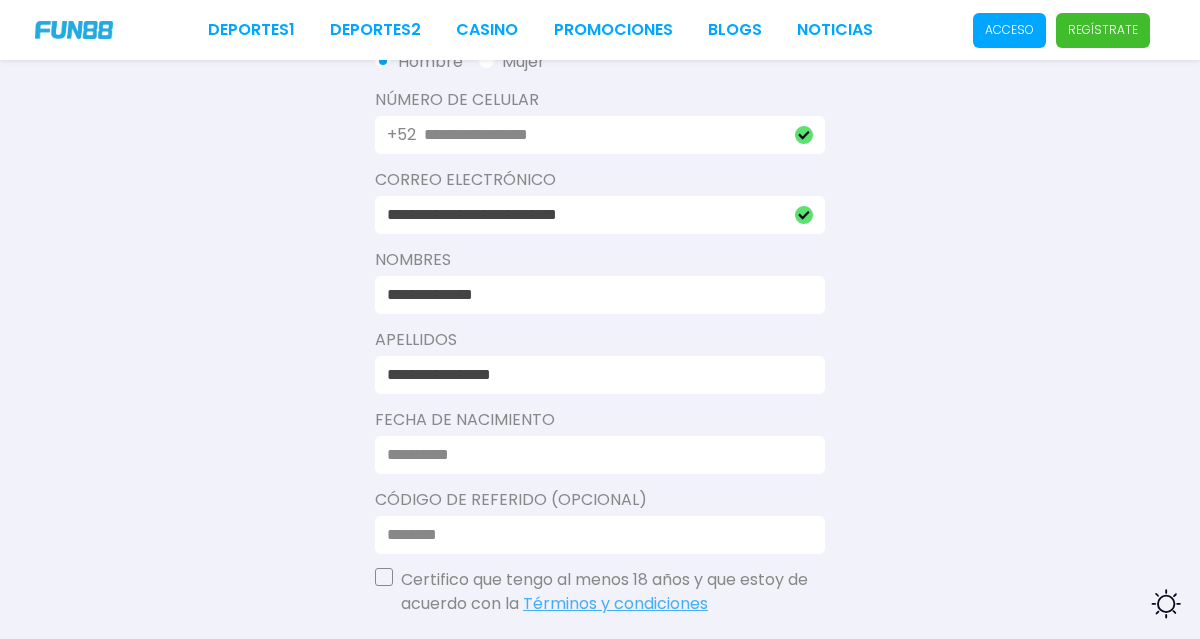 scroll, scrollTop: 511, scrollLeft: 0, axis: vertical 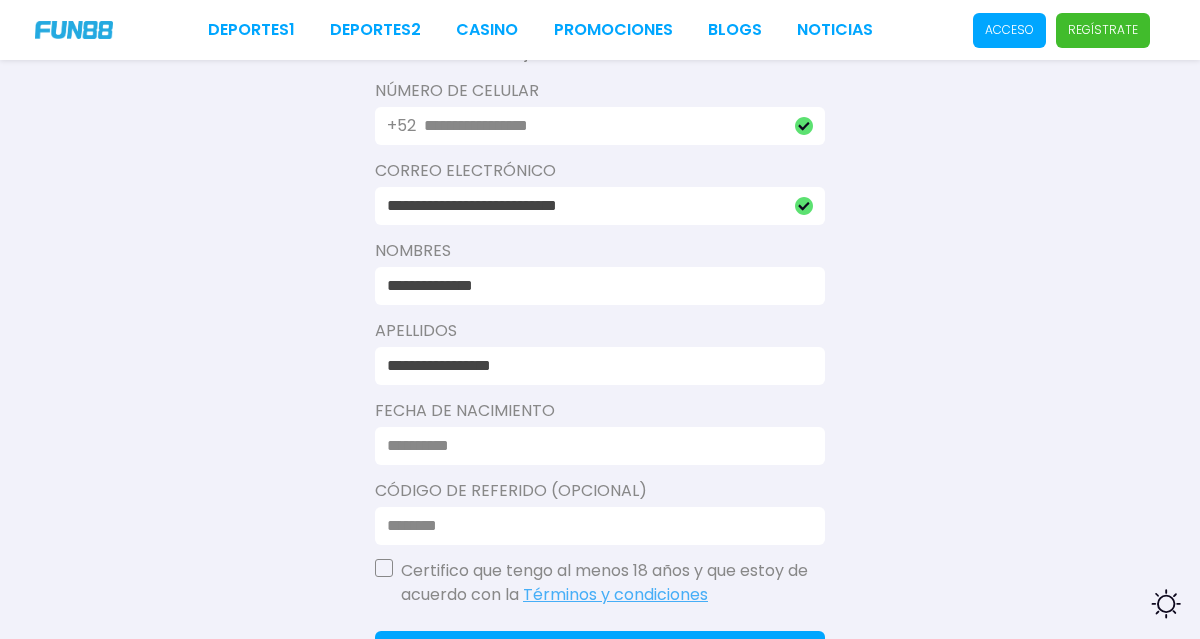 type on "**********" 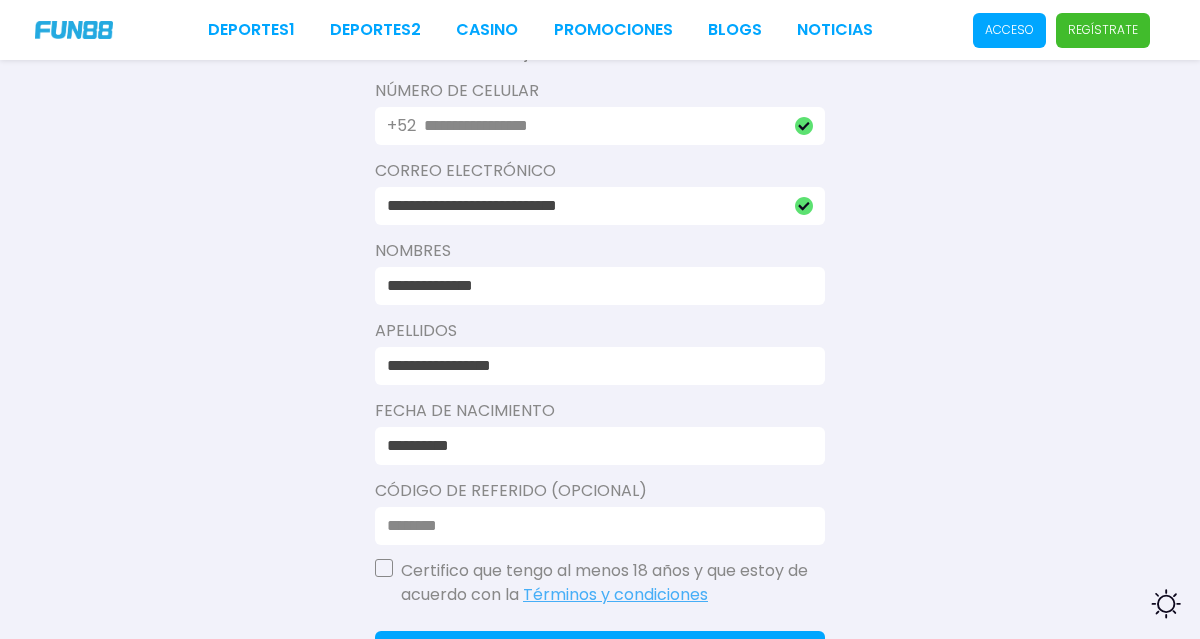 type on "**********" 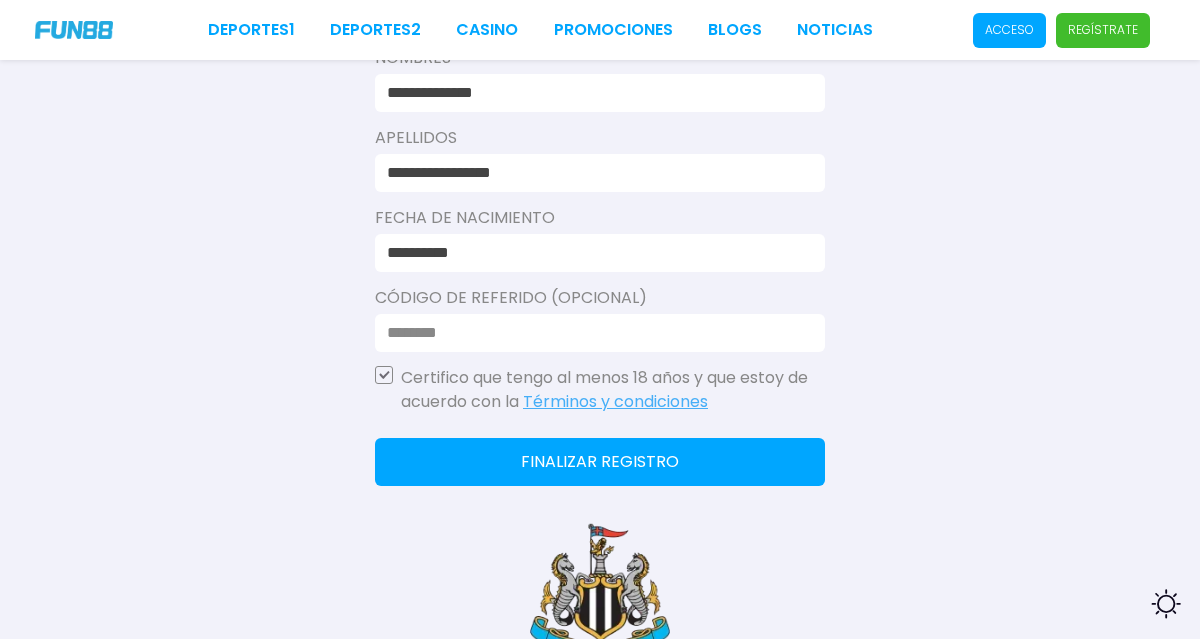 scroll, scrollTop: 731, scrollLeft: 0, axis: vertical 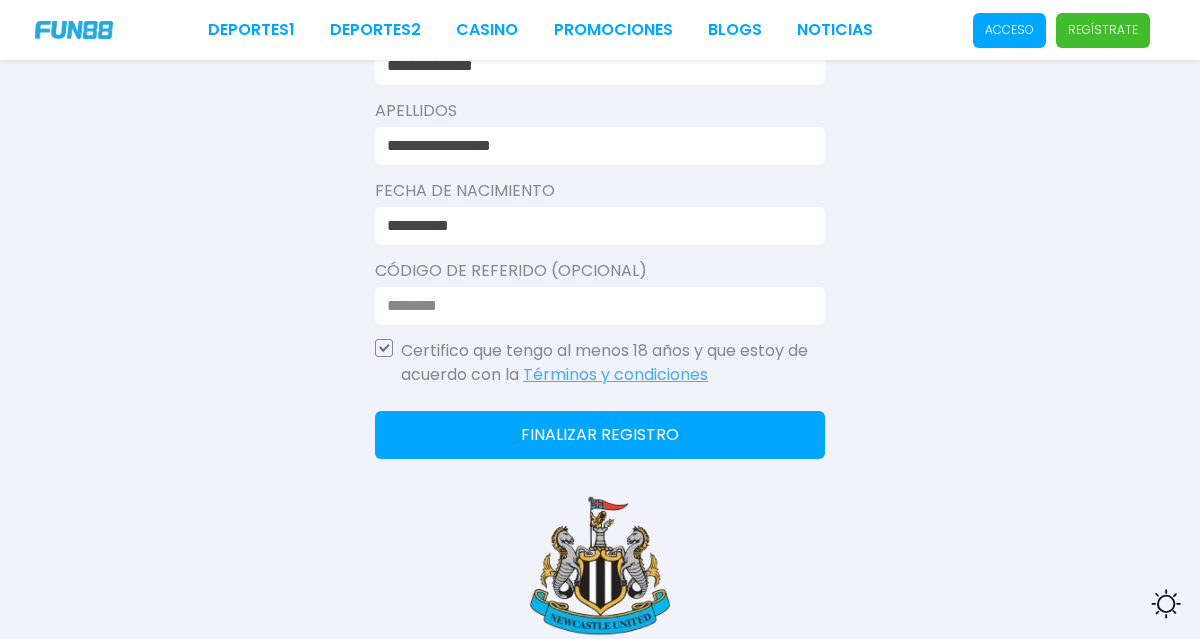 click on "Finalizar registro" 